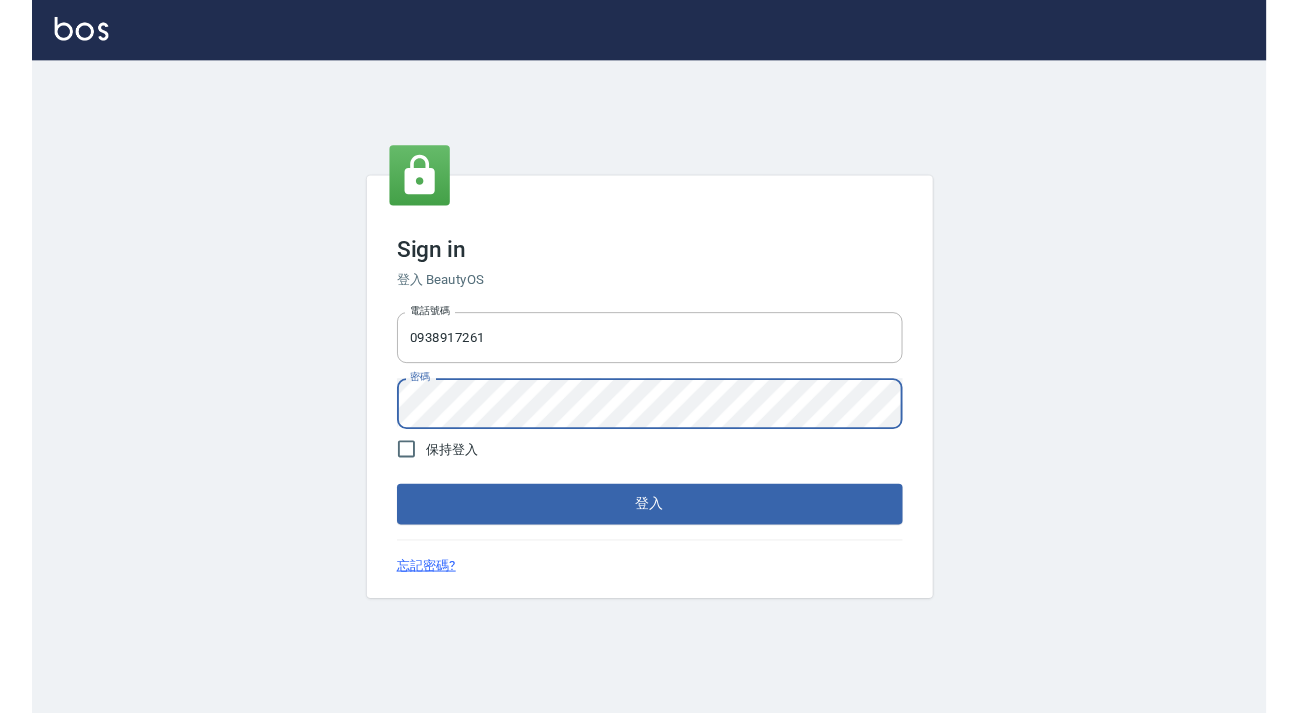scroll, scrollTop: 0, scrollLeft: 0, axis: both 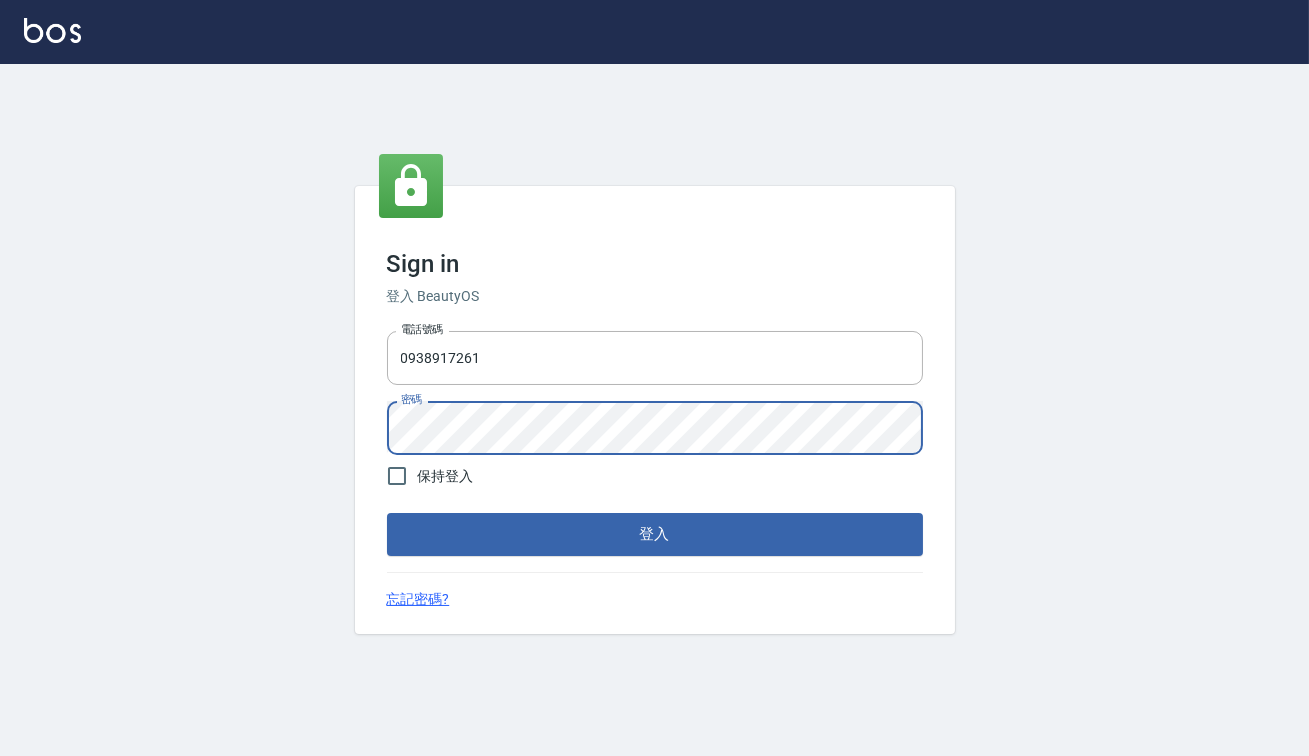 click on "登入" at bounding box center [655, 534] 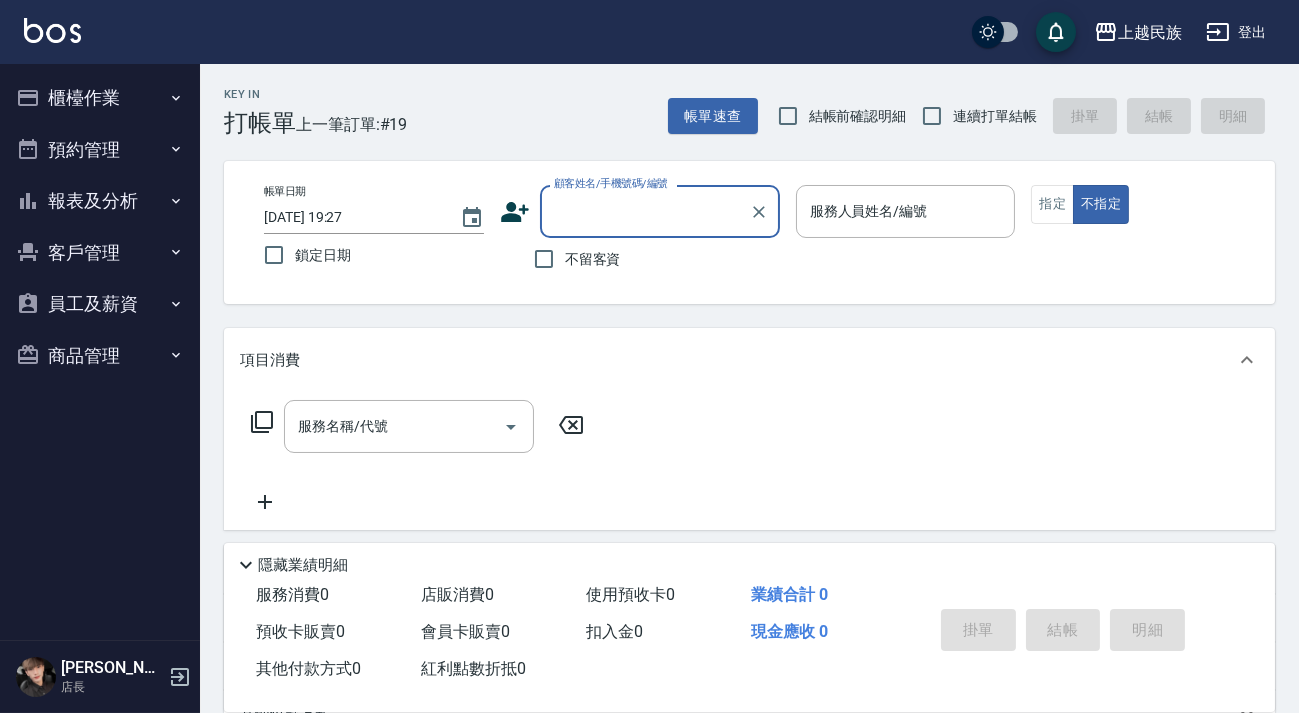 click on "連續打單結帳" at bounding box center [995, 116] 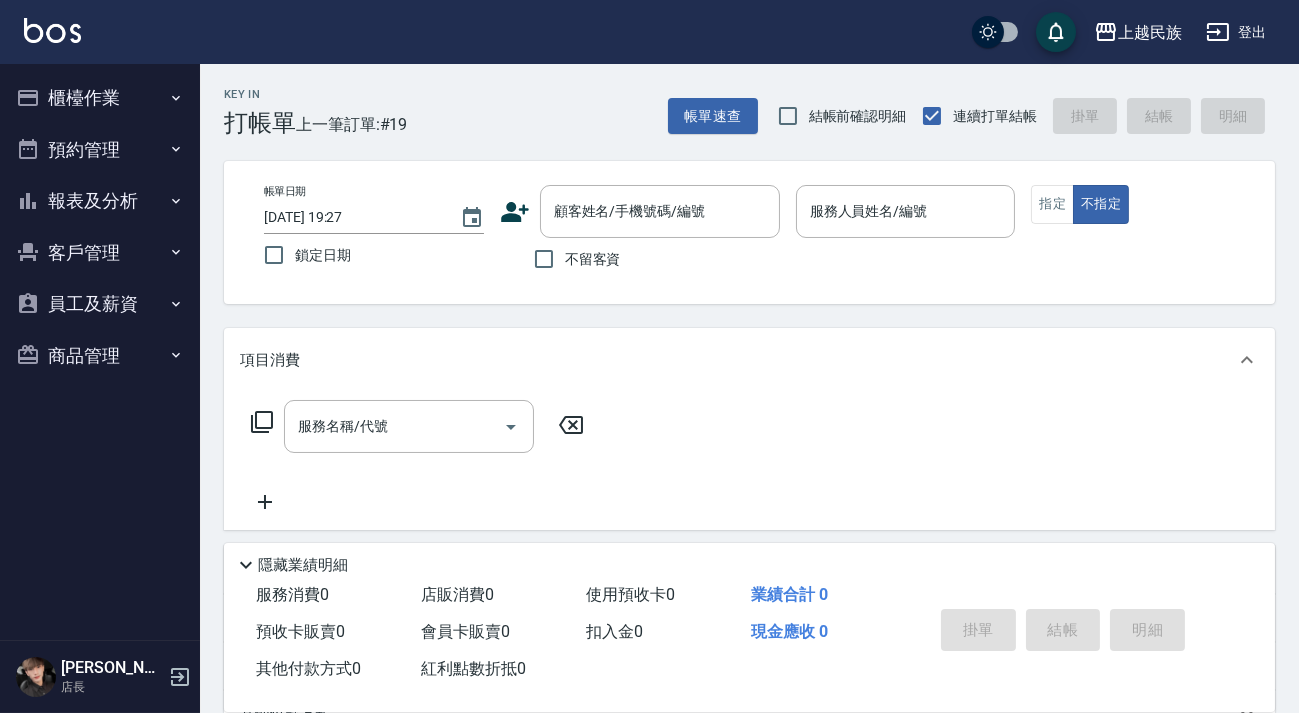 click on "報表及分析" at bounding box center (100, 201) 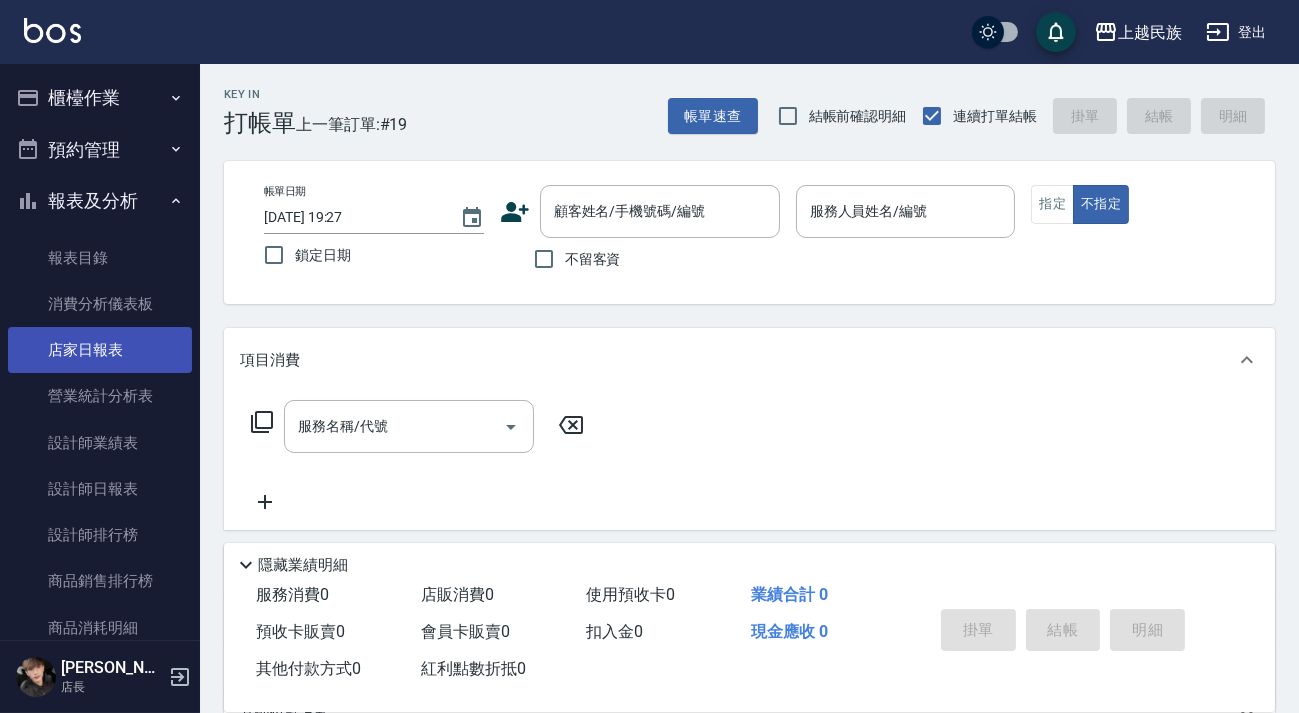 click on "店家日報表" at bounding box center [100, 350] 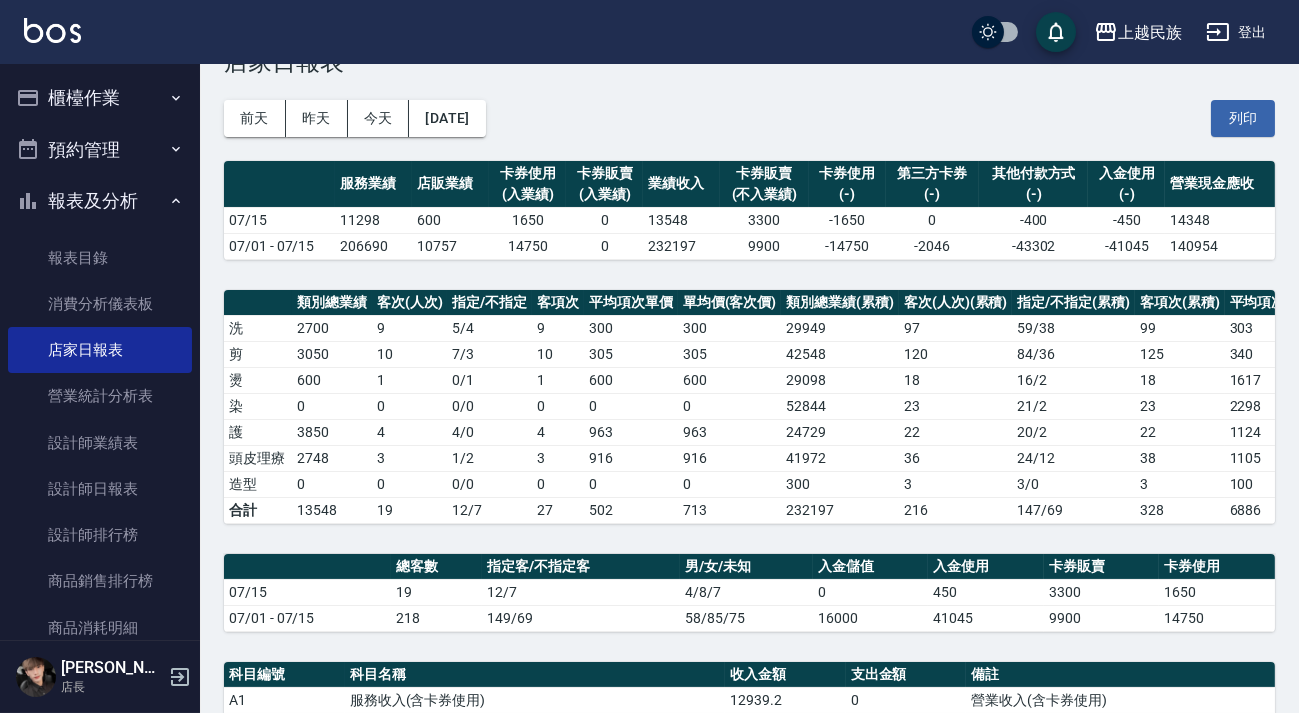 scroll, scrollTop: 0, scrollLeft: 0, axis: both 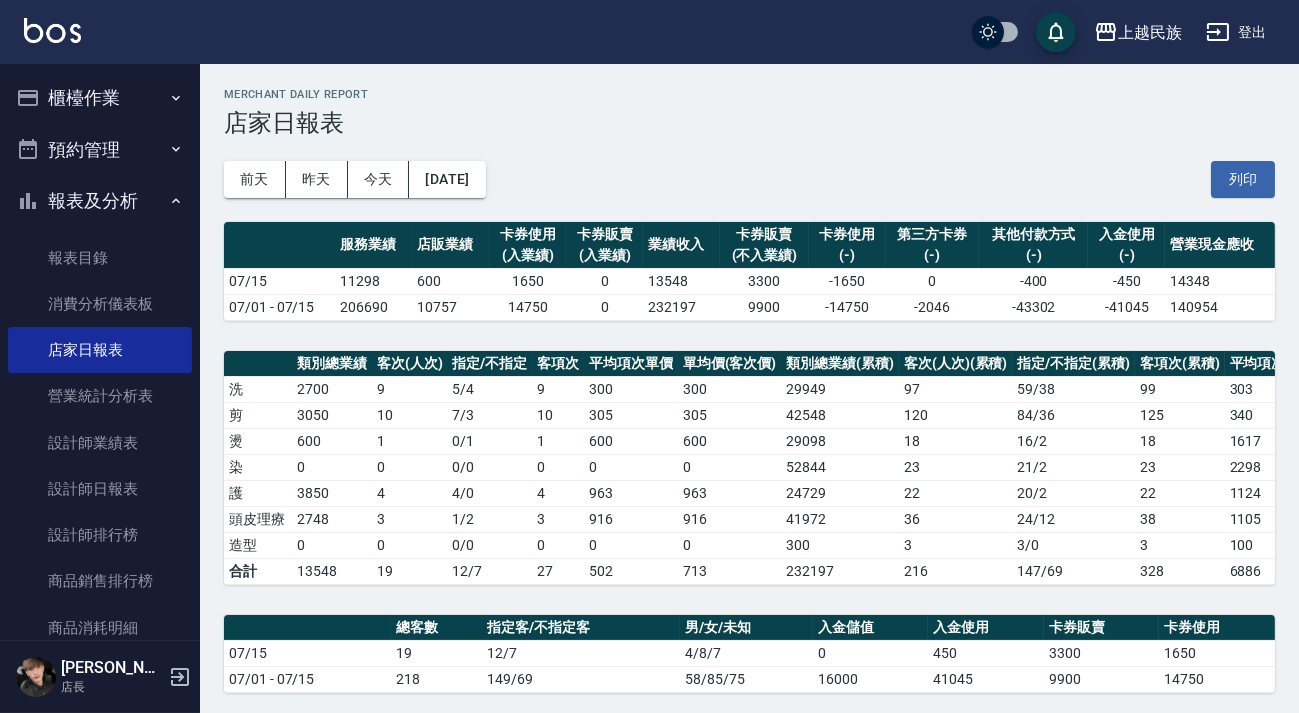 click on "櫃檯作業" at bounding box center [100, 98] 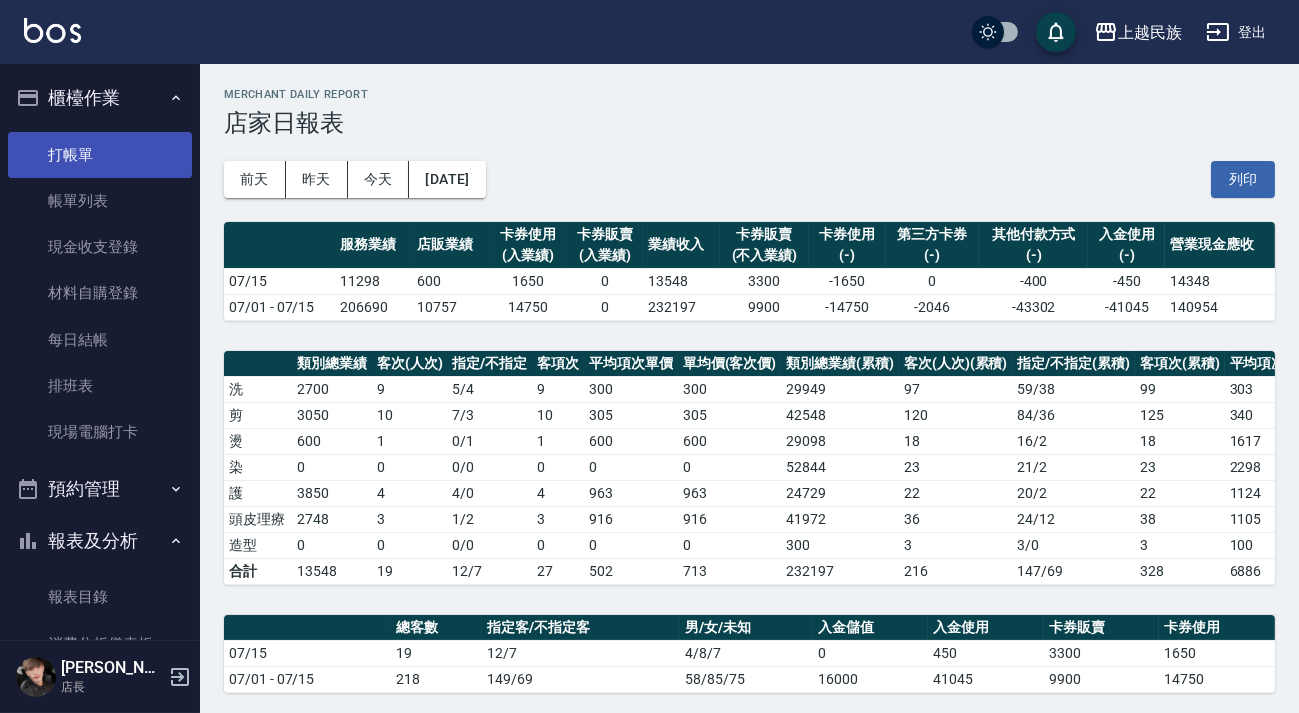 click on "打帳單" at bounding box center [100, 155] 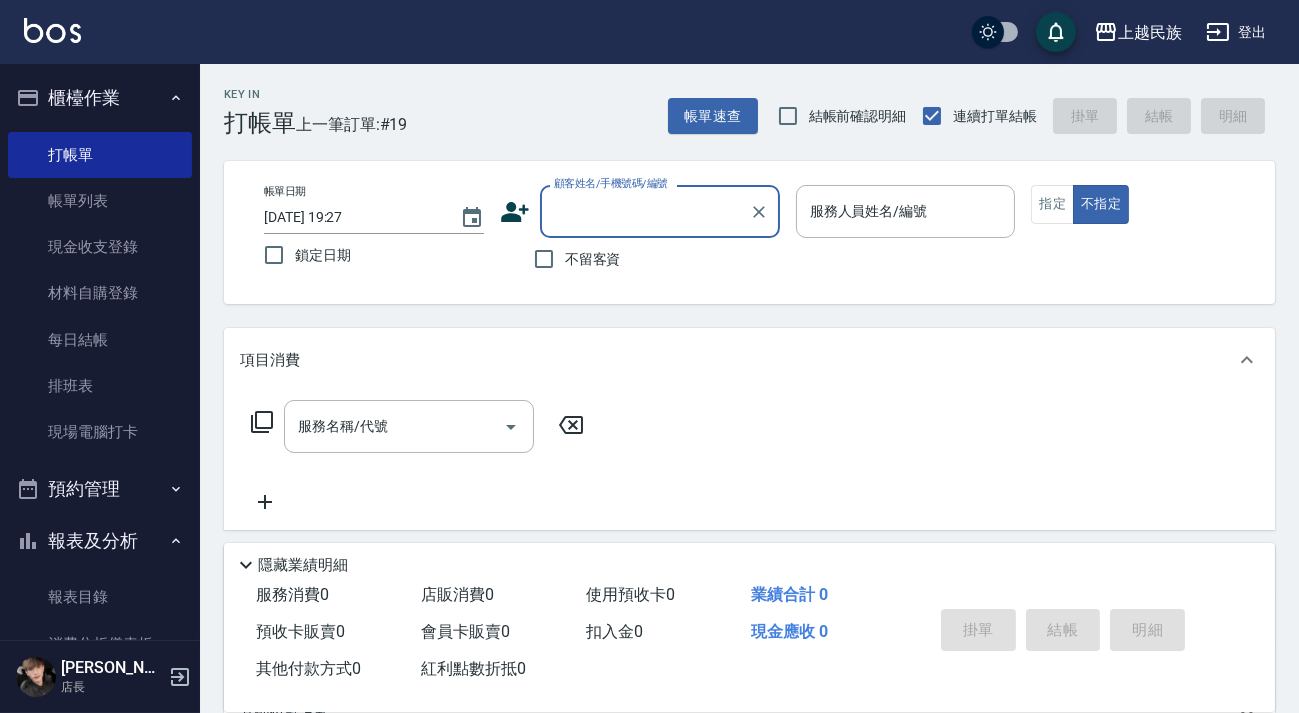 click at bounding box center [52, 30] 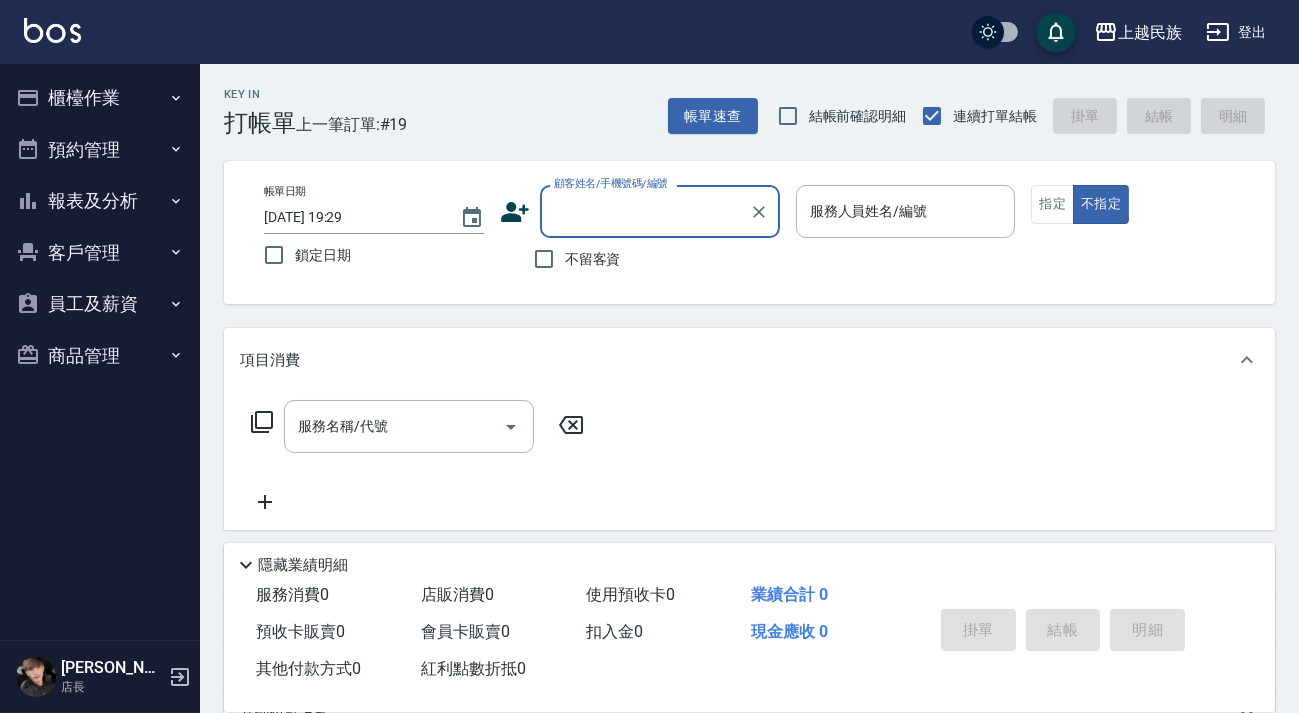 click on "報表及分析" at bounding box center [100, 201] 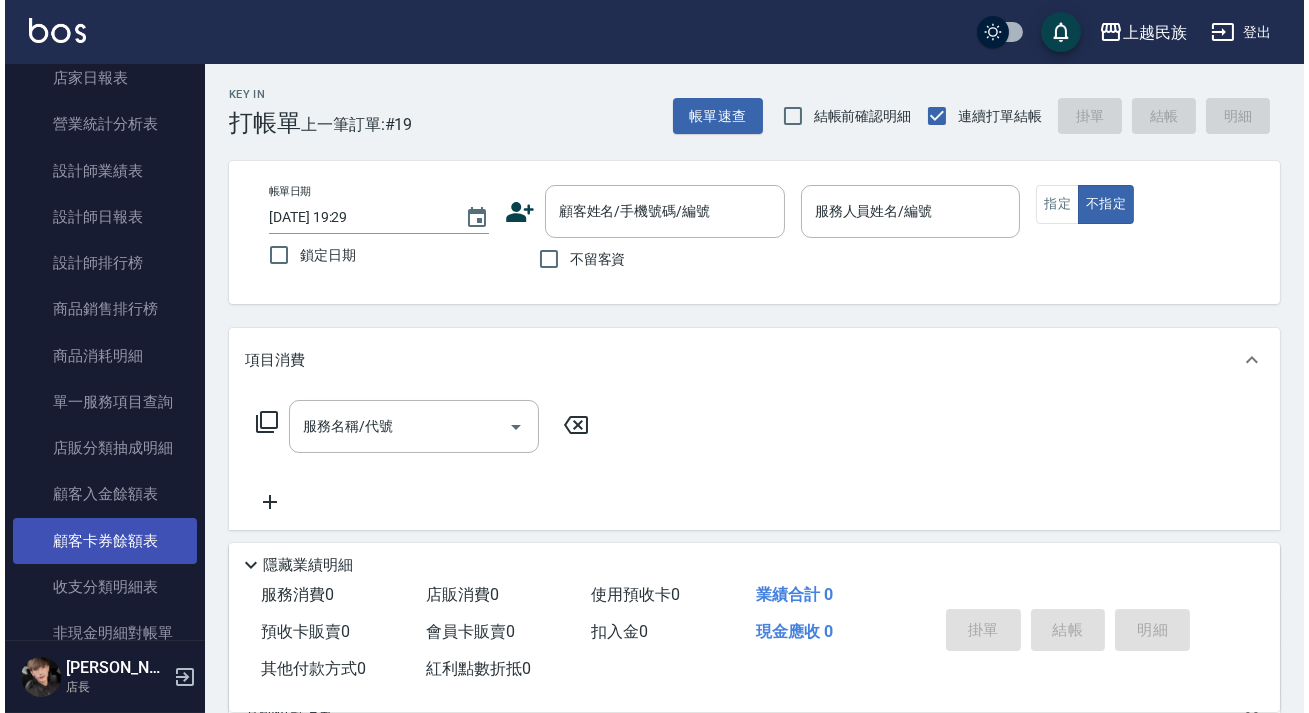scroll, scrollTop: 363, scrollLeft: 0, axis: vertical 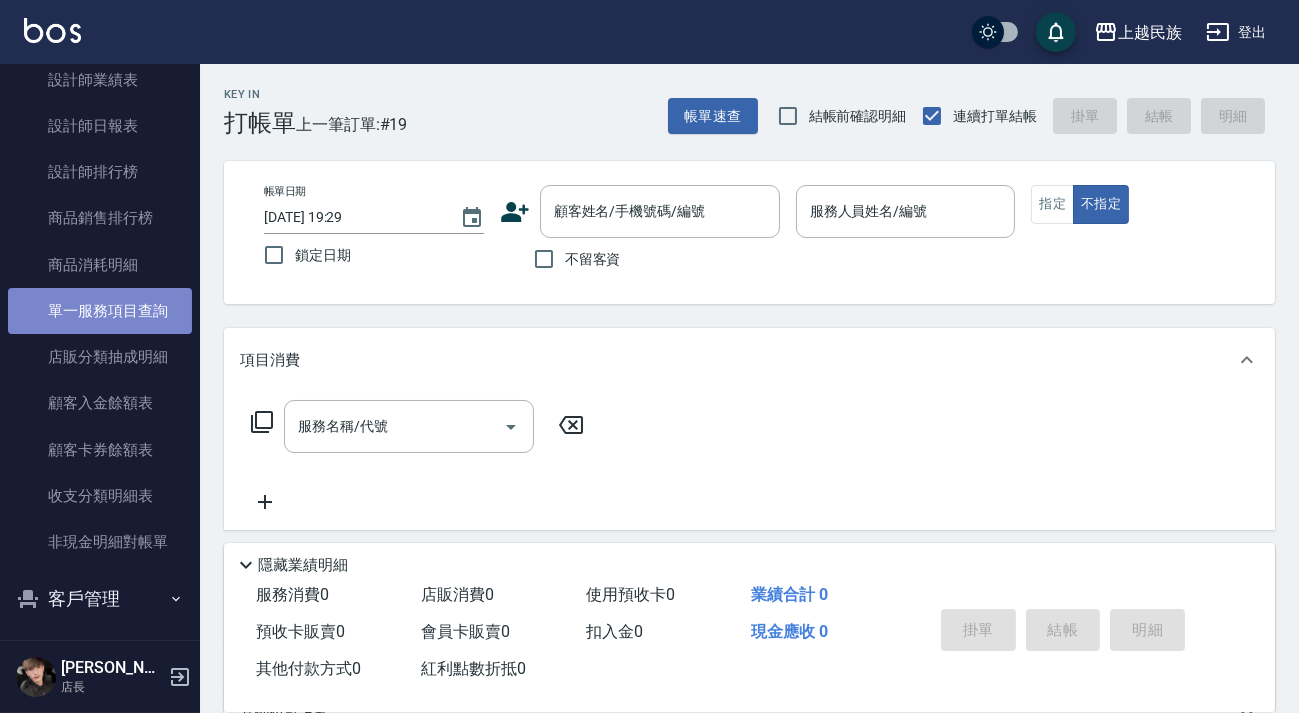 click on "單一服務項目查詢" at bounding box center [100, 311] 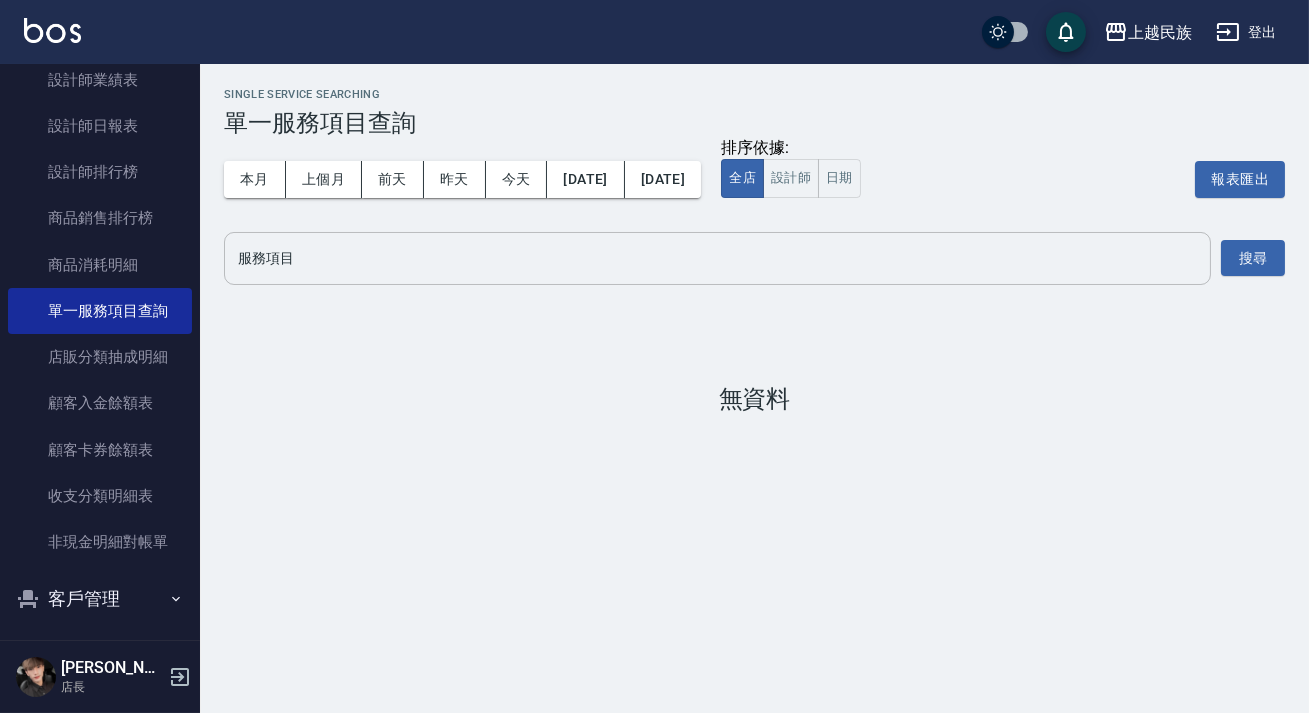 click on "服務項目" at bounding box center [717, 258] 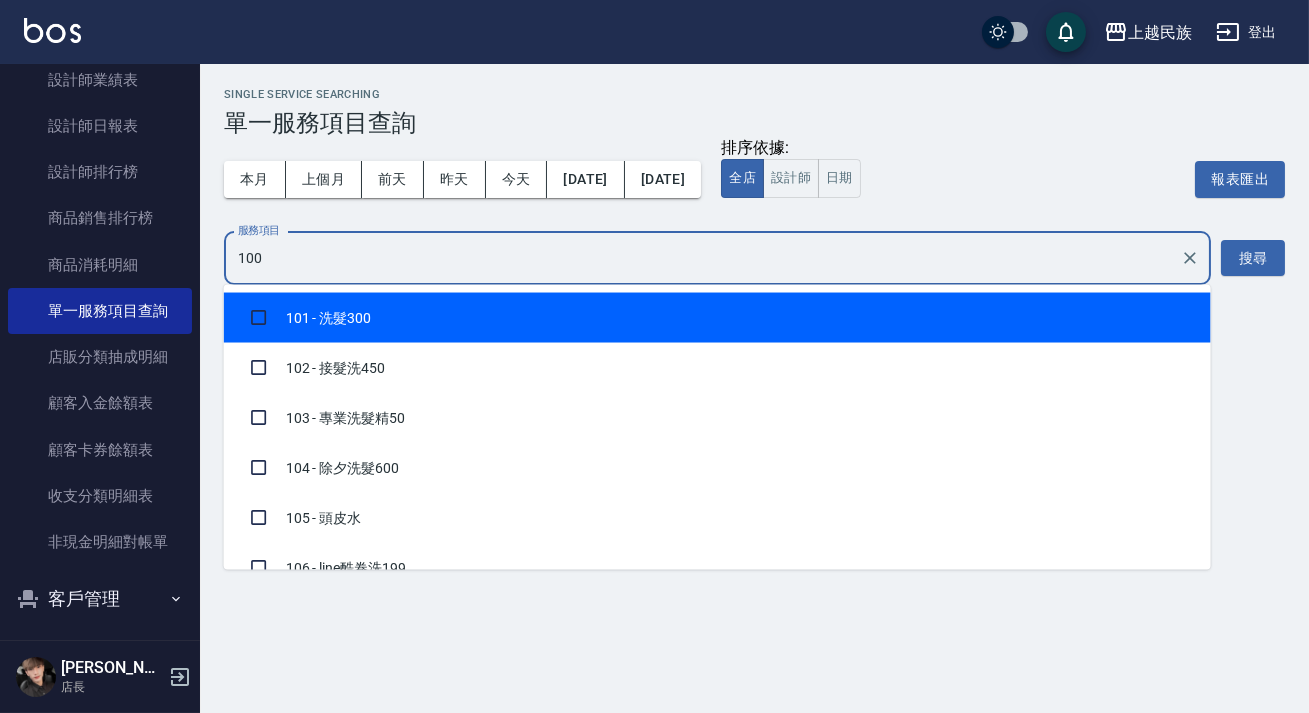 type on "1000" 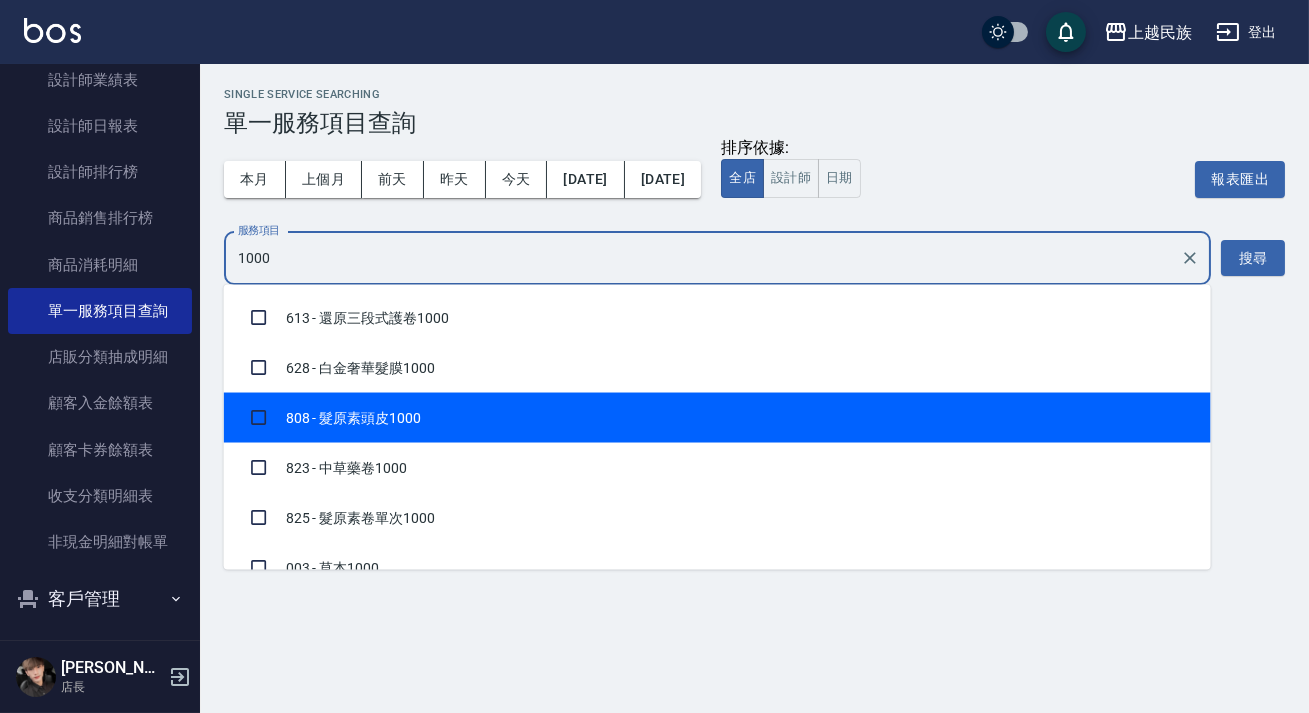 click on "808 - 髮原素頭皮1000" at bounding box center (717, 418) 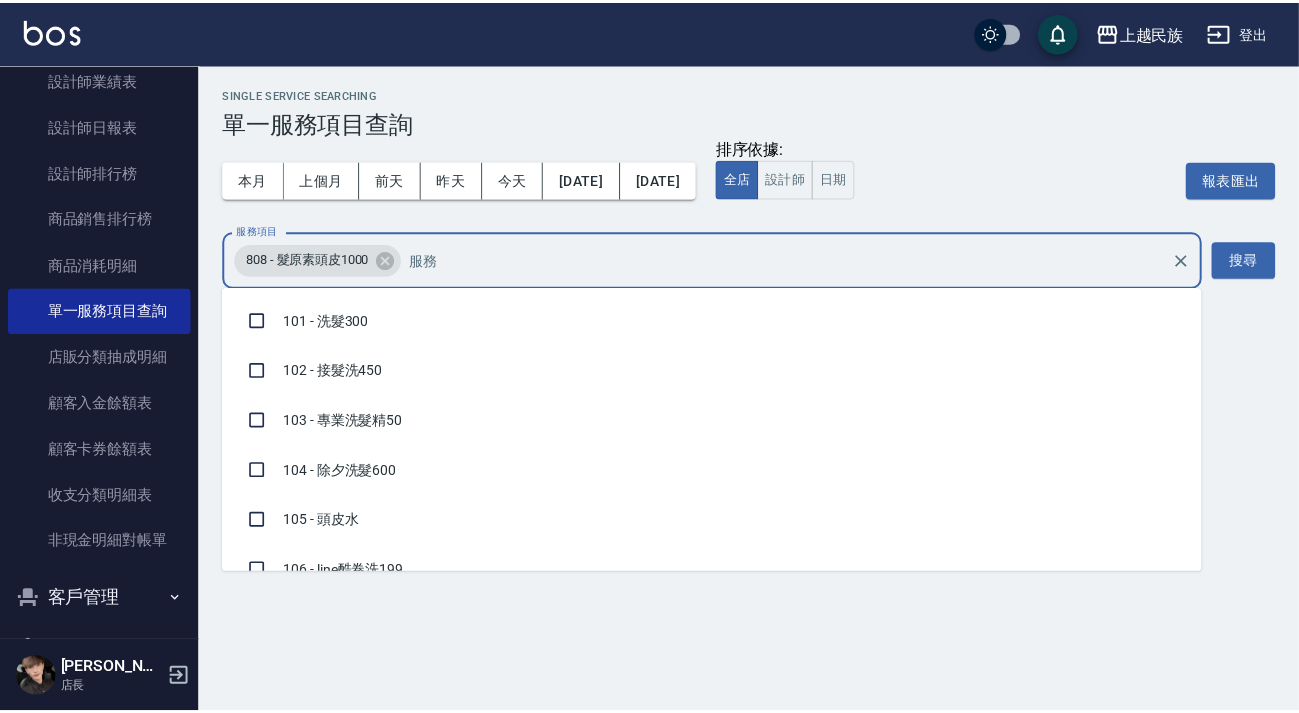 scroll, scrollTop: 6718, scrollLeft: 0, axis: vertical 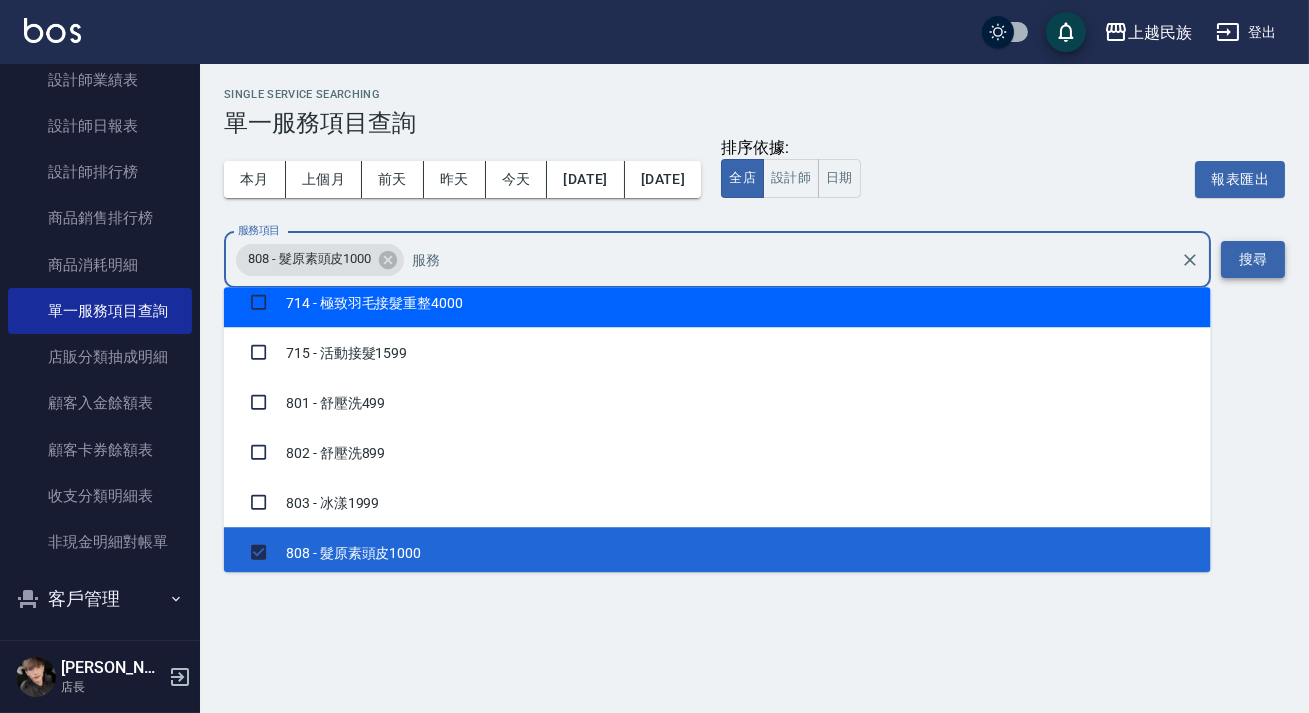 click on "搜尋" at bounding box center (1253, 259) 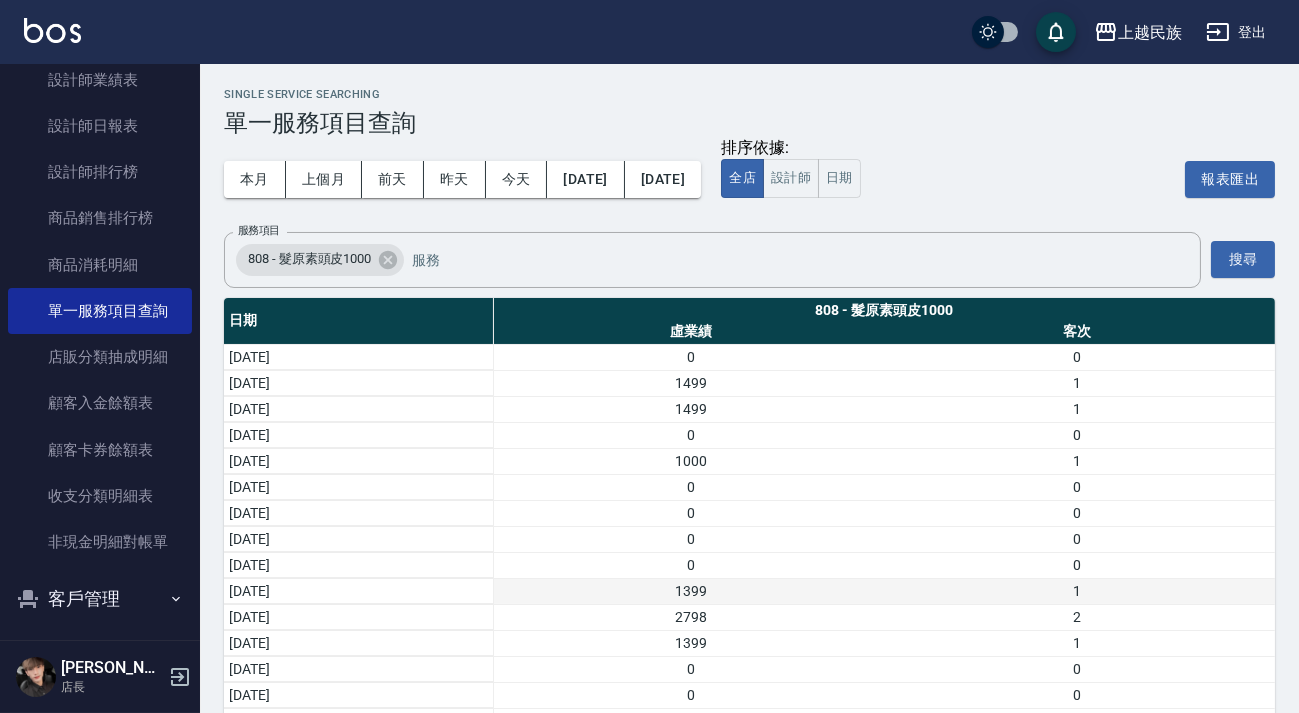 scroll, scrollTop: 70, scrollLeft: 0, axis: vertical 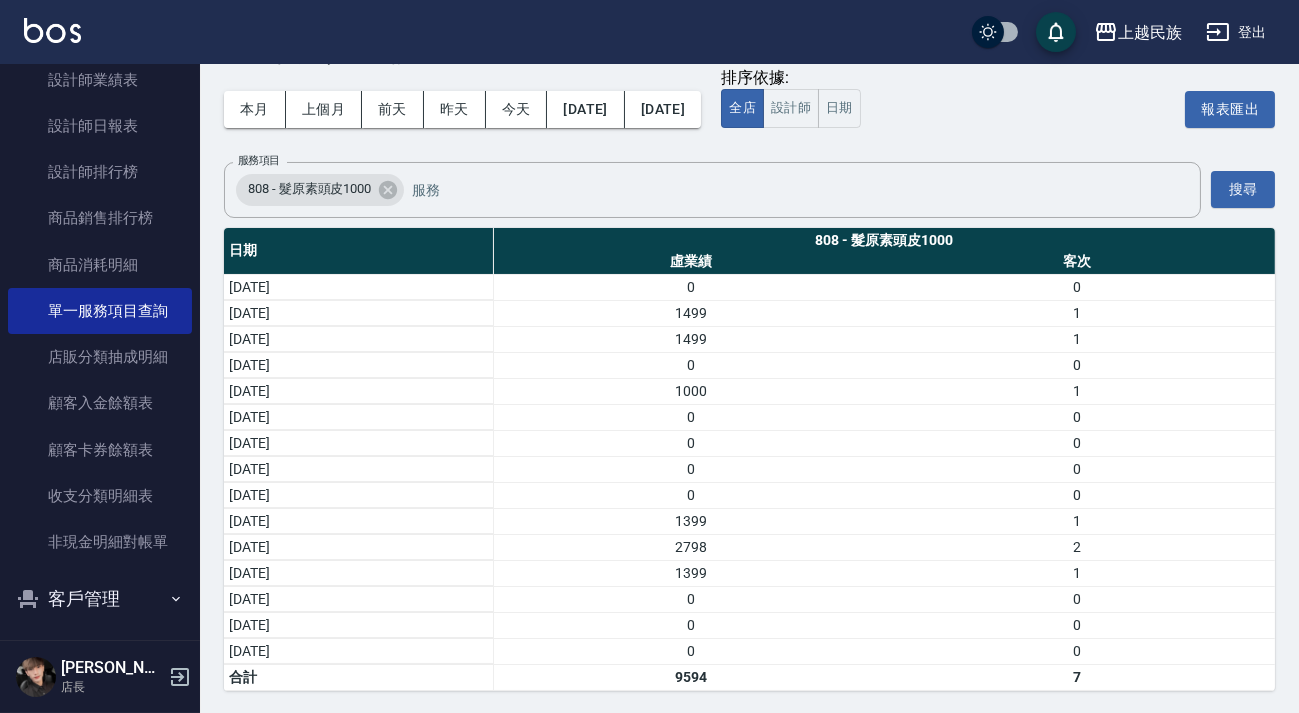click at bounding box center [52, 30] 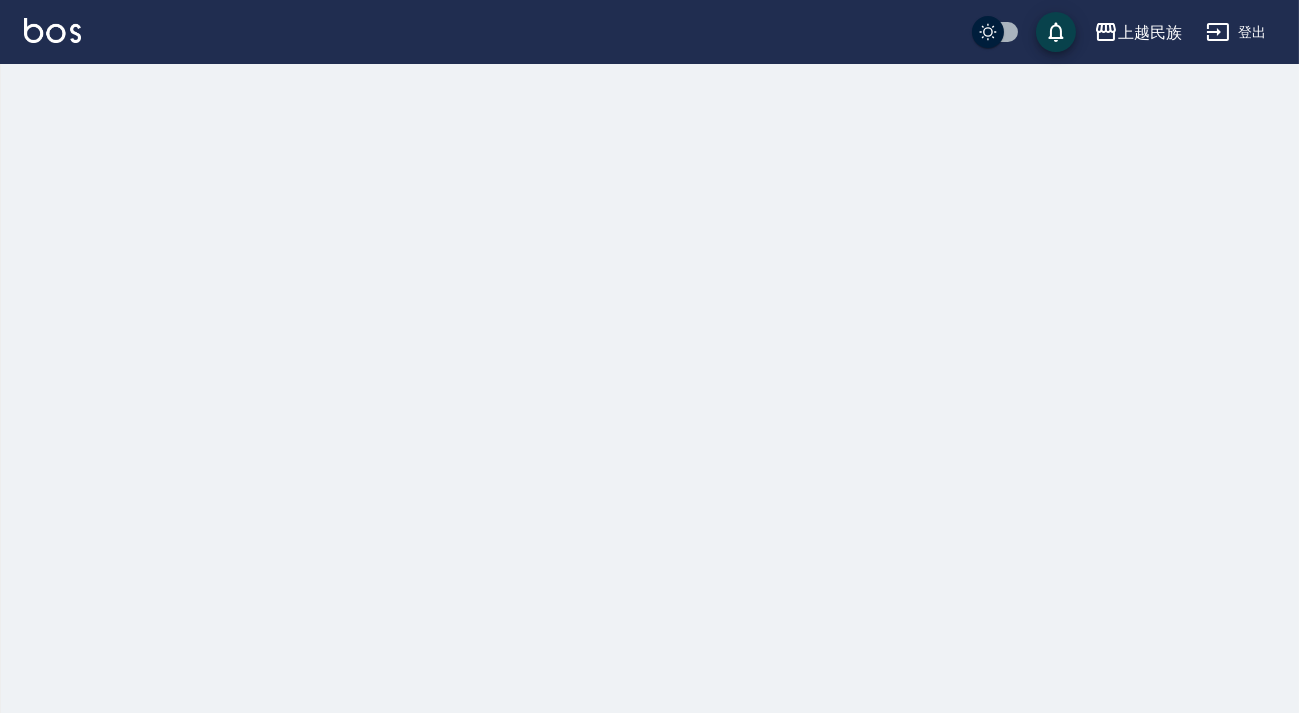 scroll, scrollTop: 0, scrollLeft: 0, axis: both 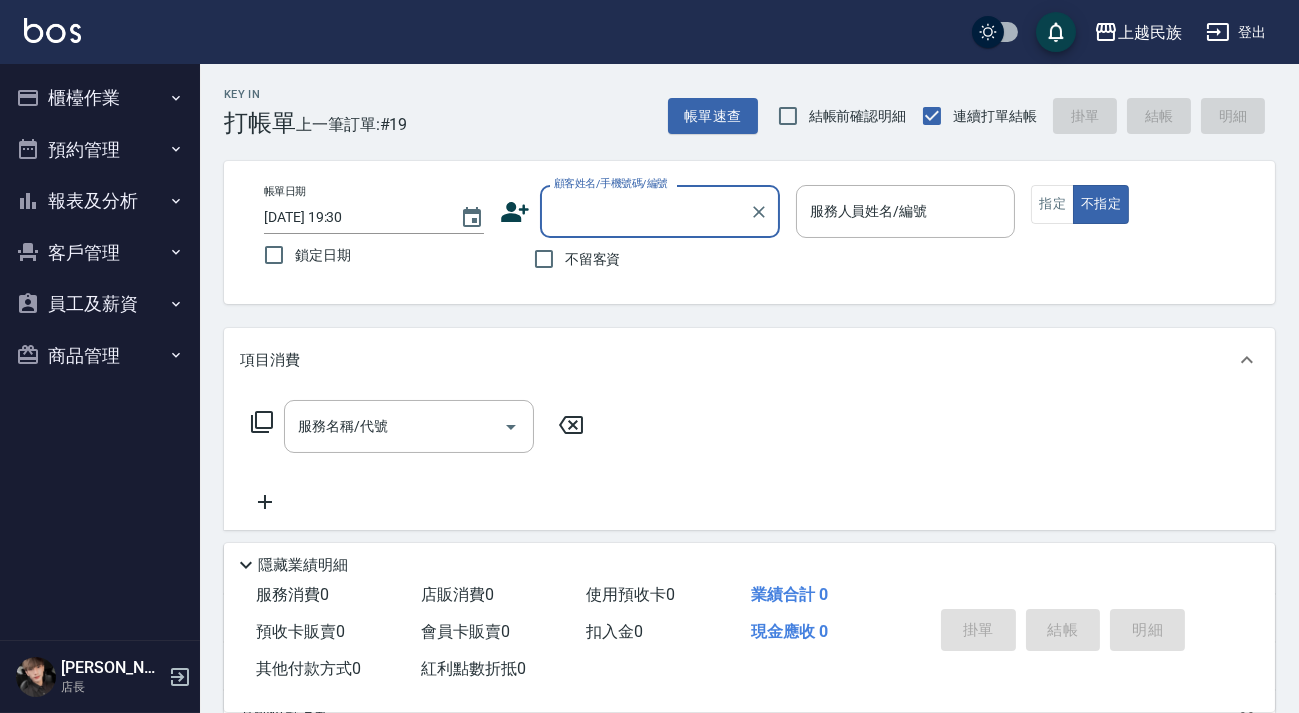 click on "報表及分析" at bounding box center (100, 201) 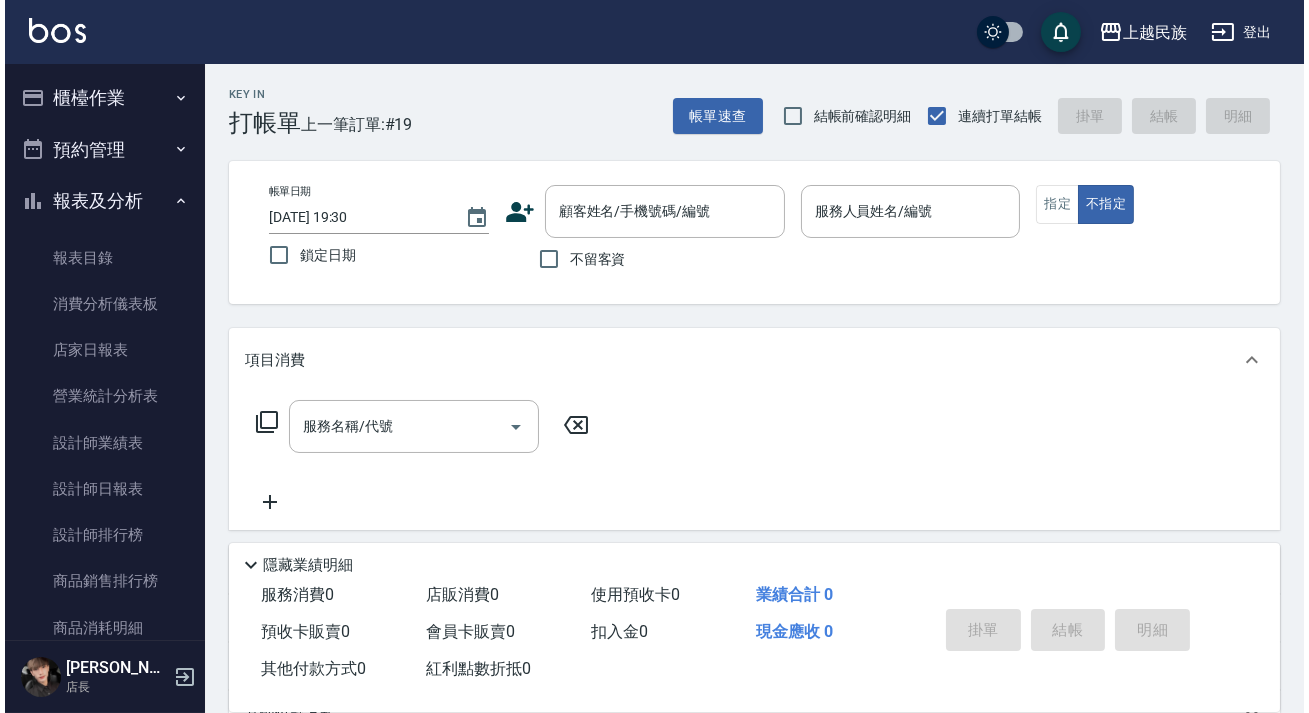 scroll, scrollTop: 272, scrollLeft: 0, axis: vertical 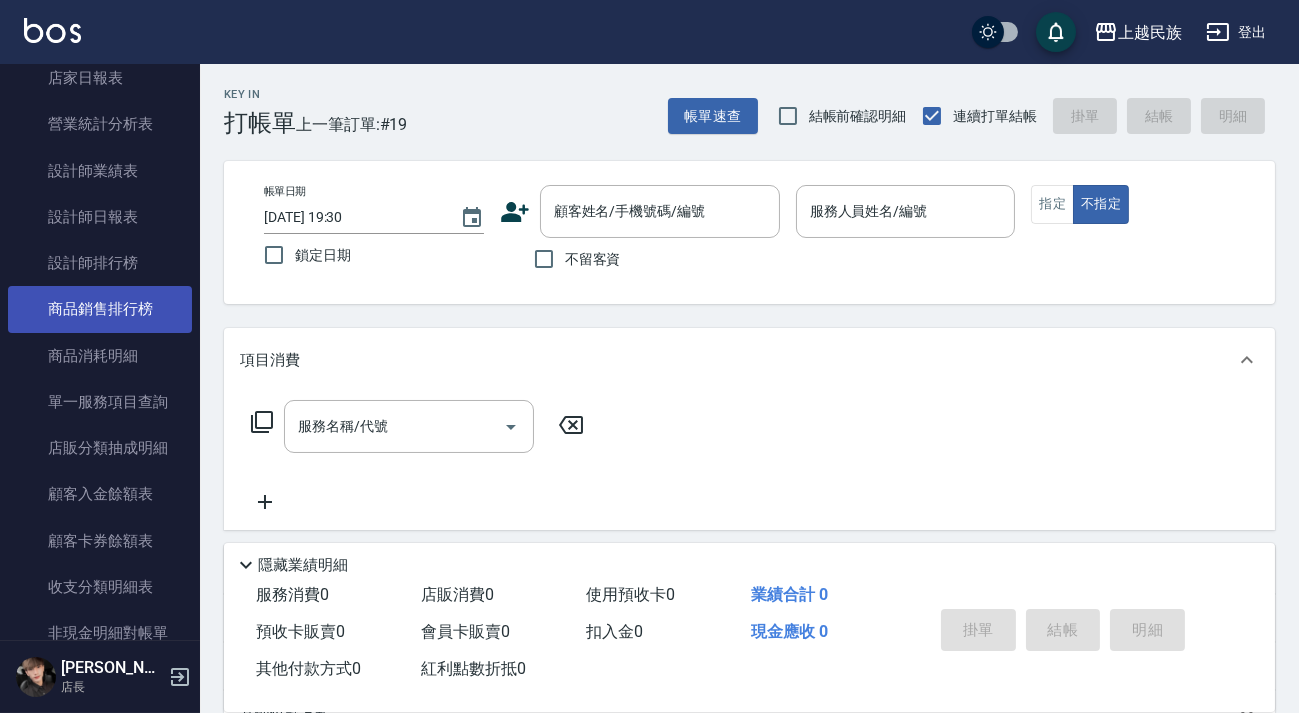 click on "商品銷售排行榜" at bounding box center (100, 309) 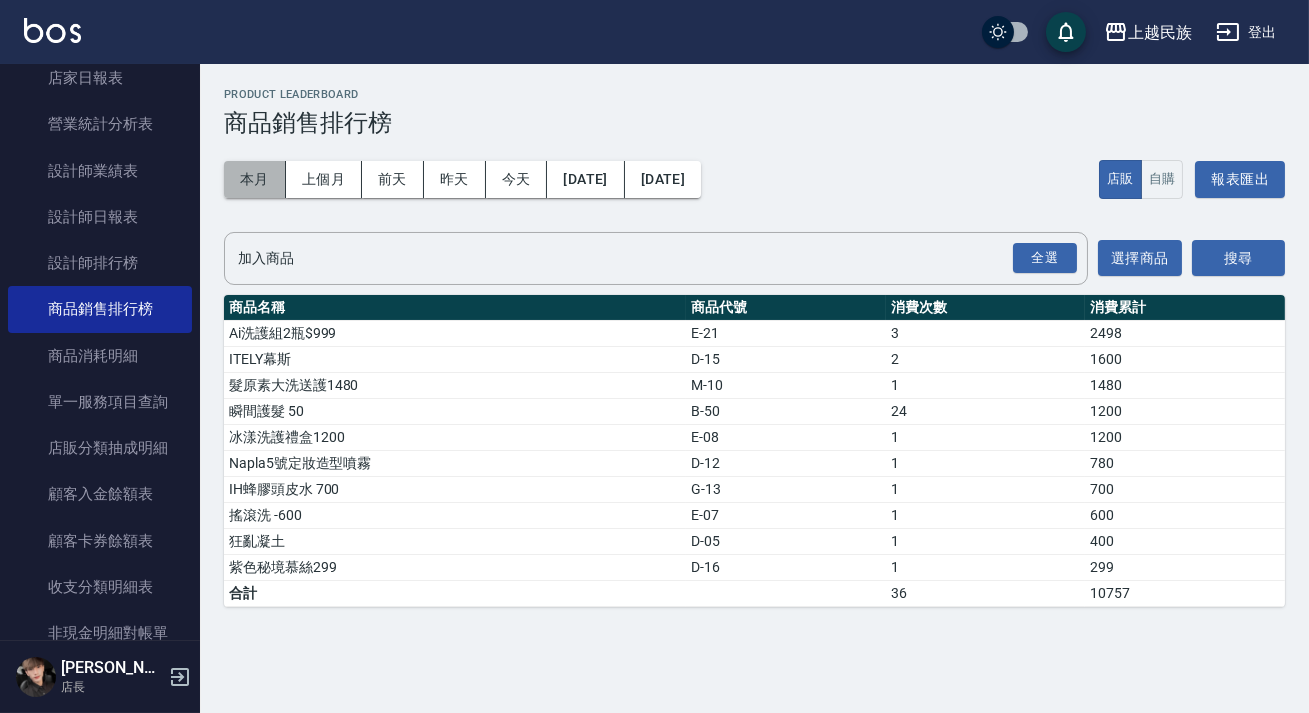 click on "本月" at bounding box center [255, 179] 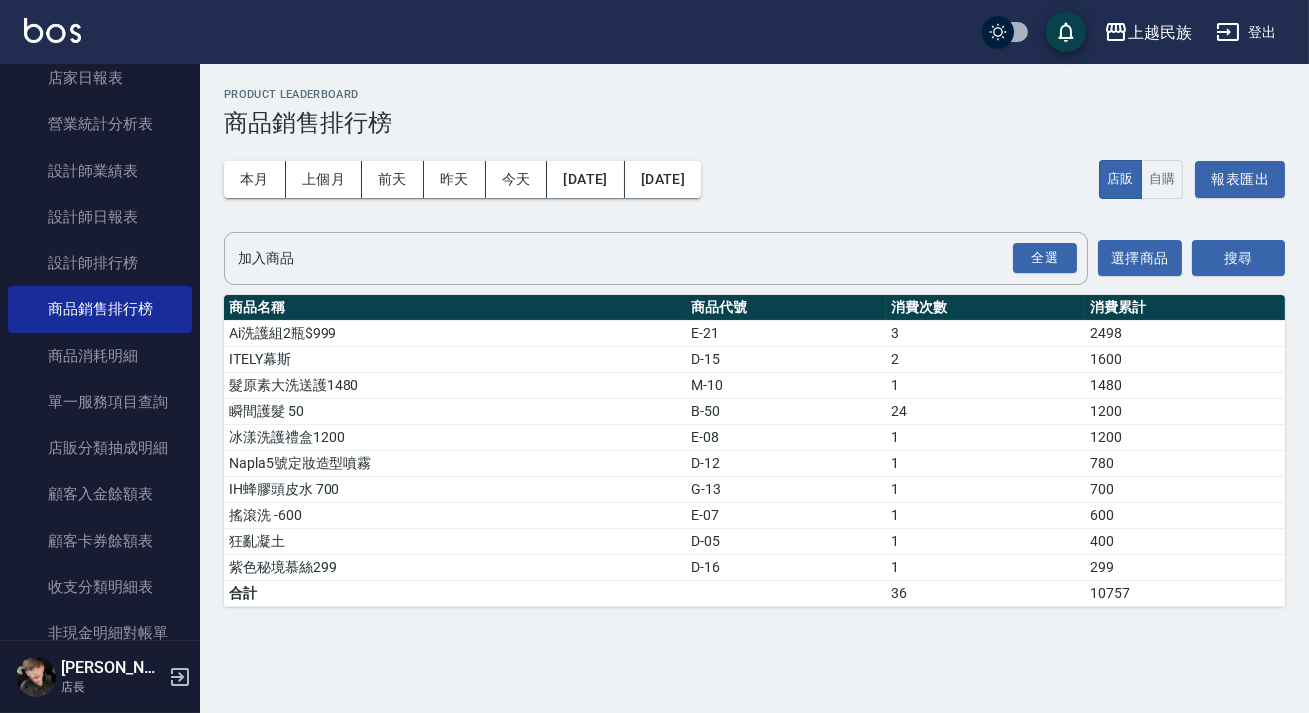 scroll, scrollTop: 474, scrollLeft: 0, axis: vertical 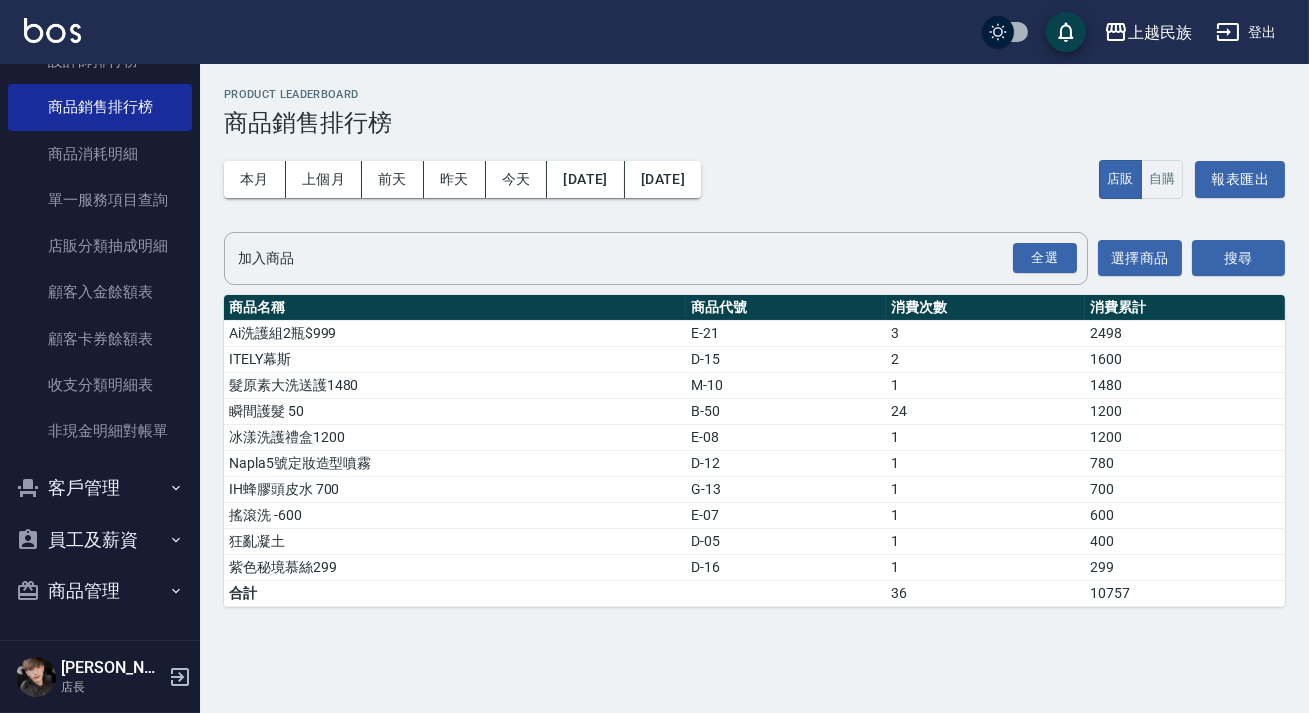 click on "商品管理" at bounding box center [100, 591] 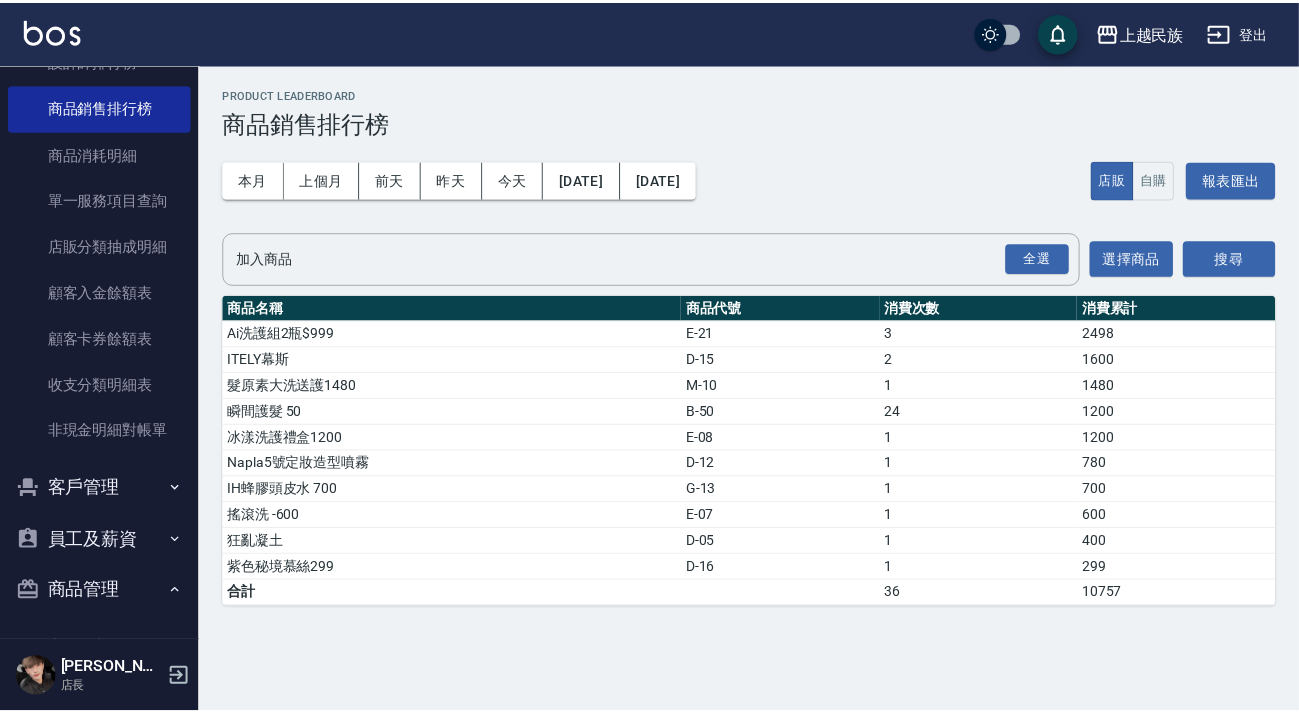 scroll, scrollTop: 536, scrollLeft: 0, axis: vertical 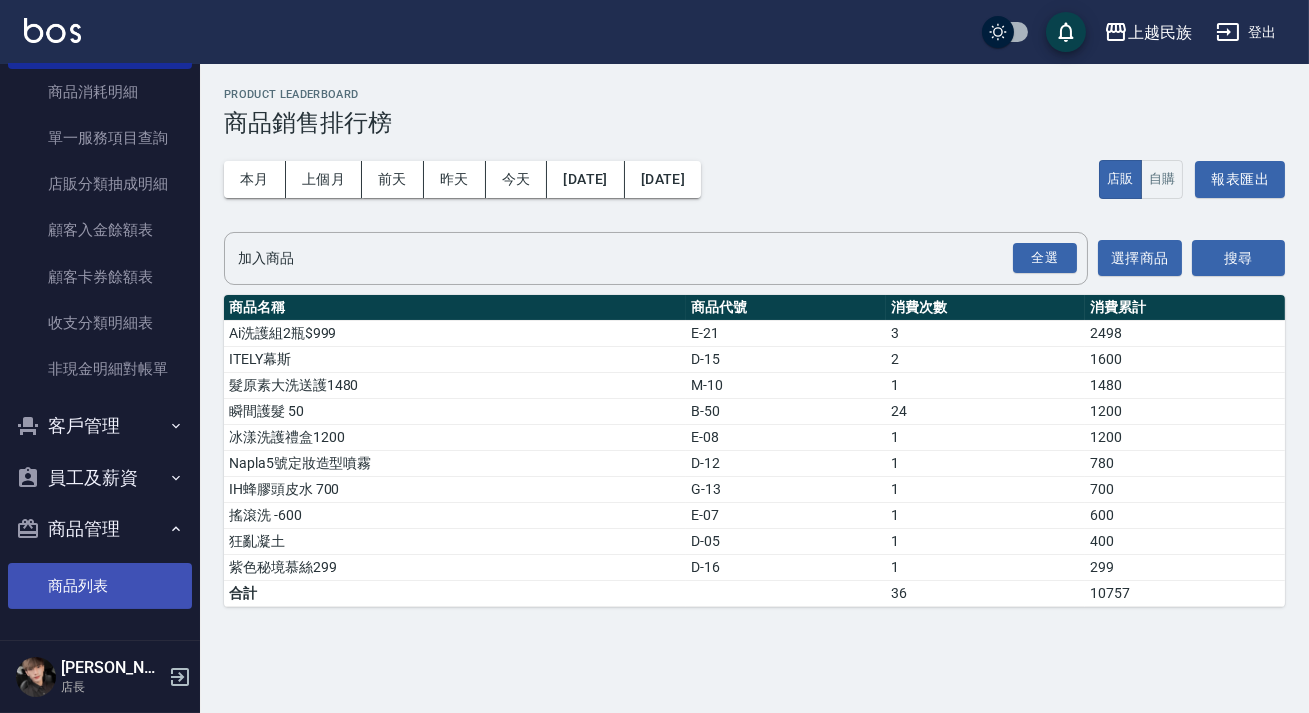 click on "商品列表" at bounding box center (100, 586) 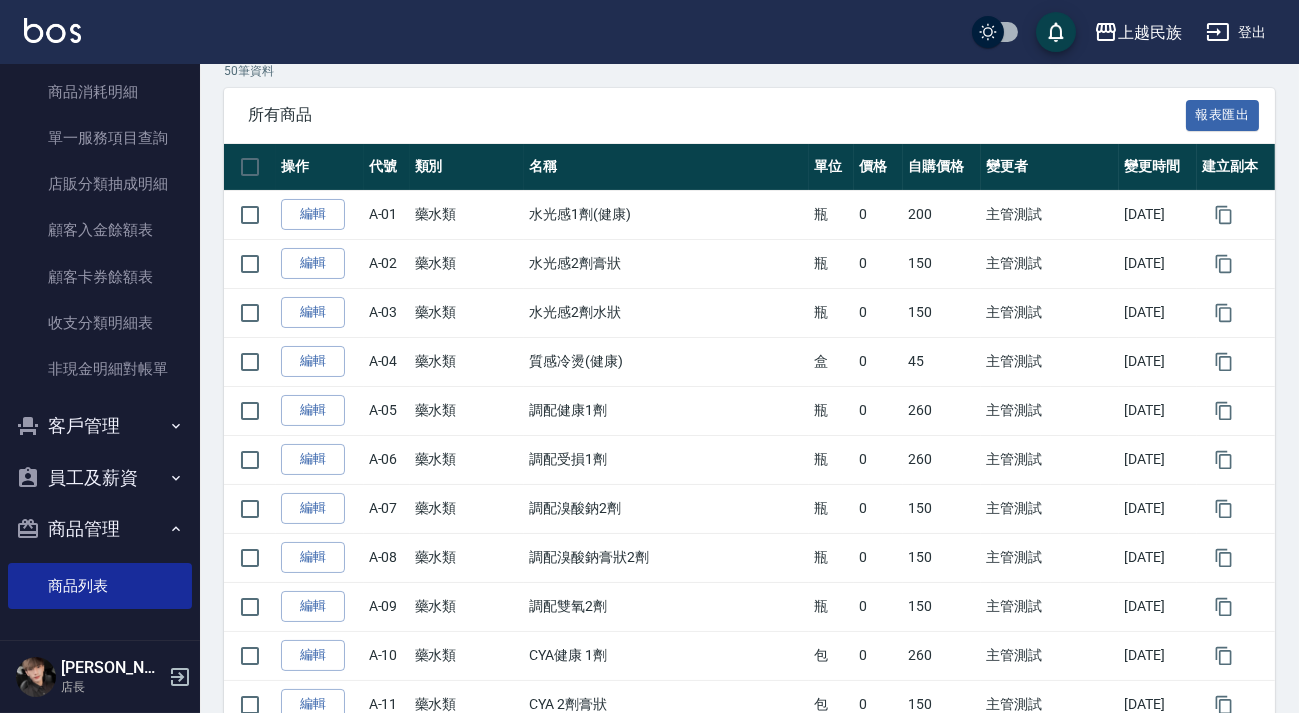scroll, scrollTop: 0, scrollLeft: 0, axis: both 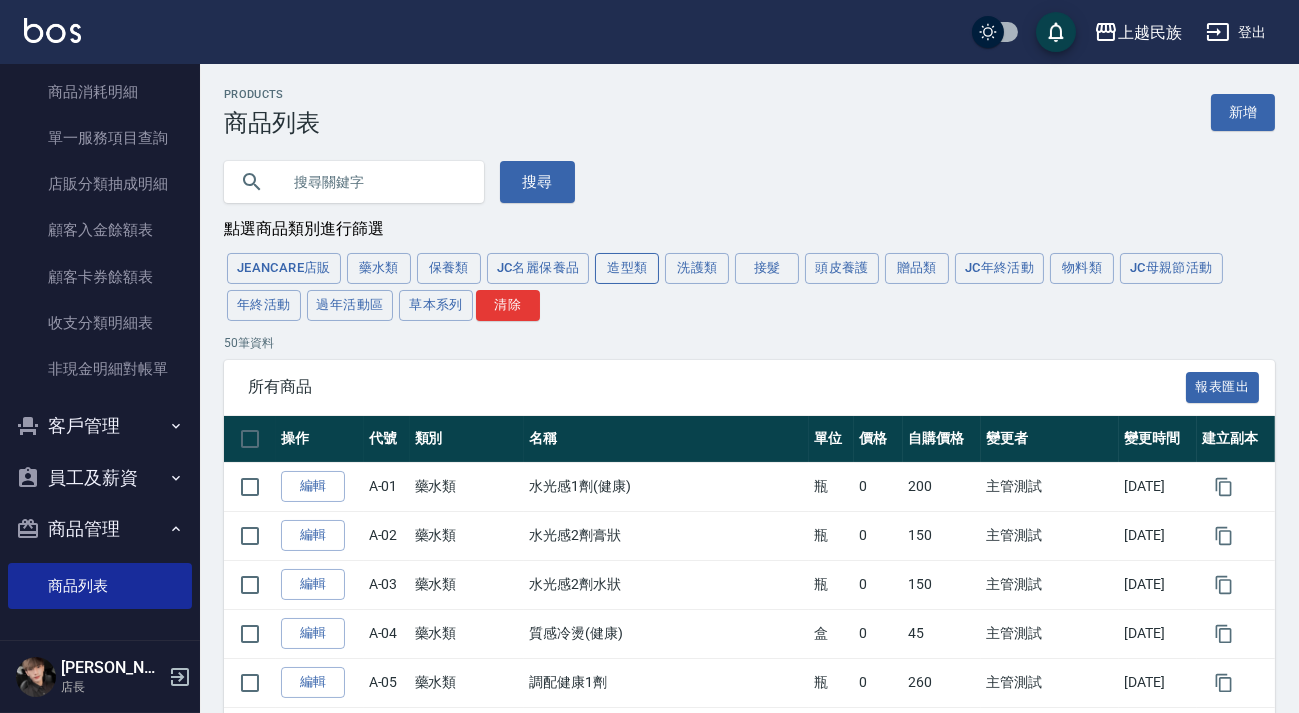 click on "造型類" at bounding box center (627, 268) 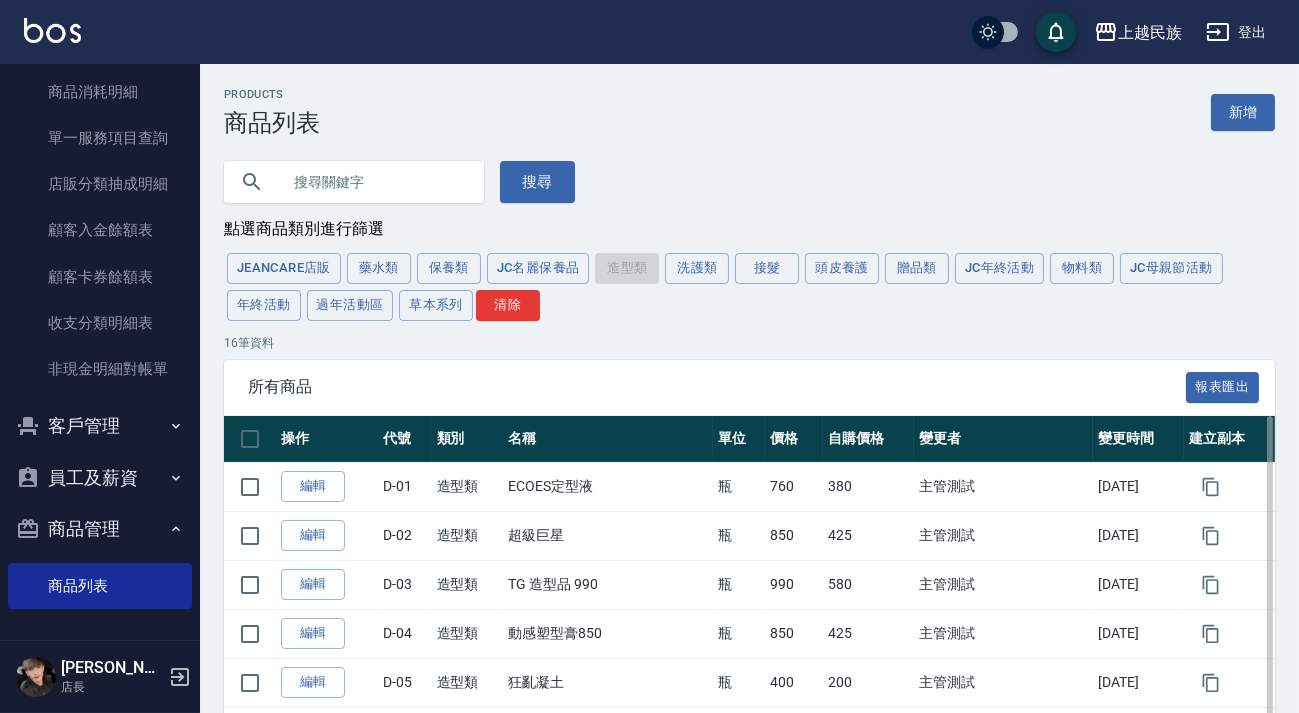 scroll, scrollTop: 627, scrollLeft: 0, axis: vertical 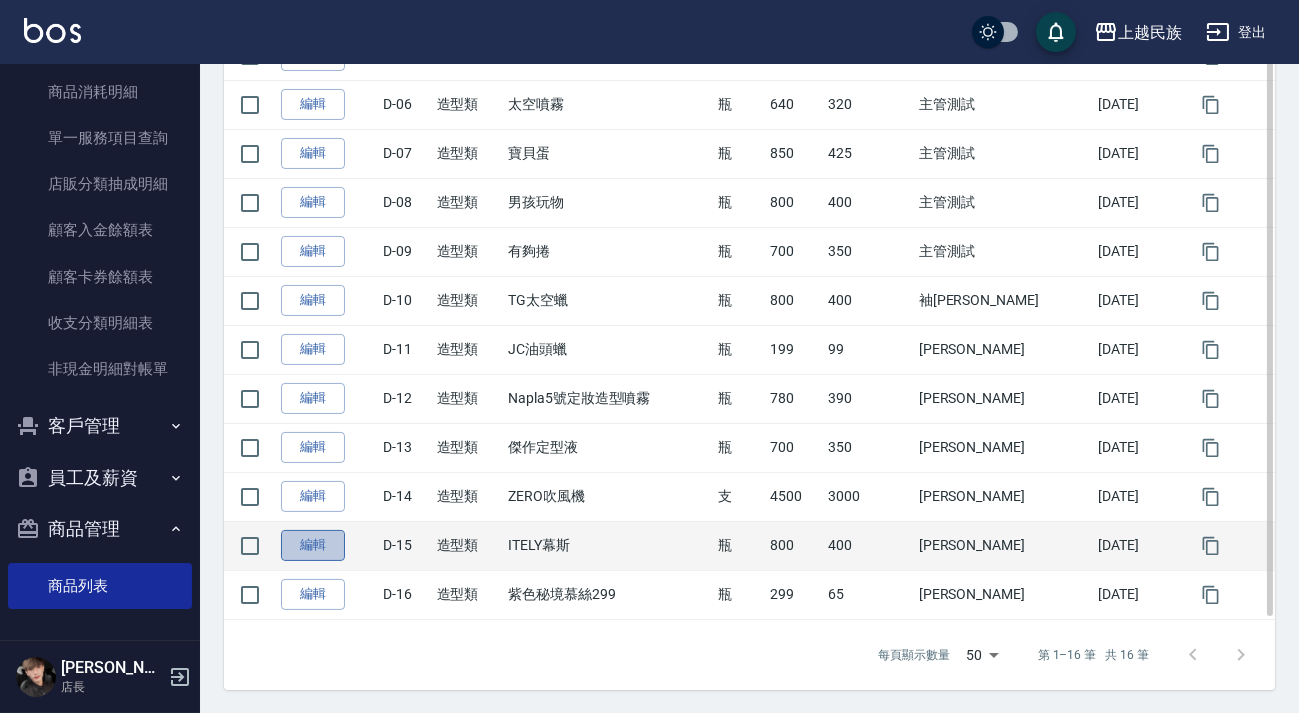 click on "編輯" at bounding box center [313, 545] 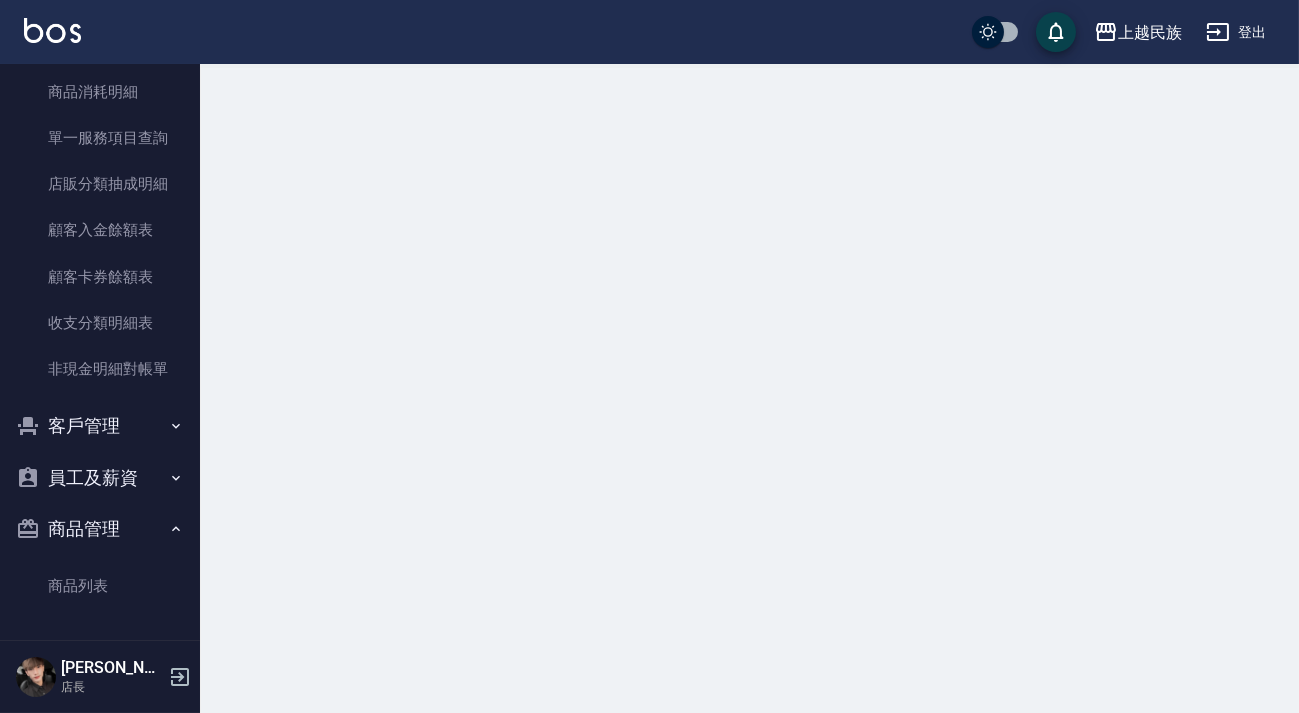 scroll, scrollTop: 0, scrollLeft: 0, axis: both 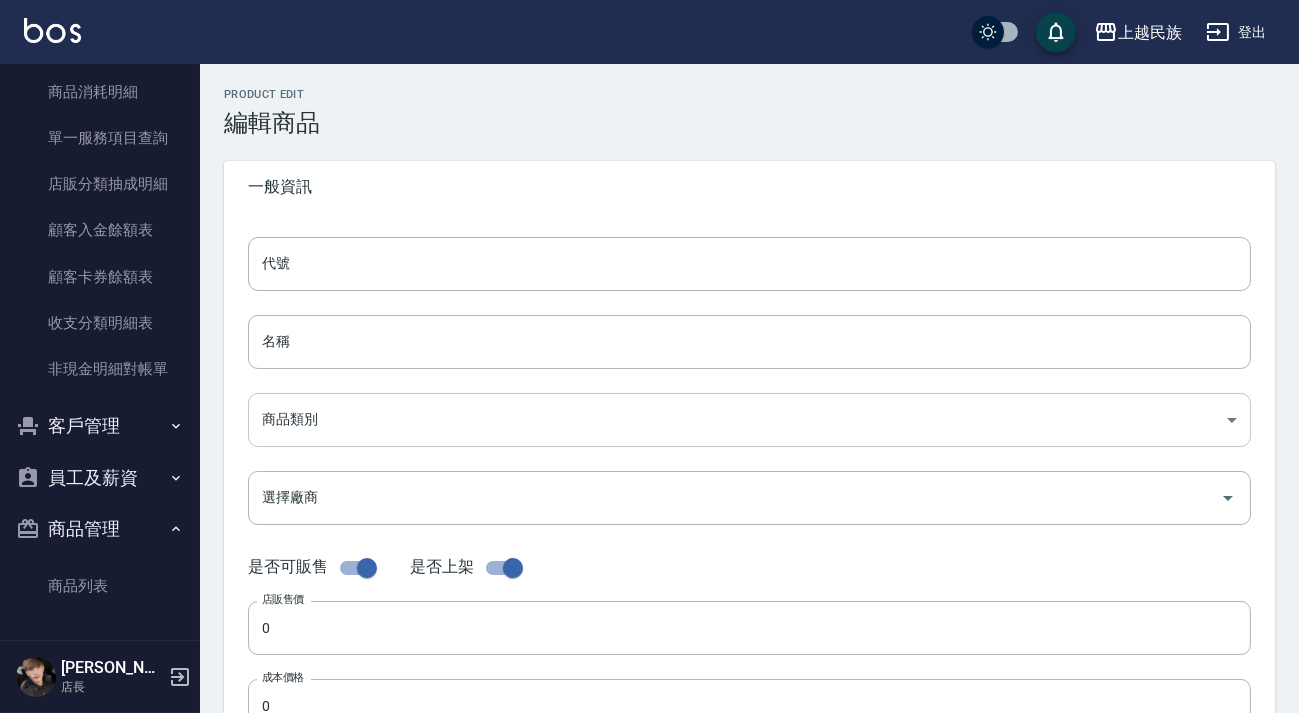 type on "D-15" 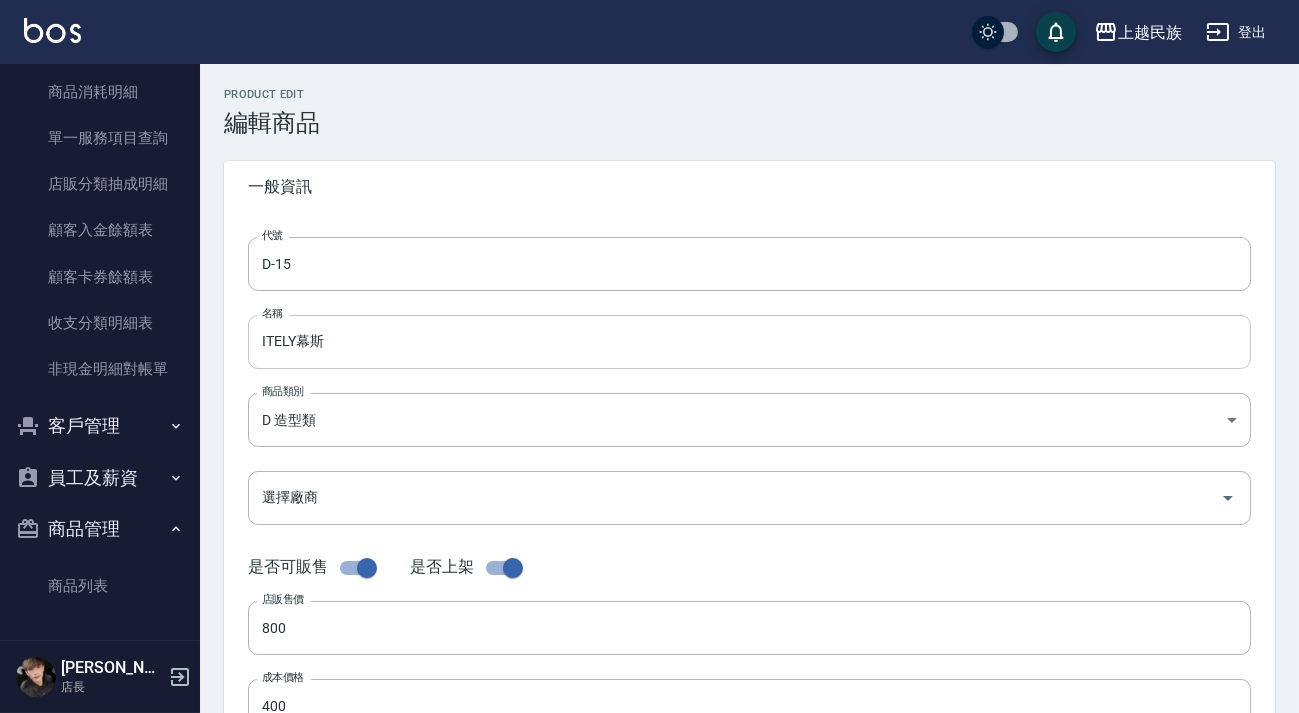click on "ITELY幕斯" at bounding box center (749, 342) 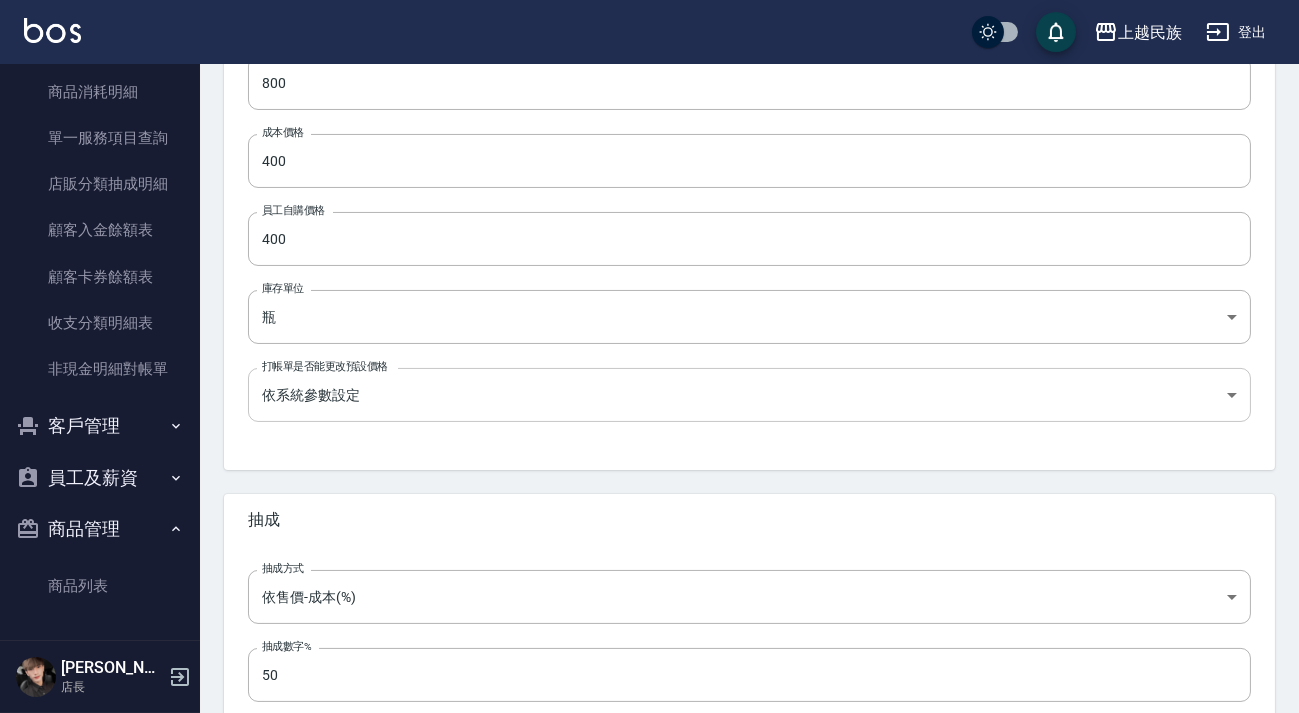 scroll, scrollTop: 666, scrollLeft: 0, axis: vertical 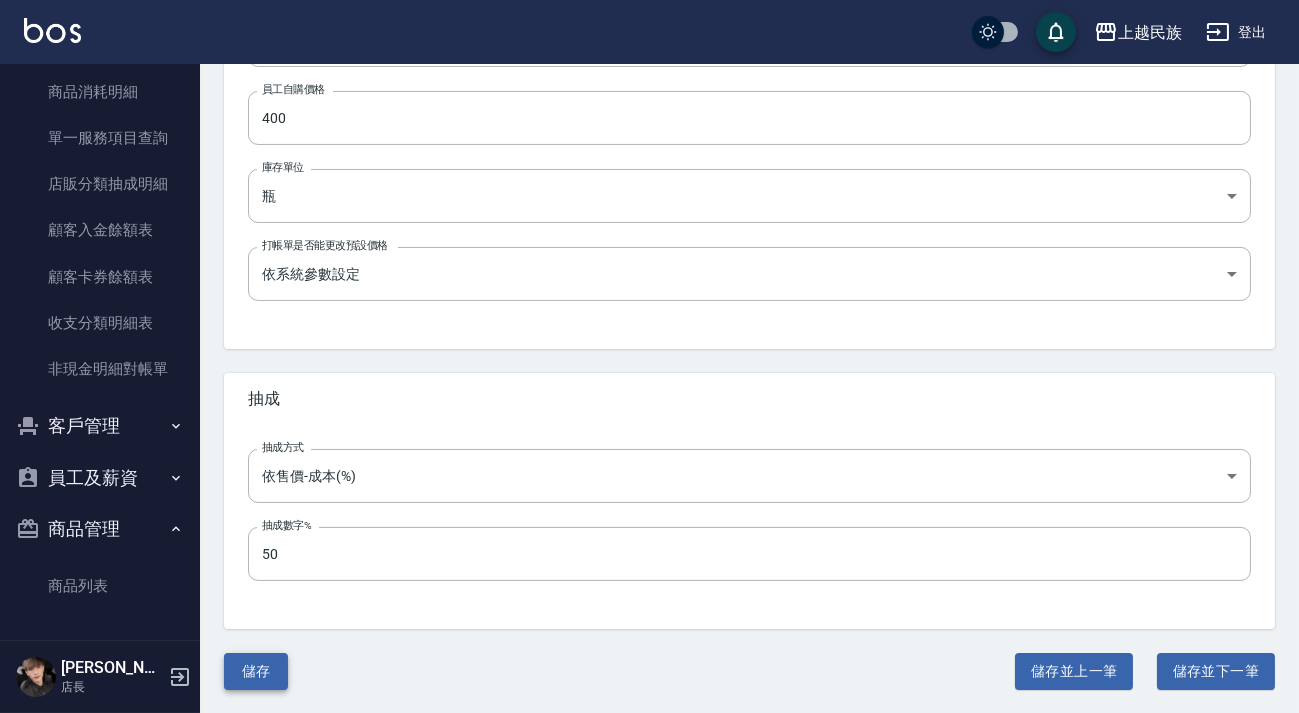 type on "ITELY慕斯" 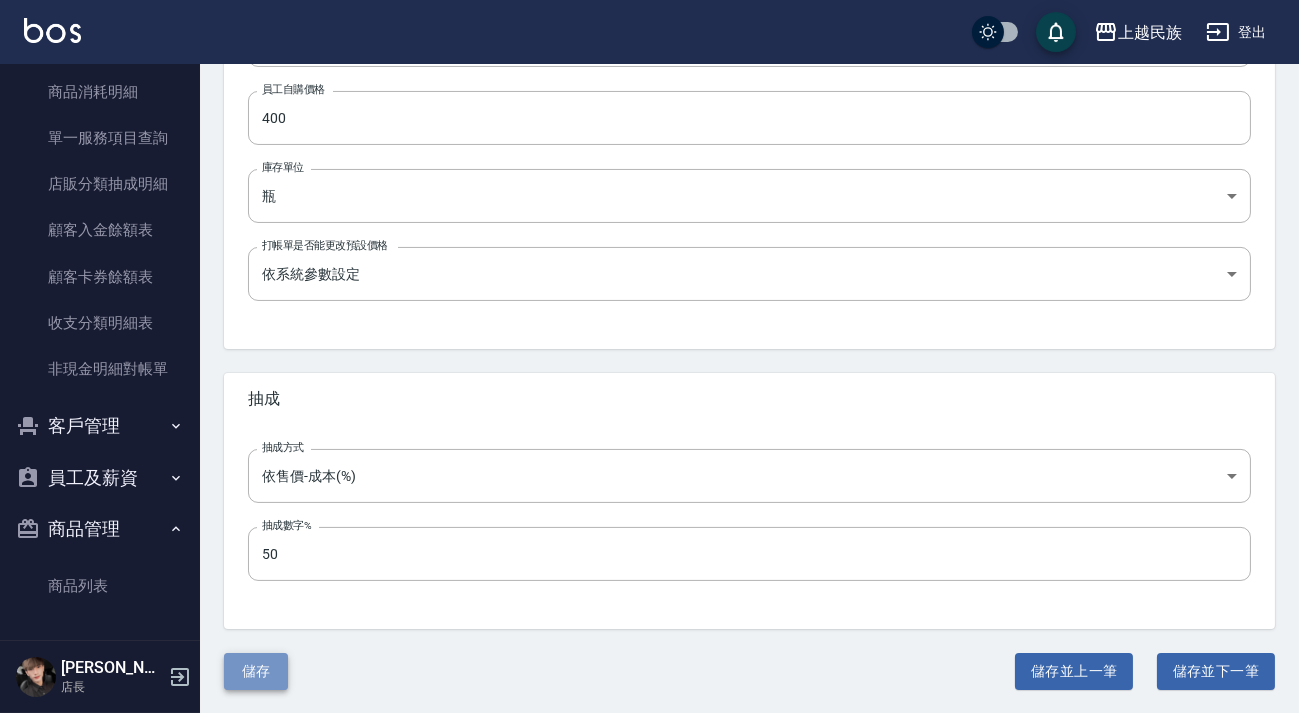 click on "儲存" at bounding box center [256, 671] 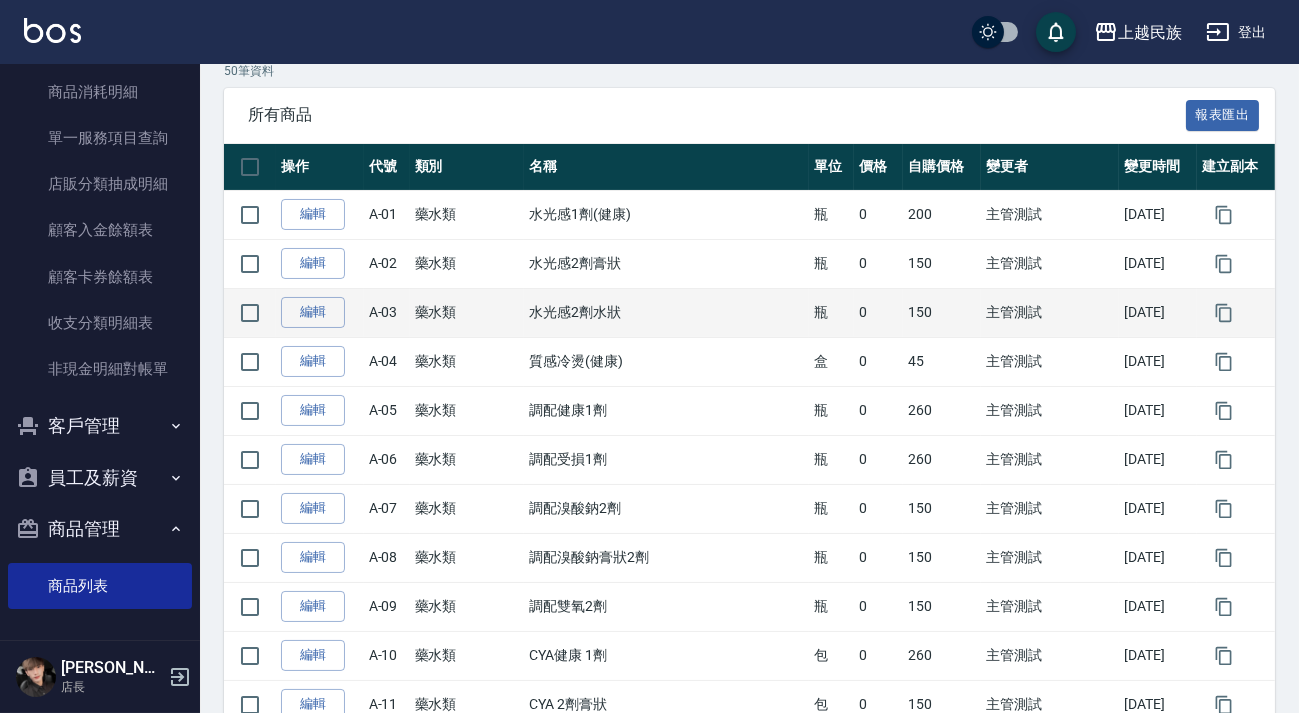 scroll, scrollTop: 0, scrollLeft: 0, axis: both 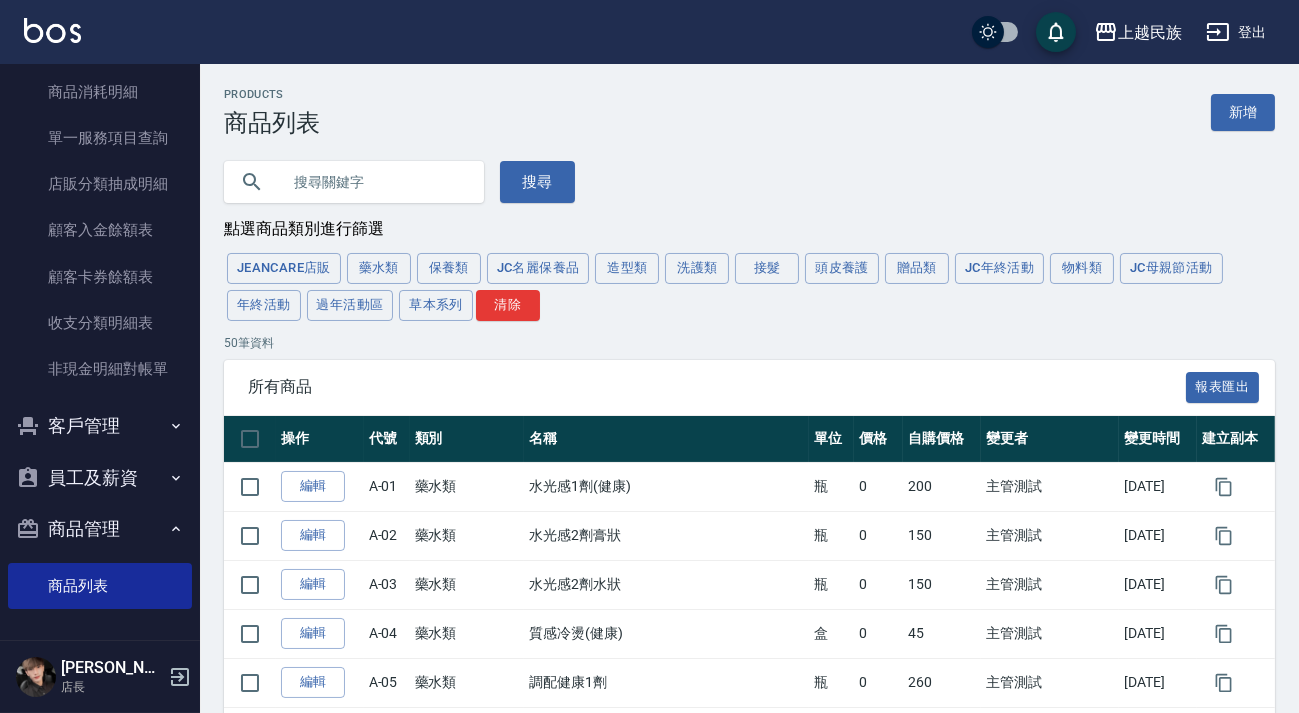 drag, startPoint x: 686, startPoint y: 260, endPoint x: 585, endPoint y: 268, distance: 101.31634 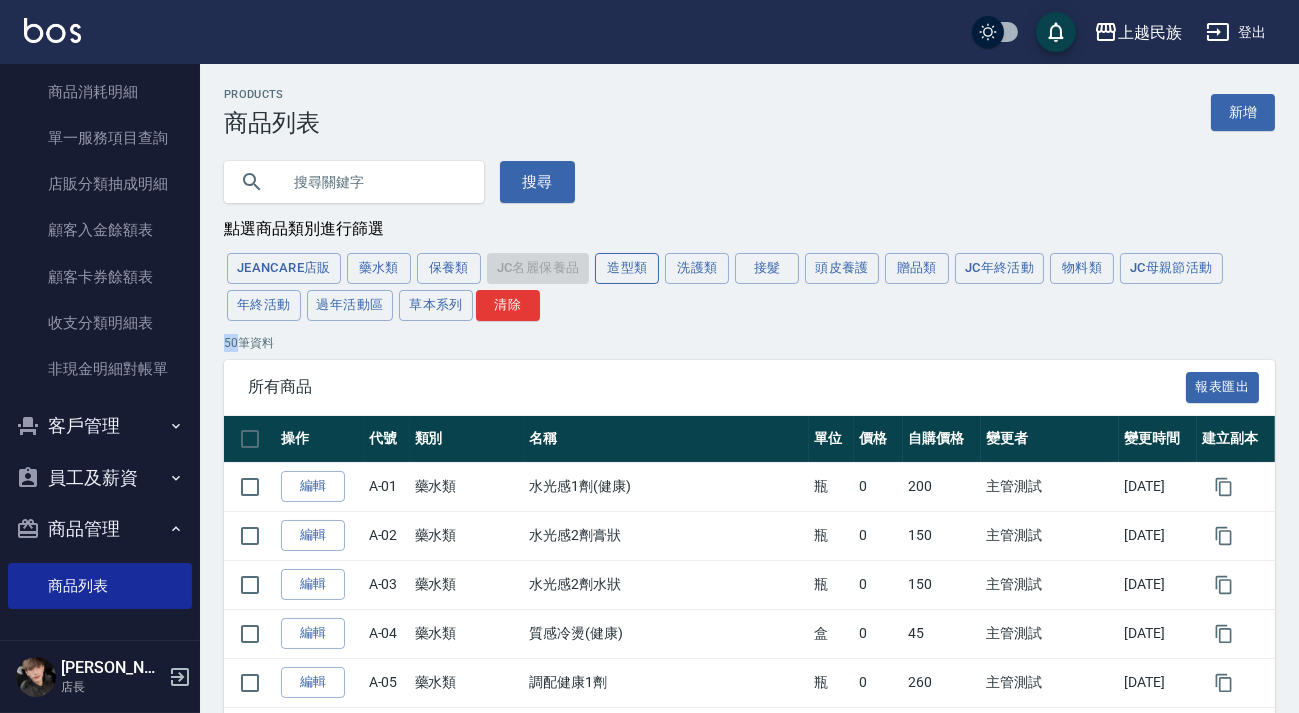 click on "造型類" at bounding box center [627, 268] 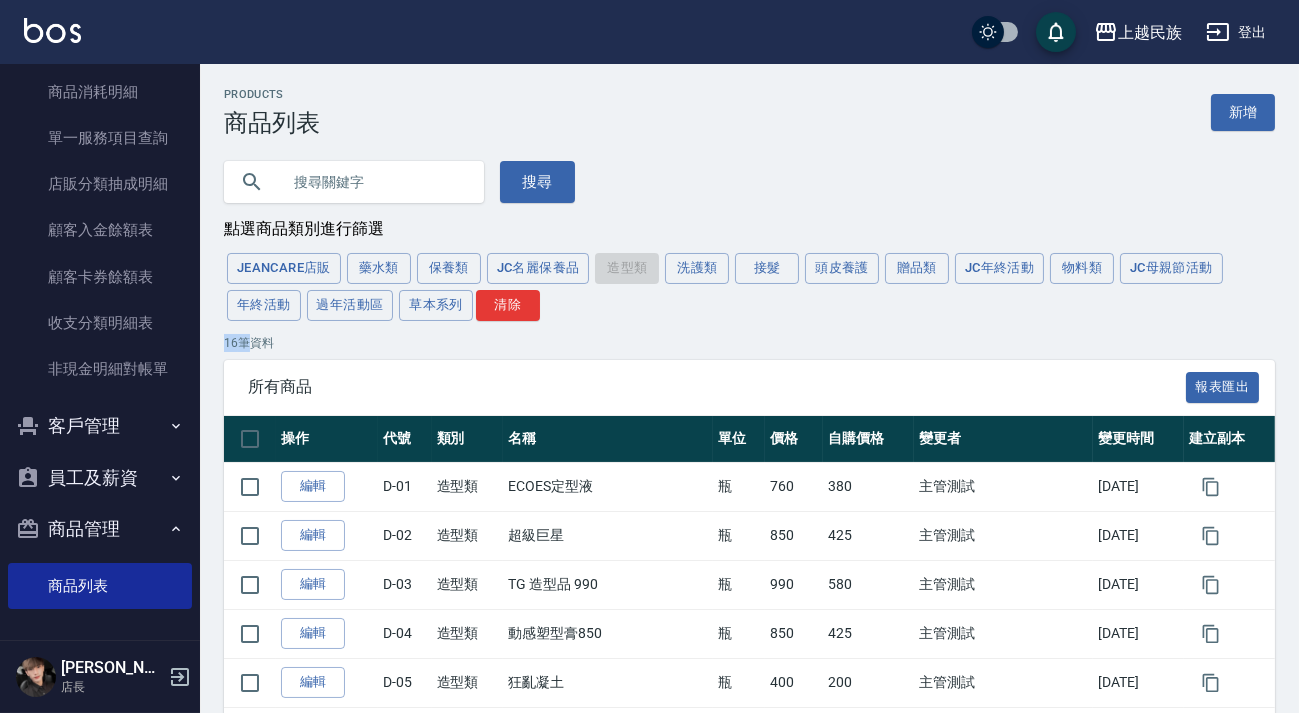 click on "JeanCare店販 藥水類 保養類 JC名麗保養品 造型類 洗護類 接髮 頭皮養護 贈品類 JC年終活動 物料類 JC母親節活動 年終活動 過年活動區 草本系列 清除" at bounding box center [749, 287] 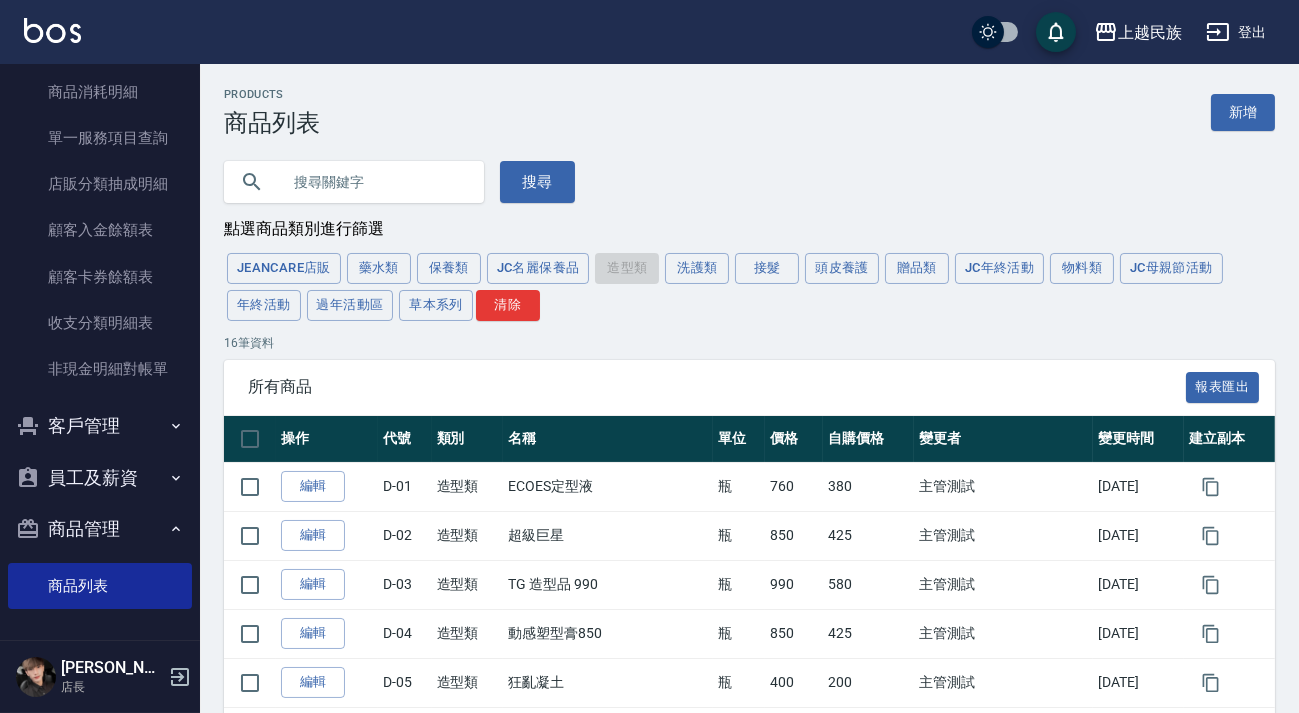 click on "JeanCare店販 藥水類 保養類 JC名麗保養品 造型類 洗護類 接髮 頭皮養護 贈品類 JC年終活動 物料類 JC母親節活動 年終活動 過年活動區 草本系列 清除" at bounding box center (749, 287) 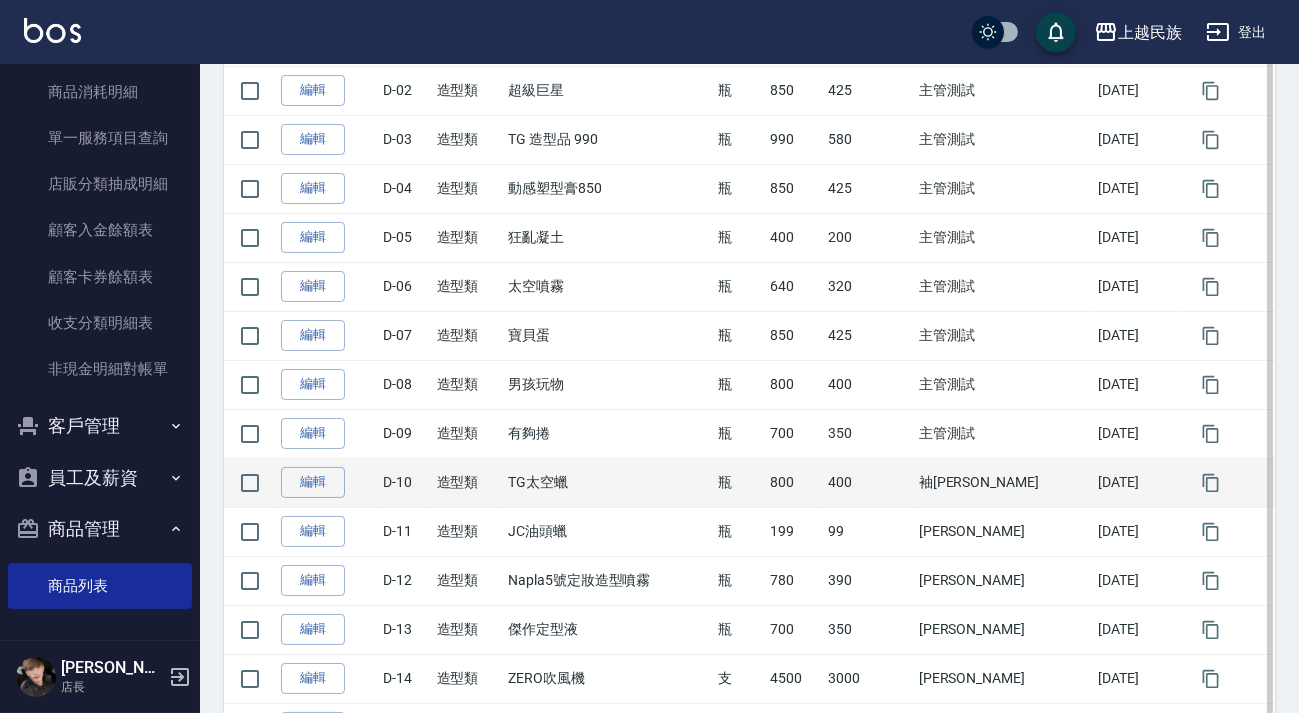 scroll, scrollTop: 354, scrollLeft: 0, axis: vertical 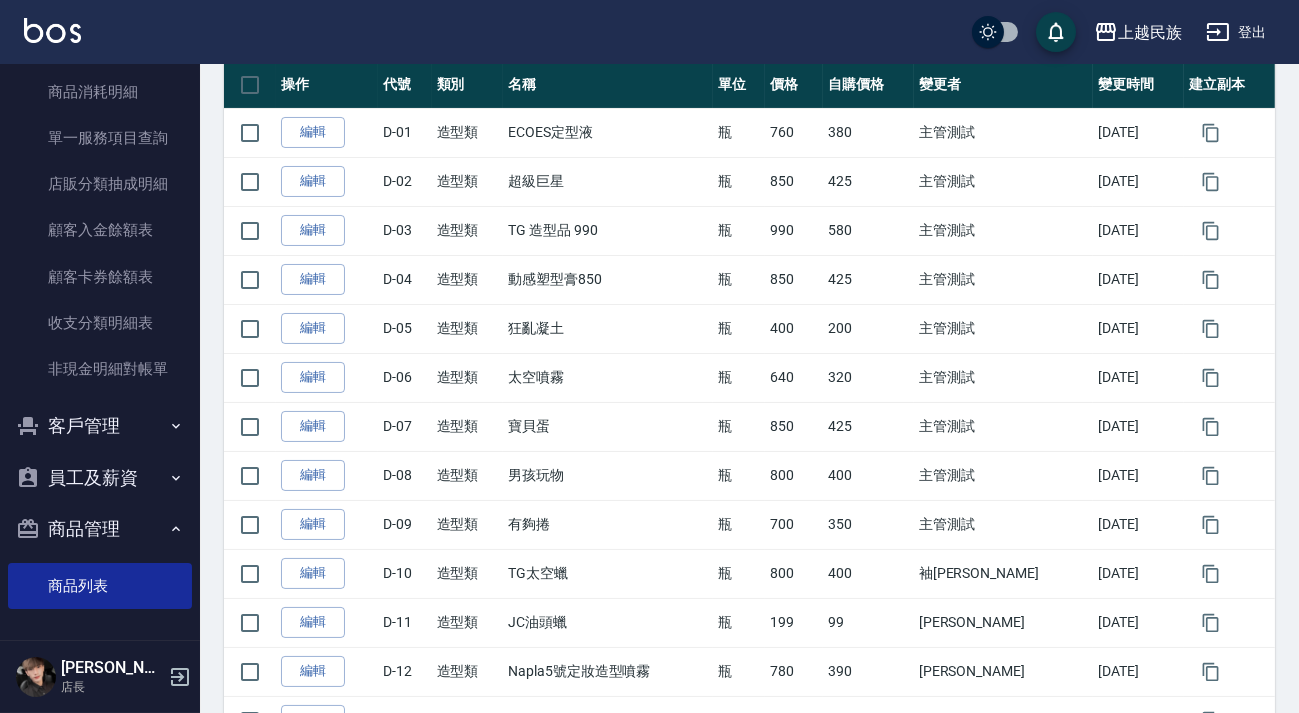click at bounding box center (52, 30) 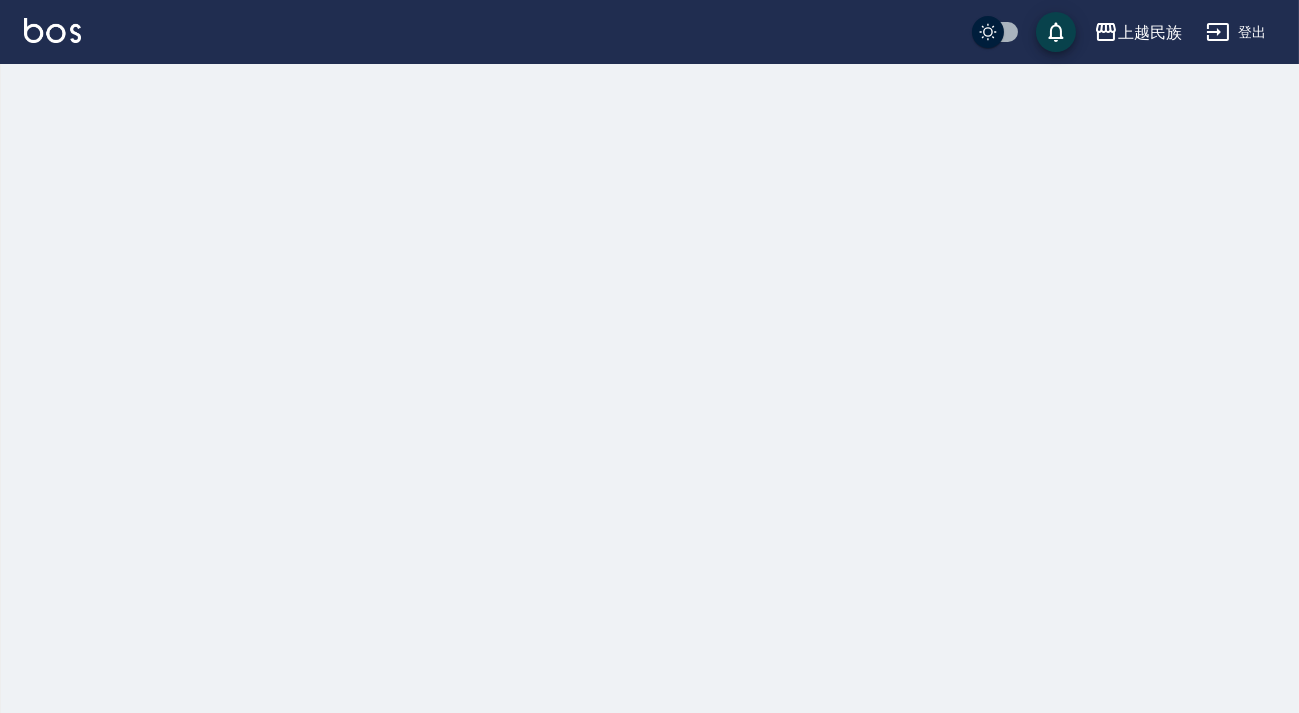 scroll, scrollTop: 0, scrollLeft: 0, axis: both 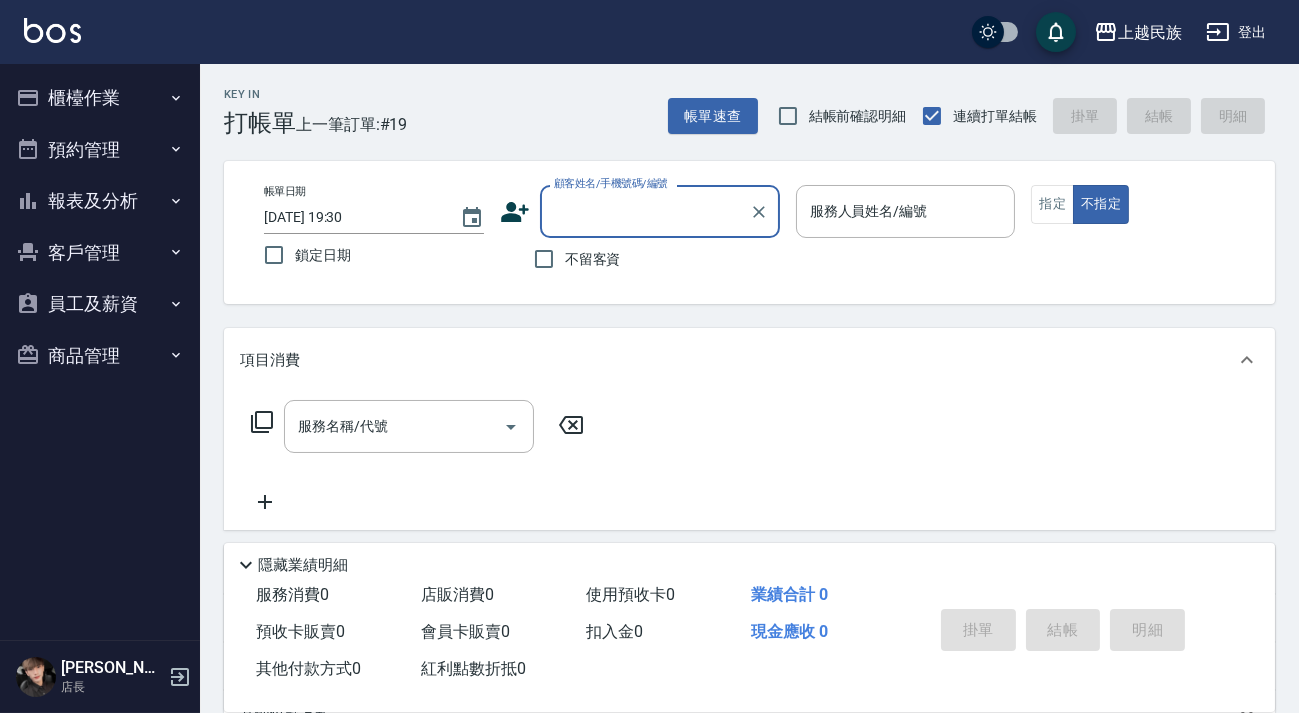 click at bounding box center (52, 30) 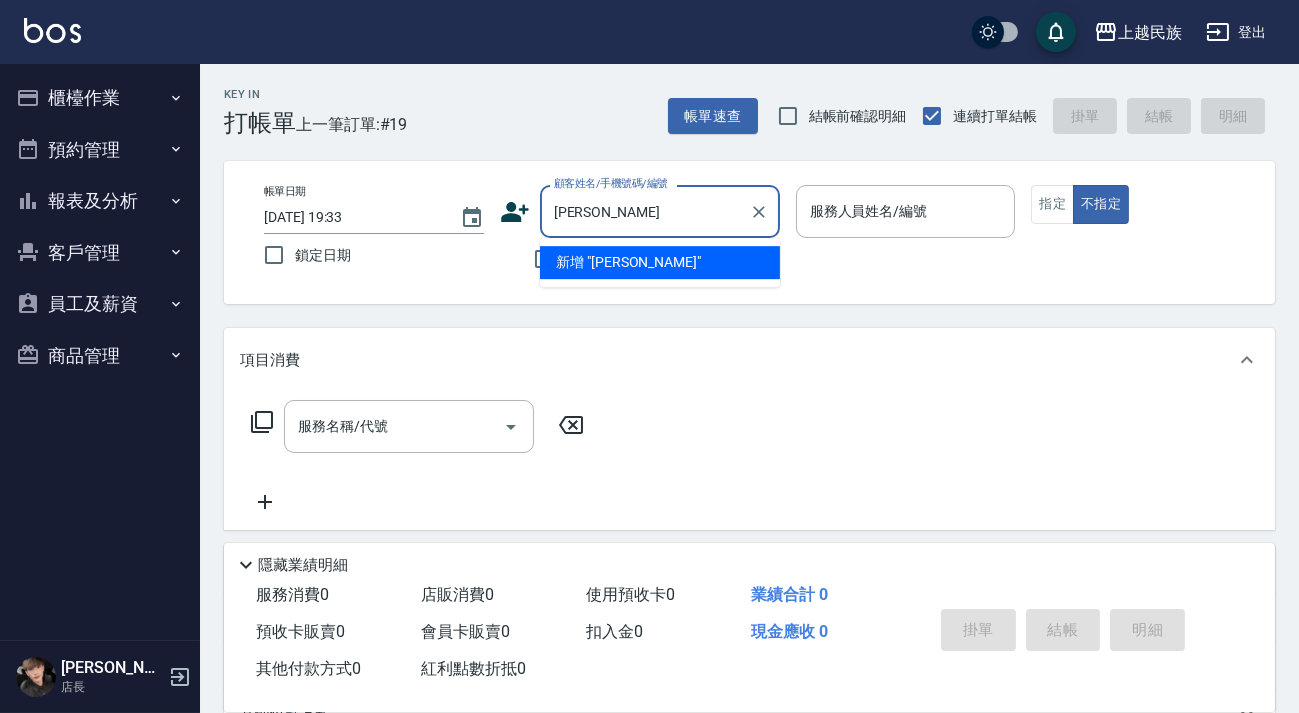 type on "張" 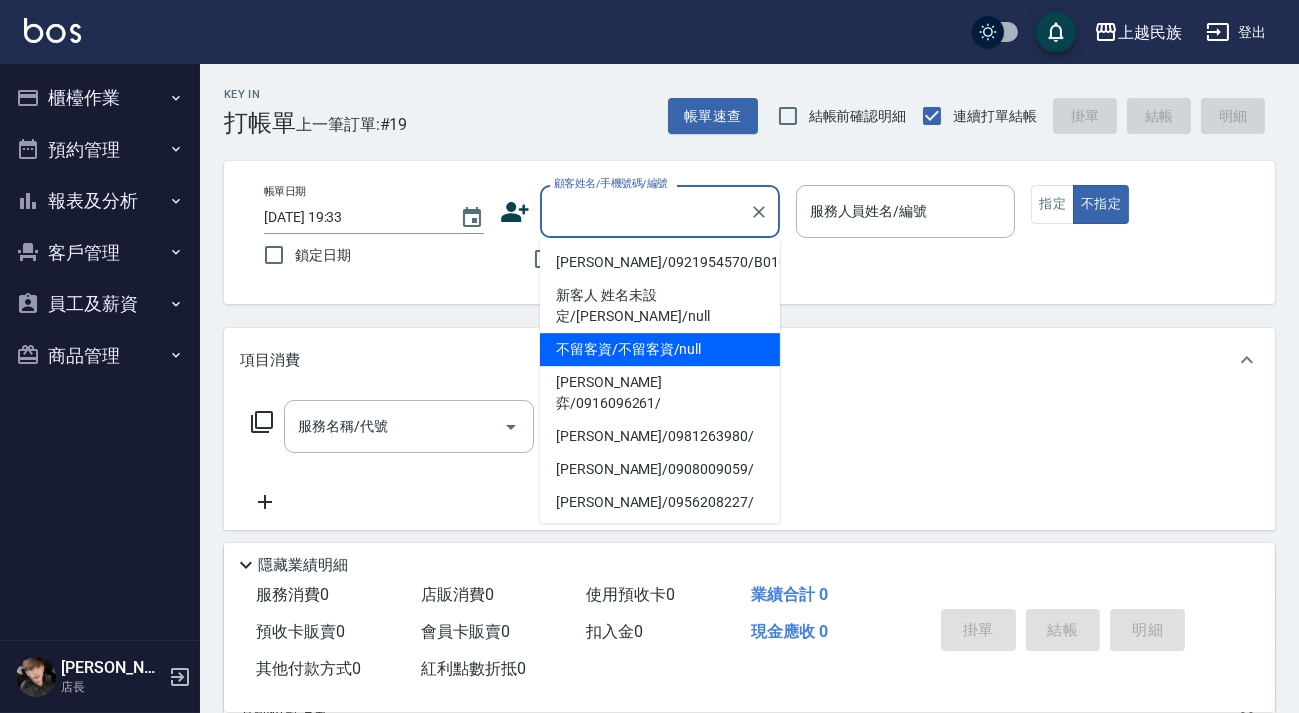 type on "不留客資/不留客資/null" 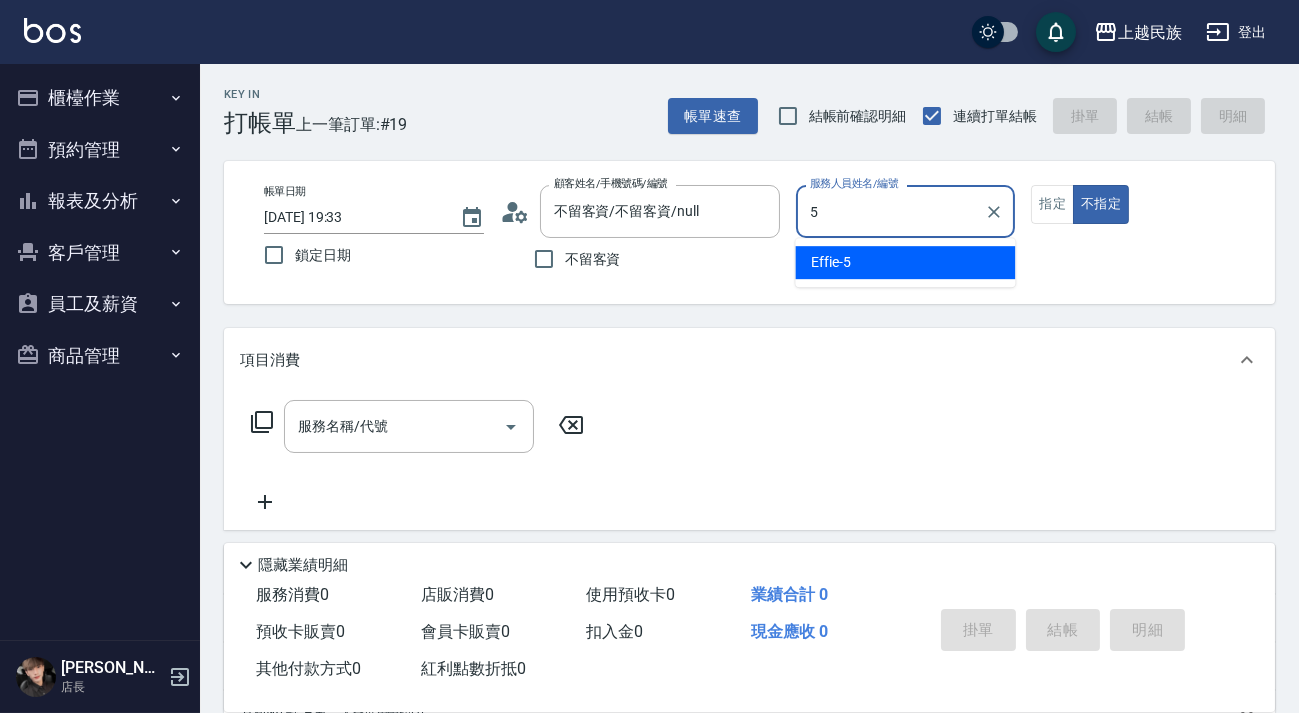 type on "Effie-5" 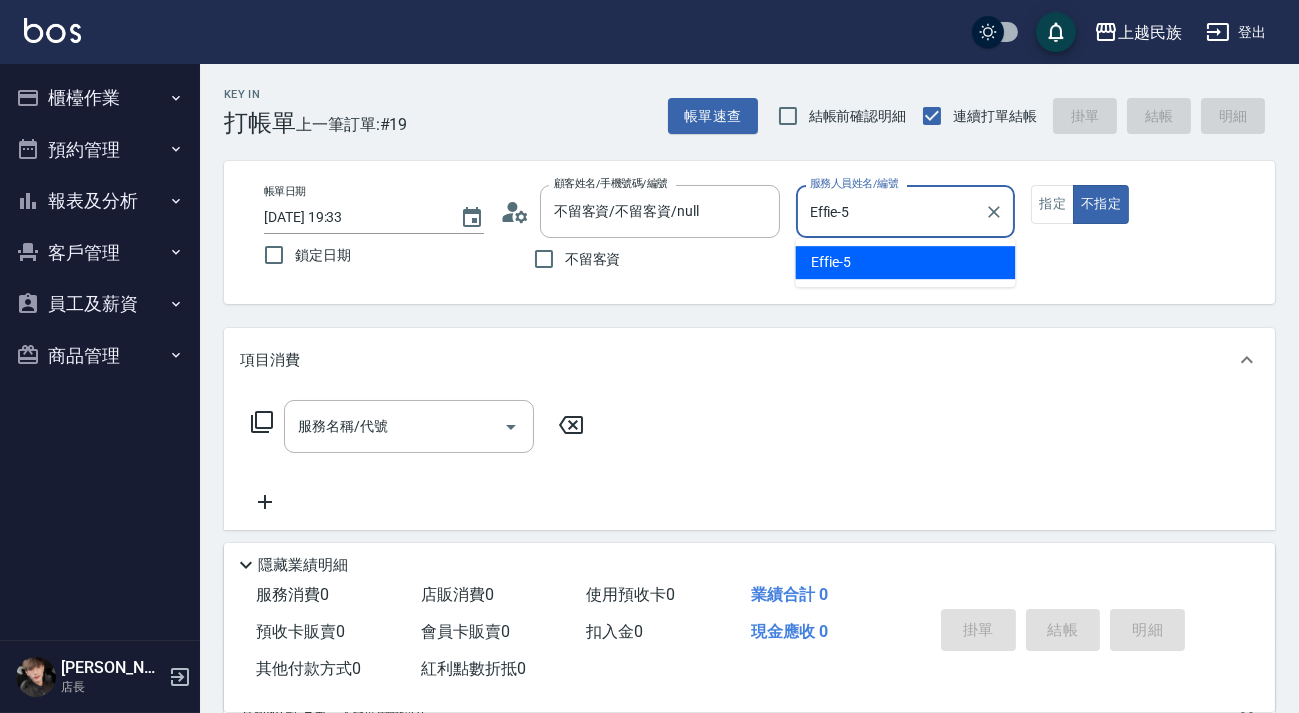 type on "false" 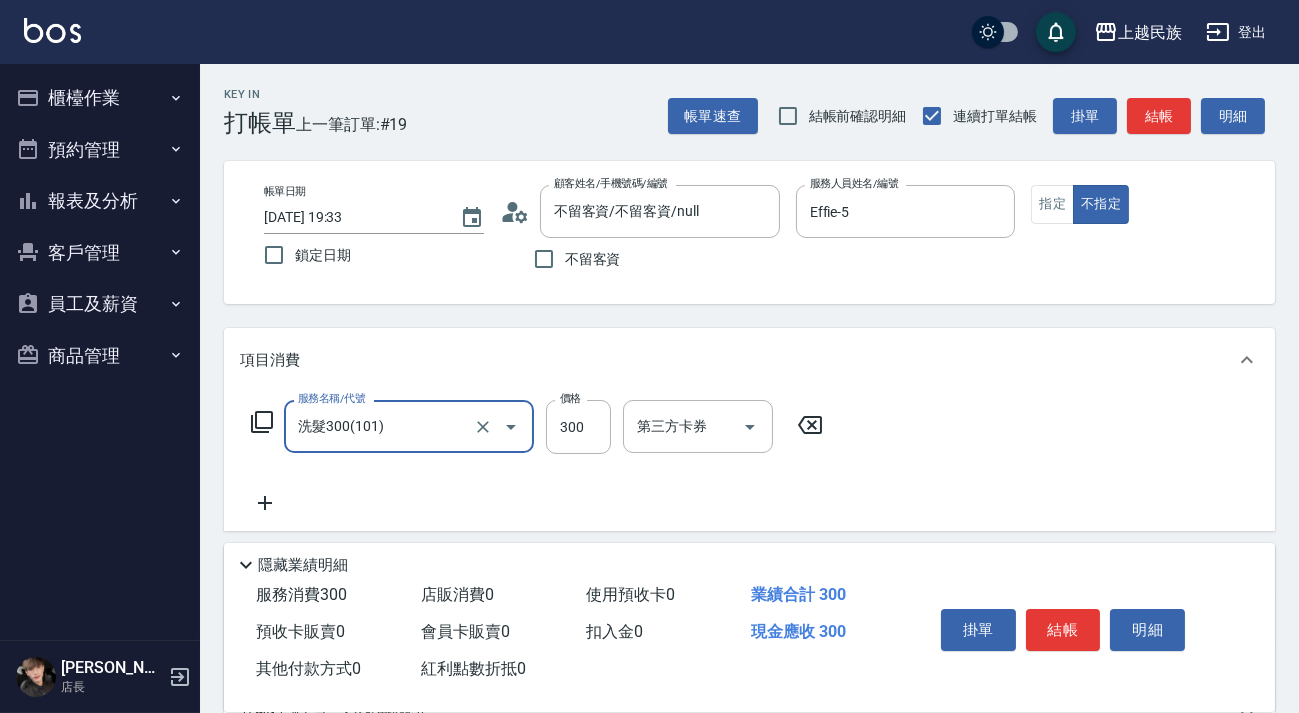 type on "洗髮300(101)" 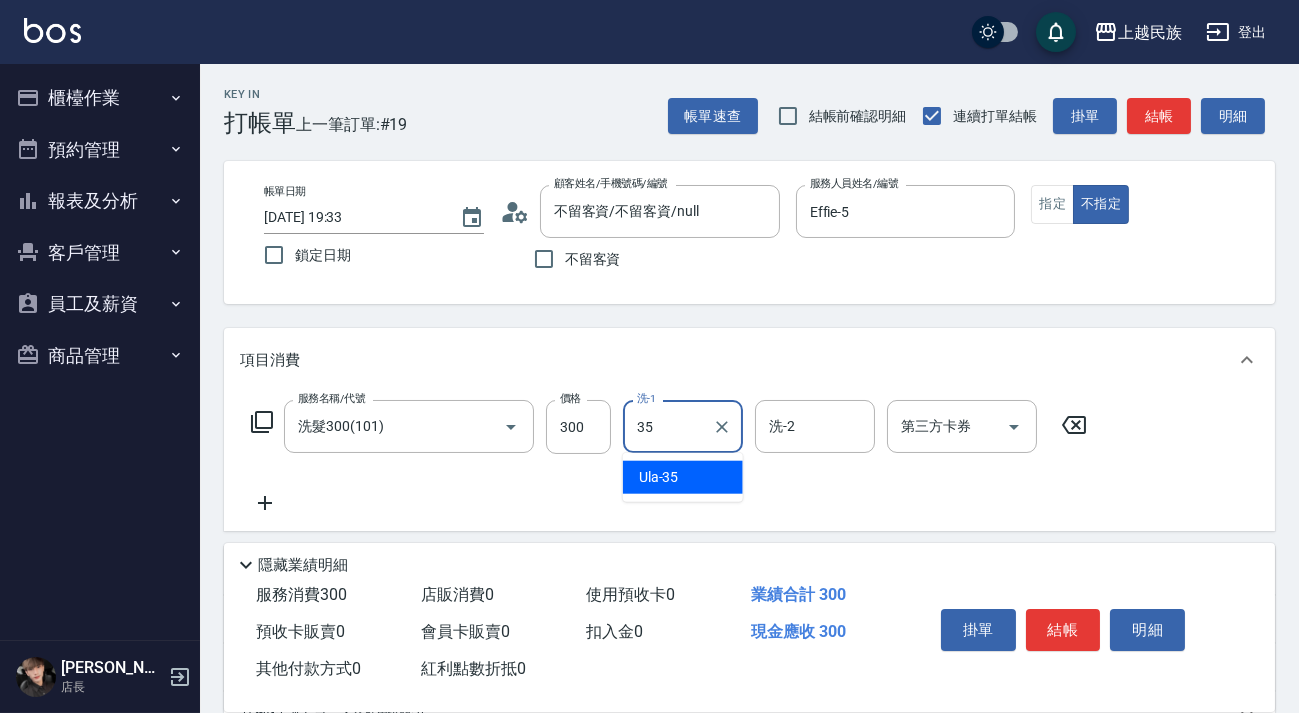 type on "Ula-35" 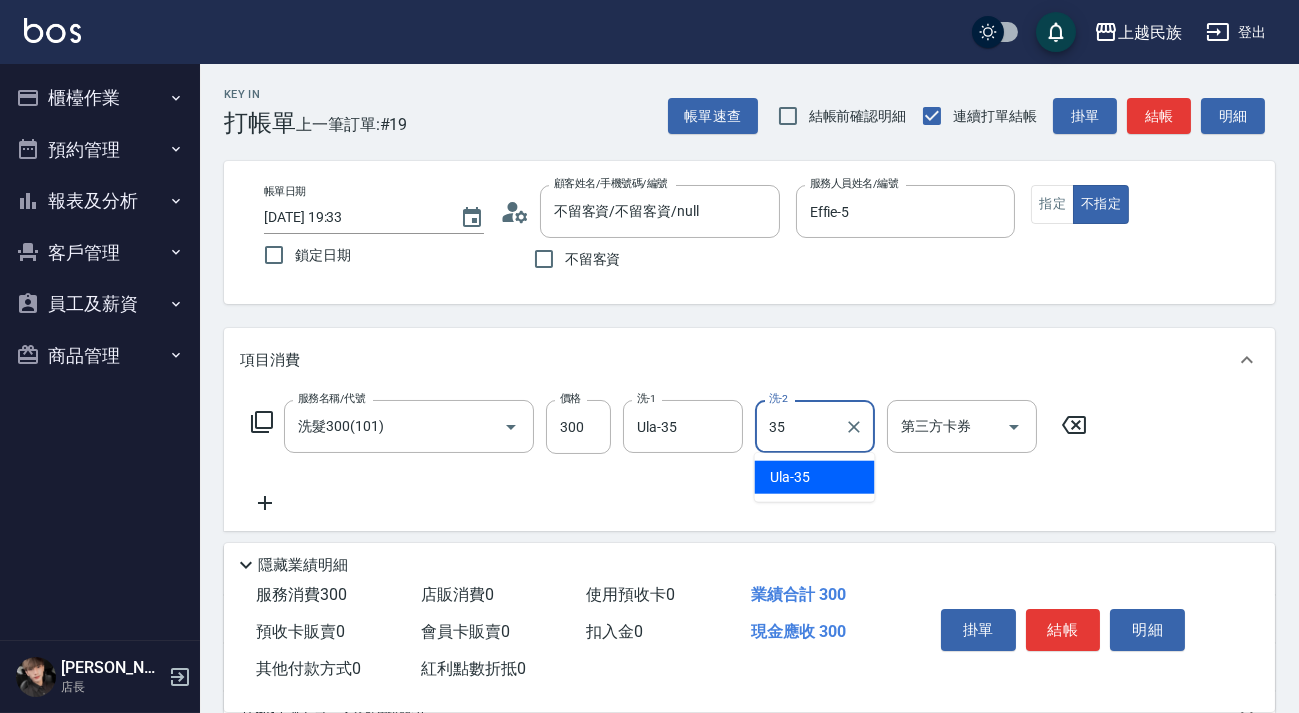 type on "Ula-35" 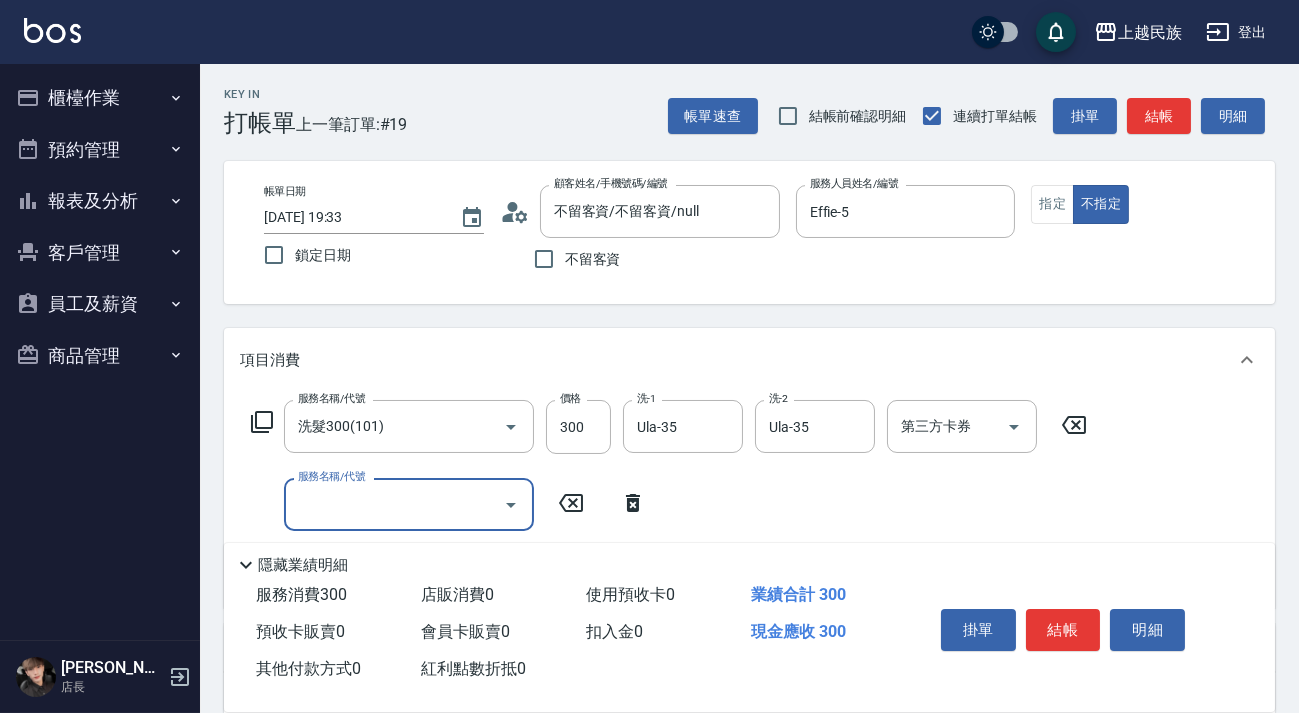 click 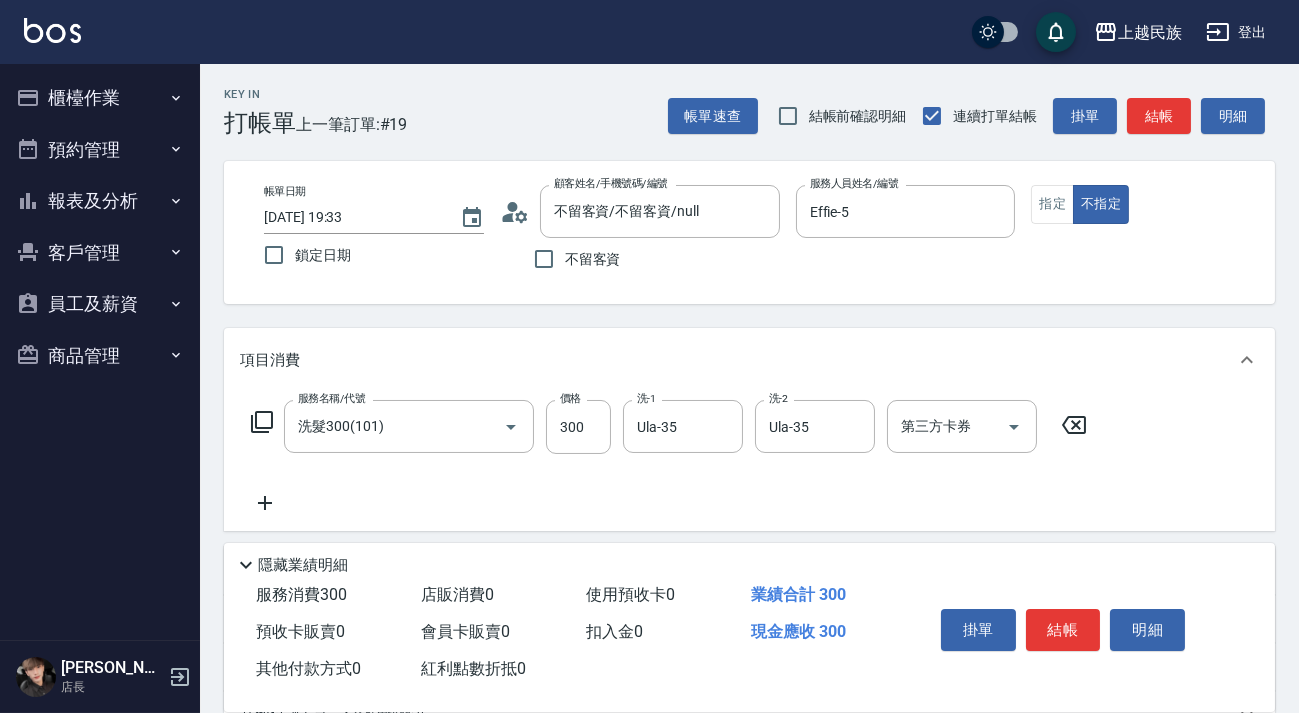 scroll, scrollTop: 262, scrollLeft: 0, axis: vertical 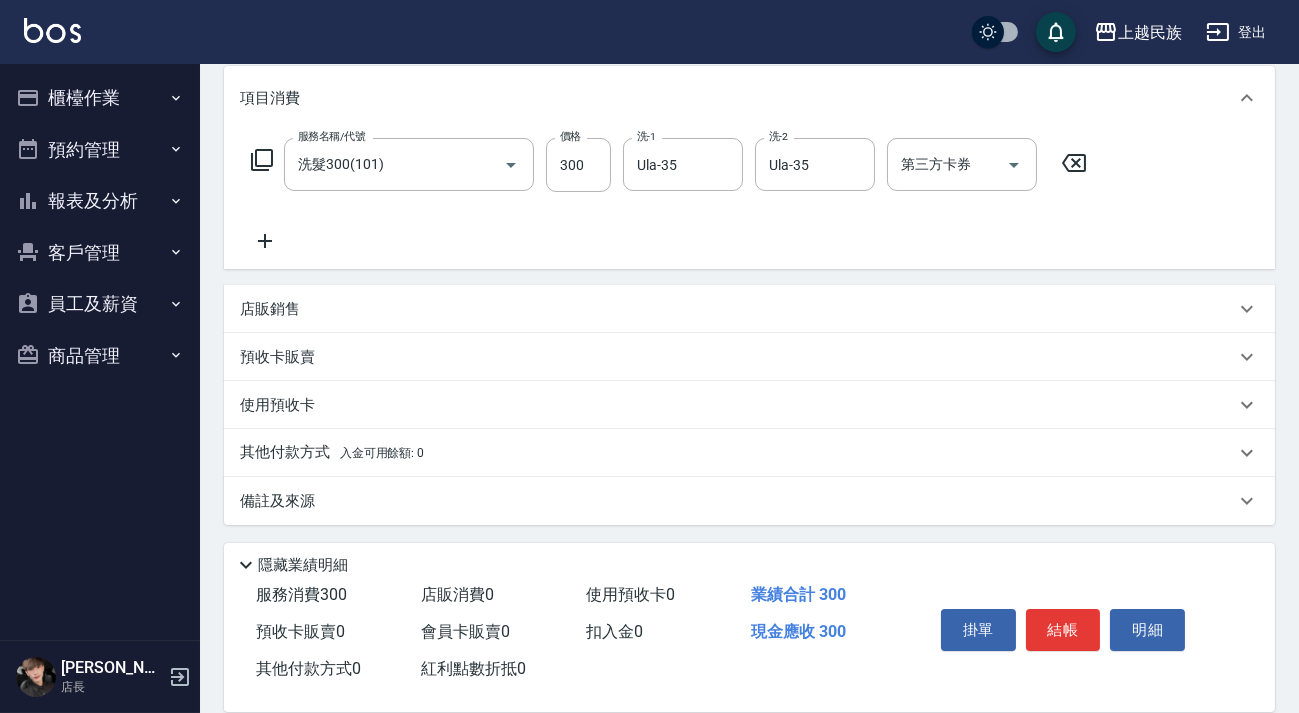click on "店販銷售" at bounding box center (737, 309) 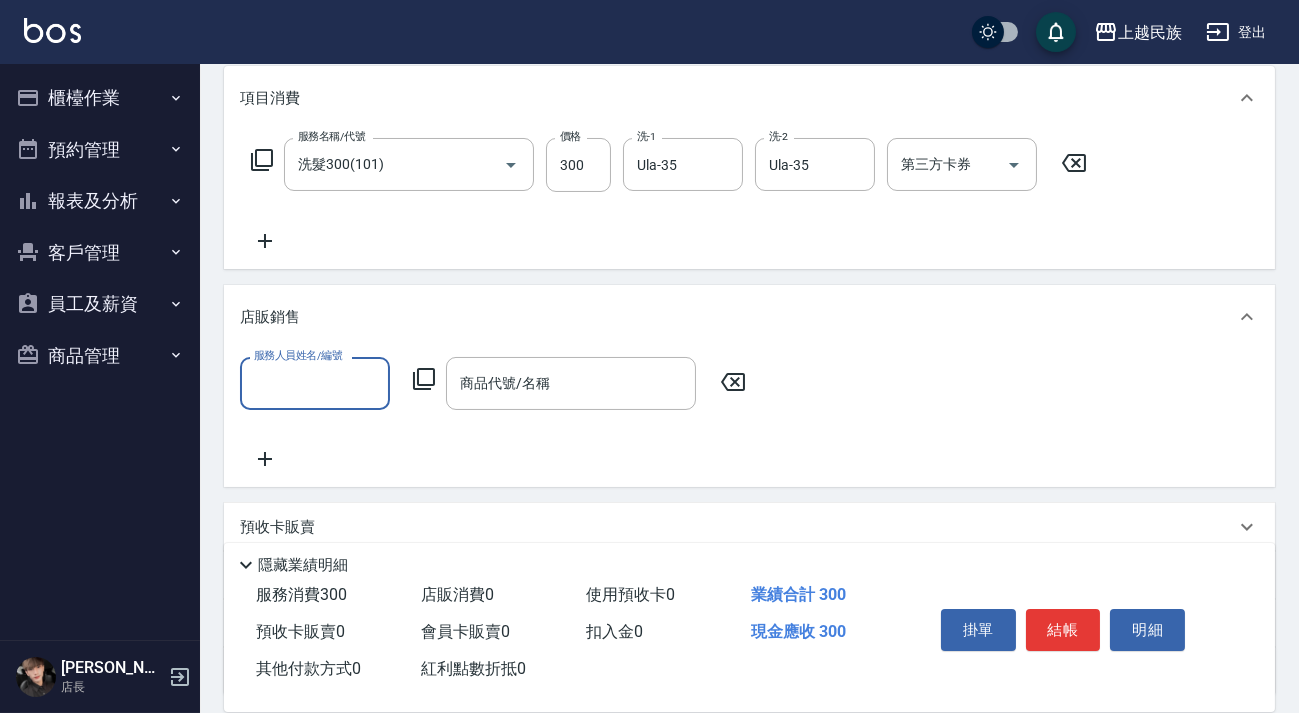 scroll, scrollTop: 0, scrollLeft: 0, axis: both 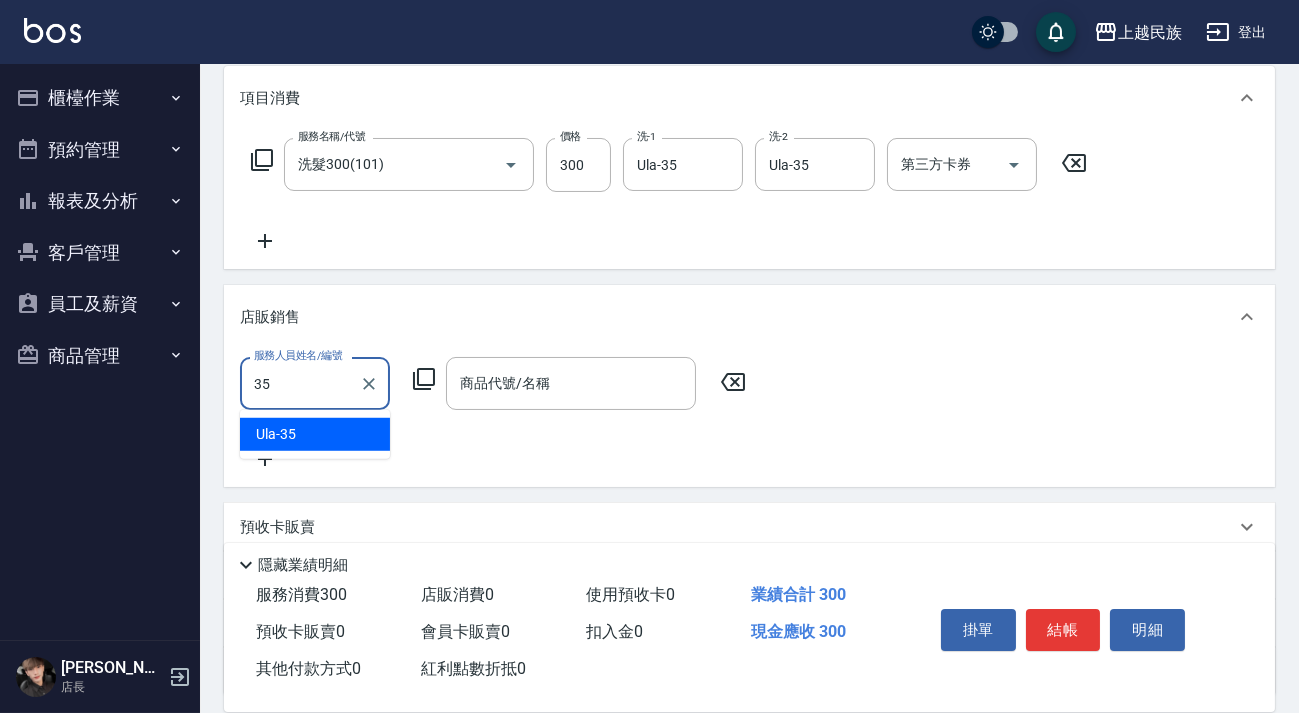 type on "Ula-35" 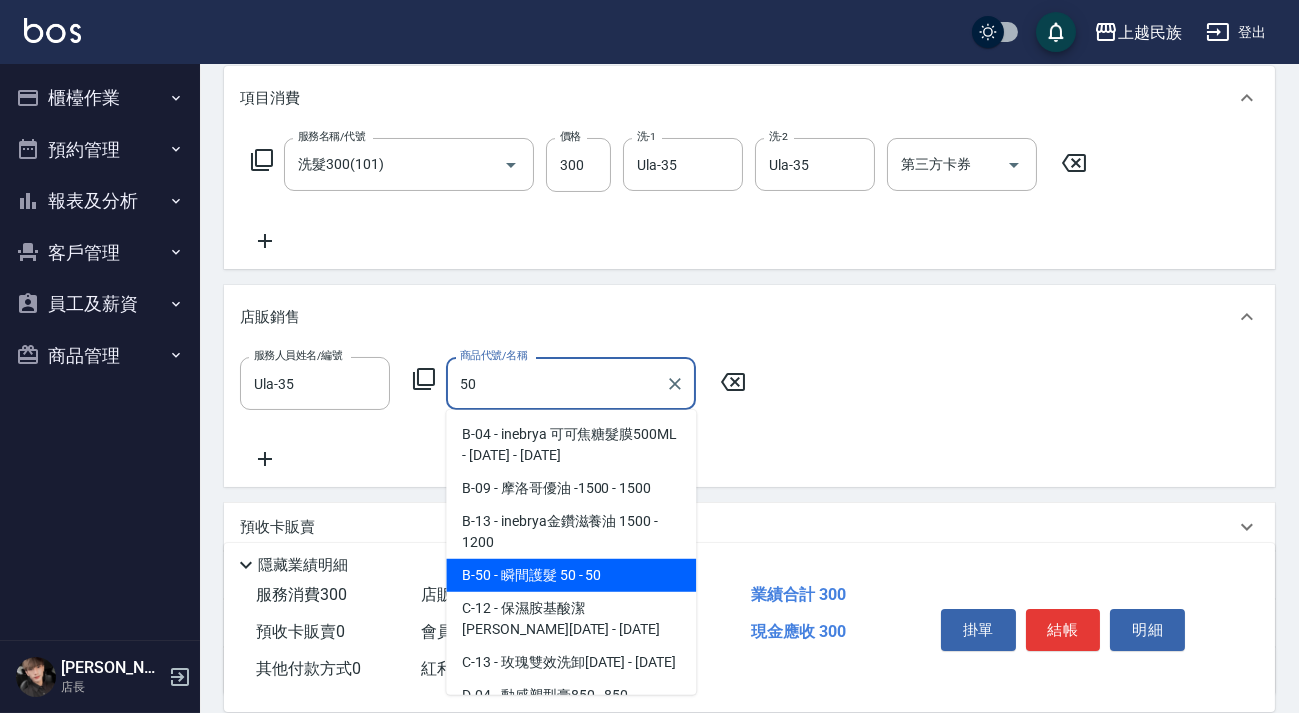 type on "瞬間護髮 50" 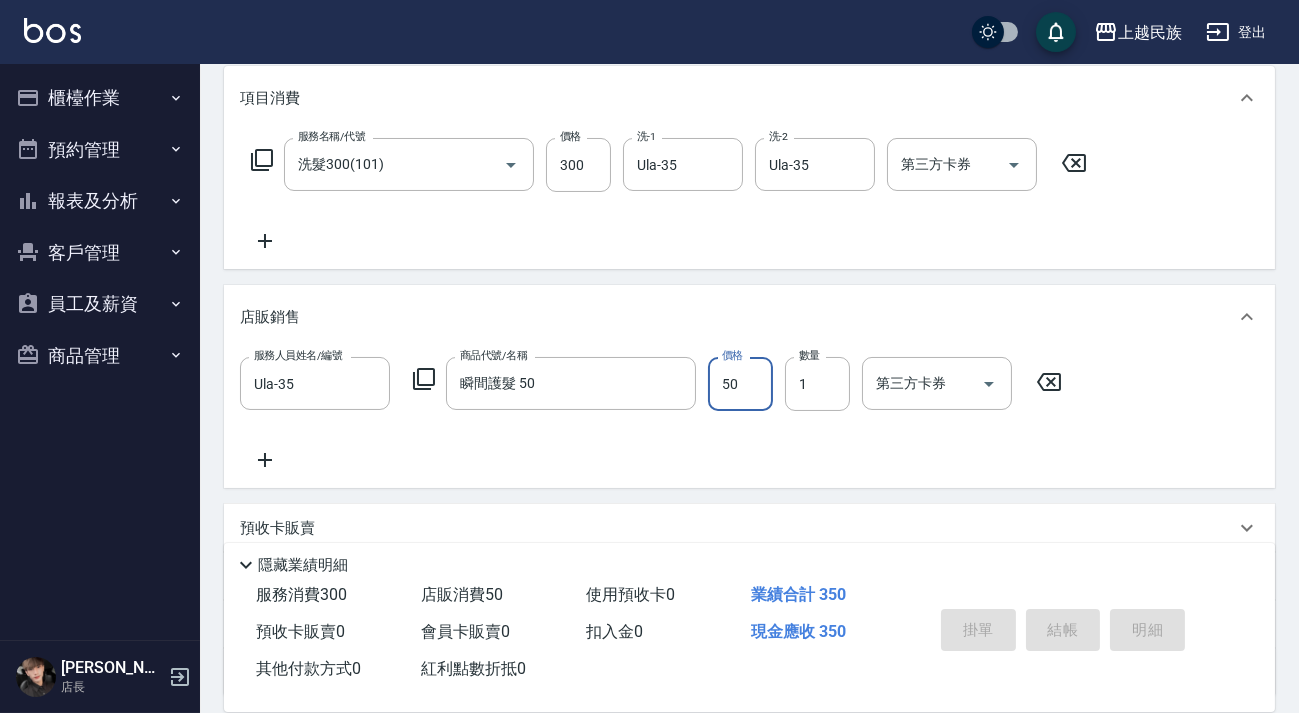 type on "[DATE] 20:25" 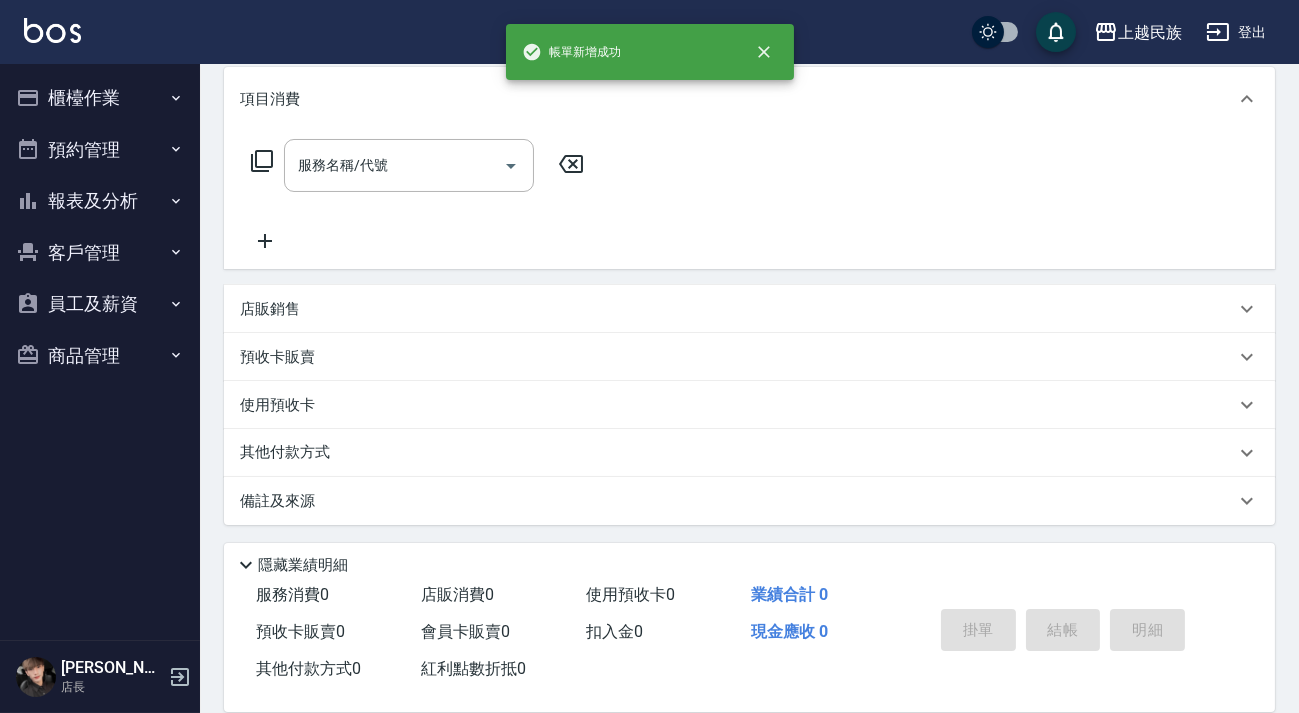 scroll, scrollTop: 0, scrollLeft: 0, axis: both 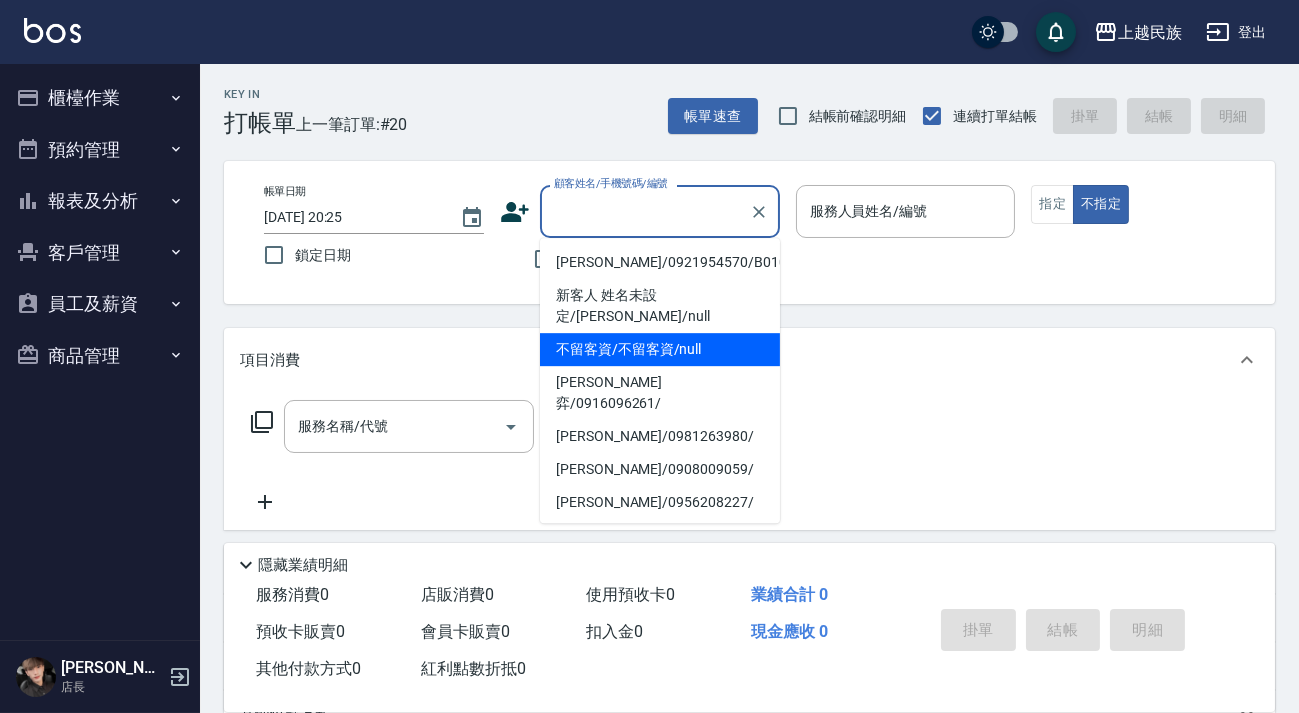 click on "預約管理" at bounding box center (100, 150) 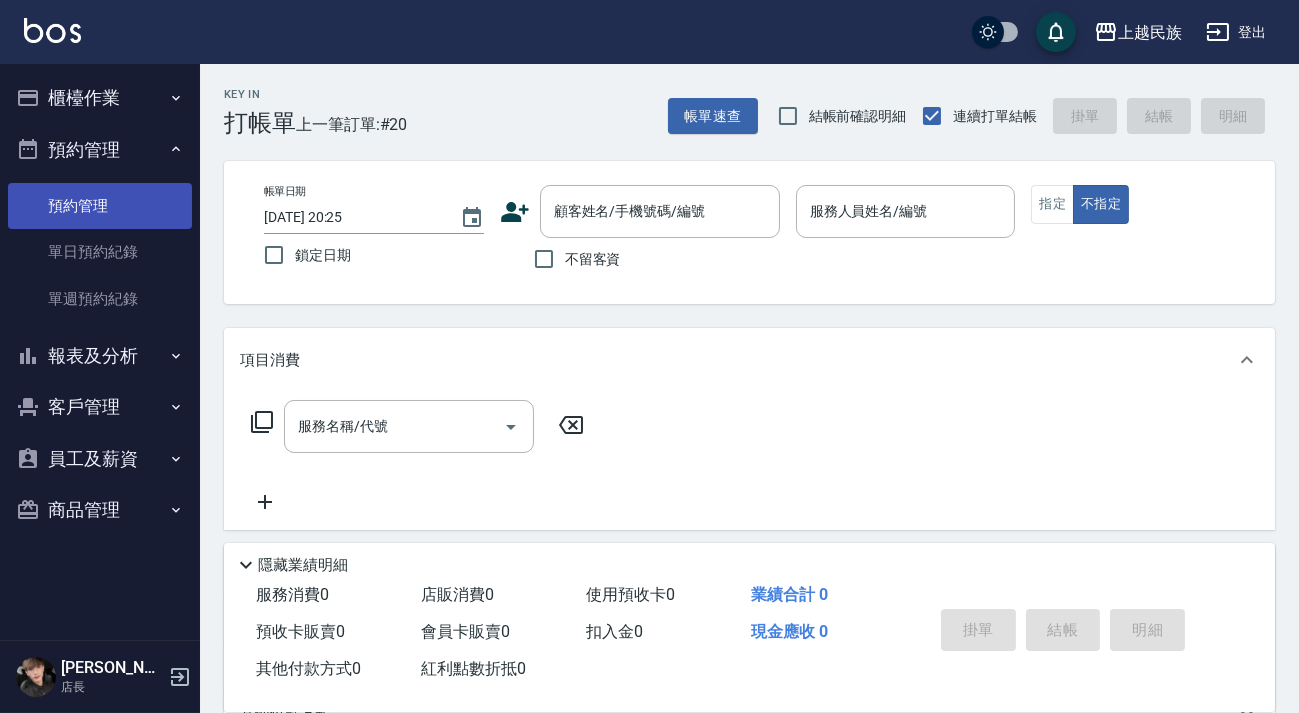 click on "預約管理" at bounding box center (100, 206) 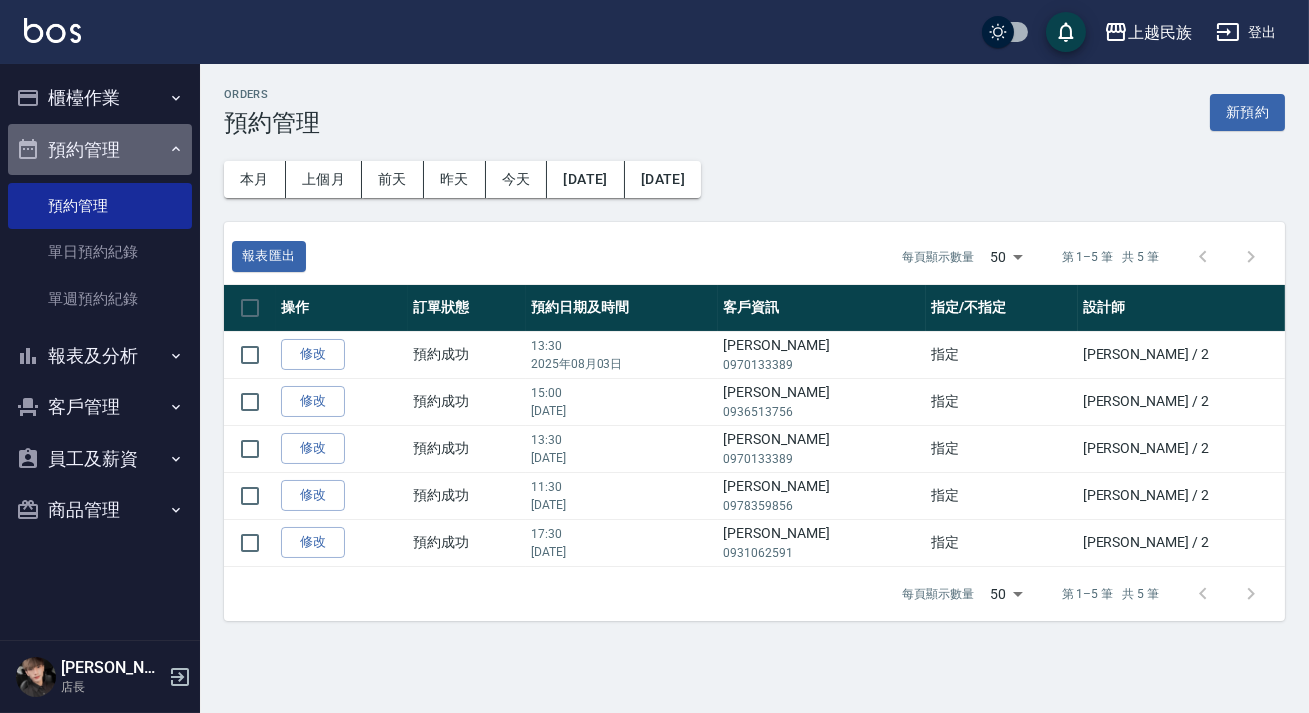 click on "預約管理" at bounding box center [100, 150] 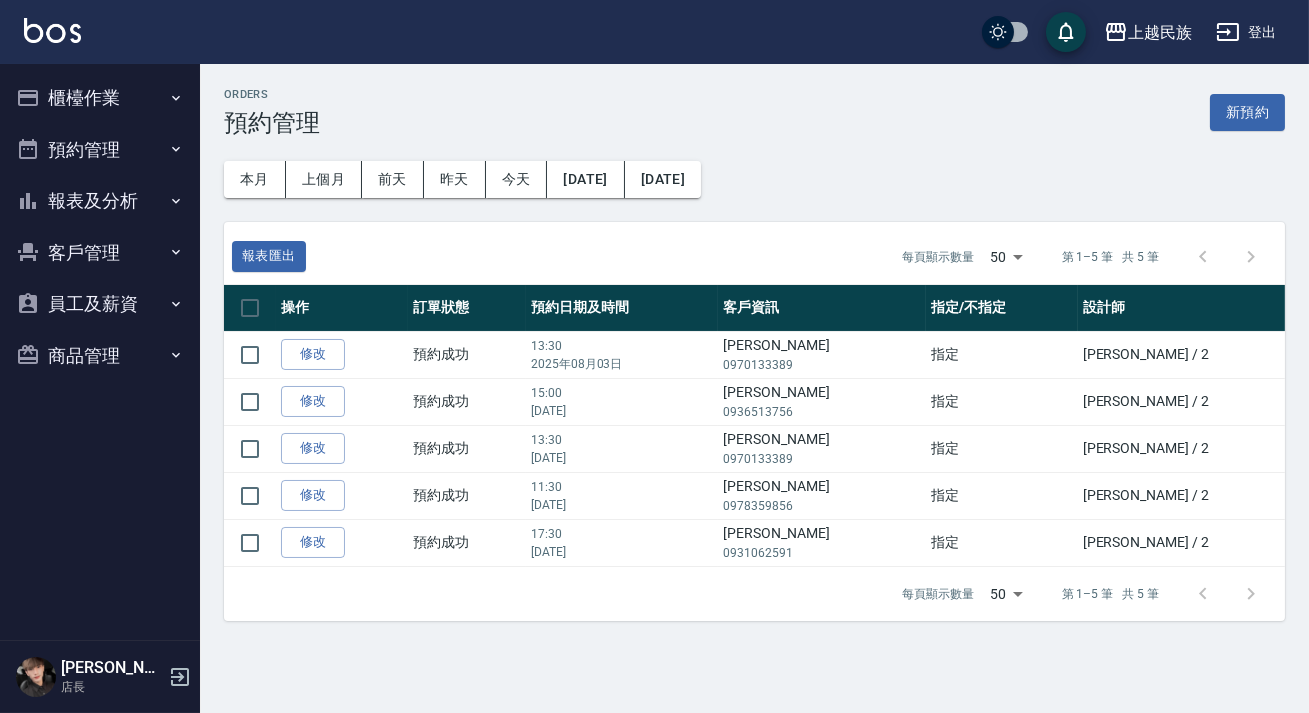 click on "櫃檯作業" at bounding box center (100, 98) 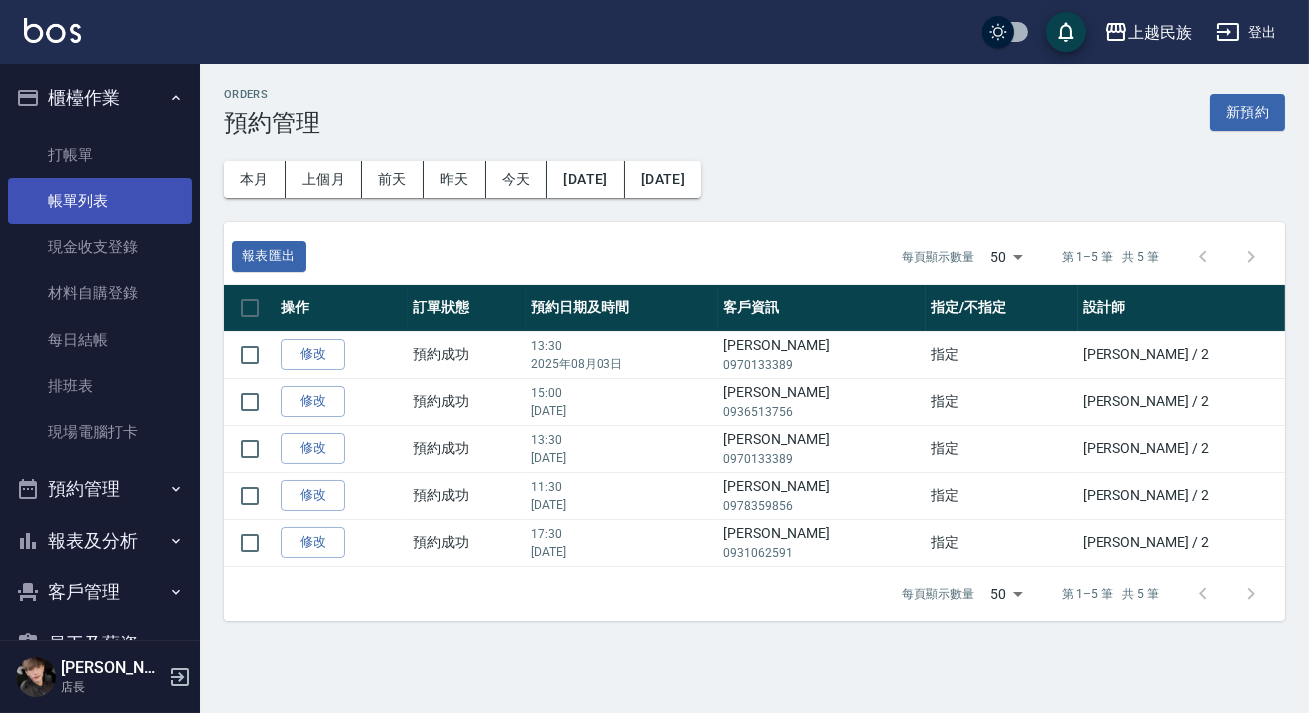 click on "帳單列表" at bounding box center [100, 201] 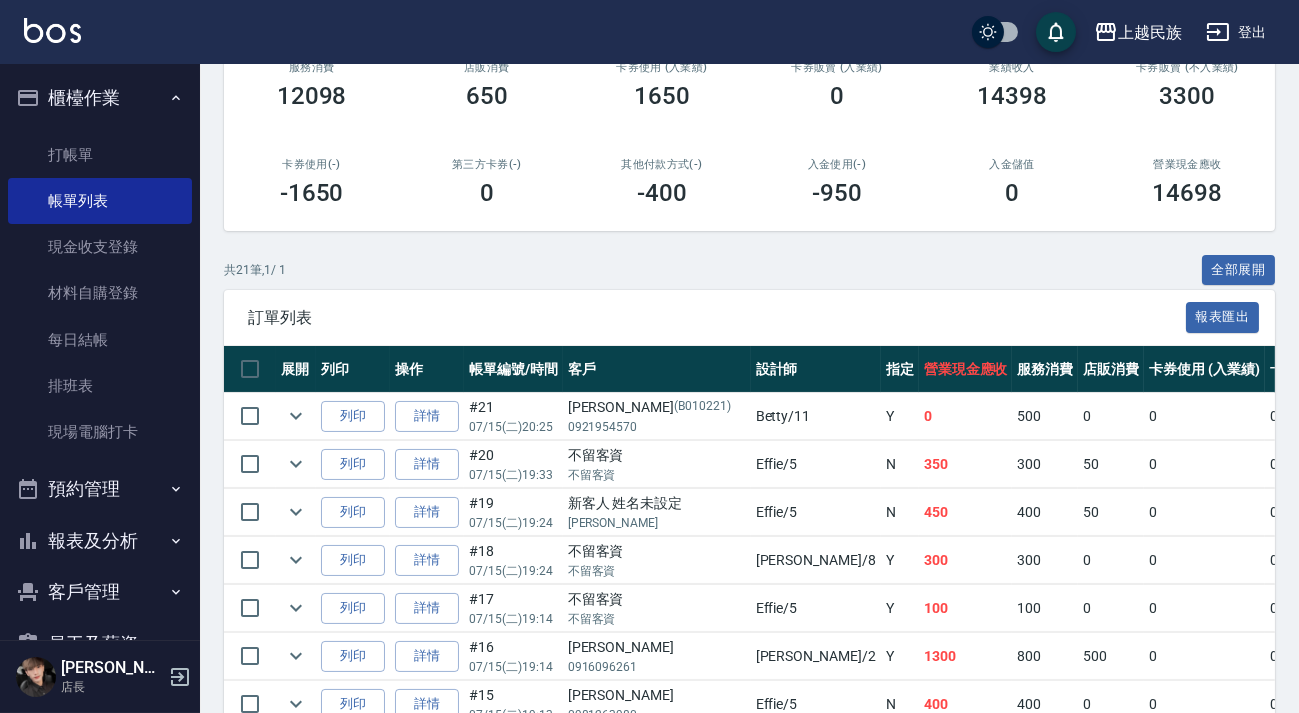 scroll, scrollTop: 0, scrollLeft: 0, axis: both 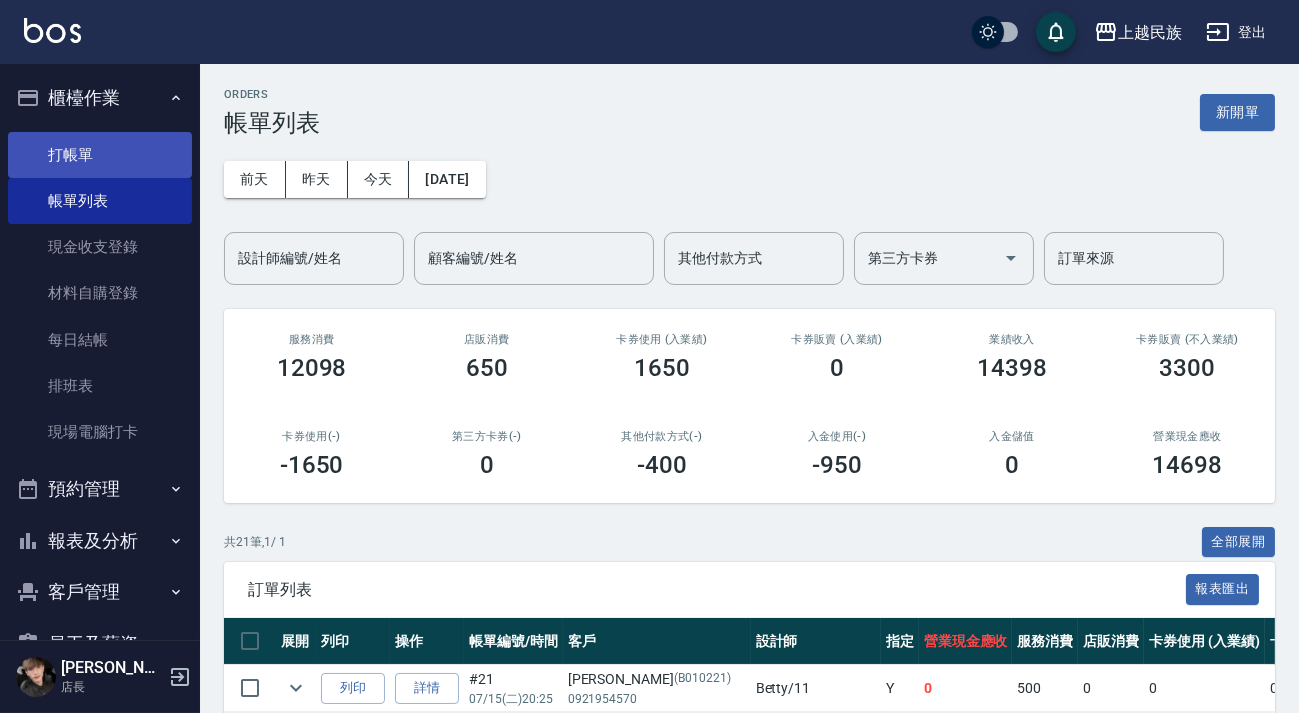 click on "打帳單" at bounding box center [100, 155] 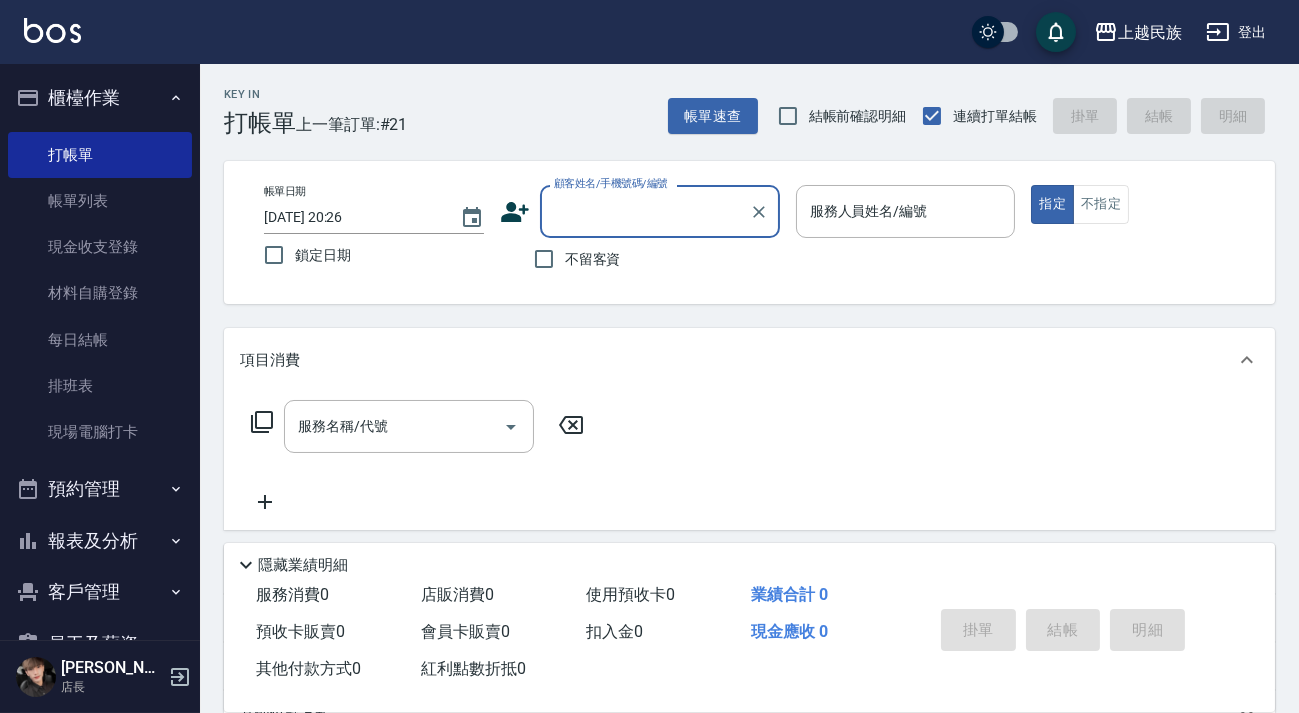 click on "顧客姓名/手機號碼/編號" at bounding box center [645, 211] 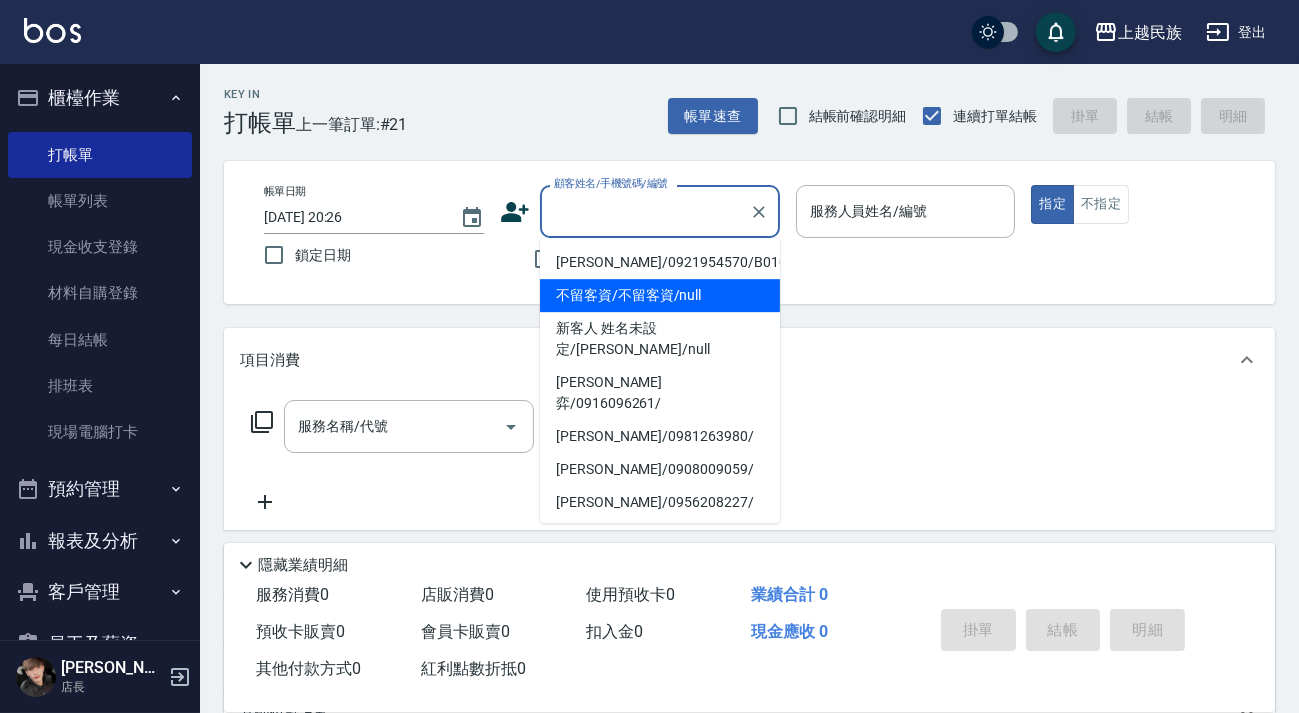 click on "不留客資/不留客資/null" at bounding box center [660, 295] 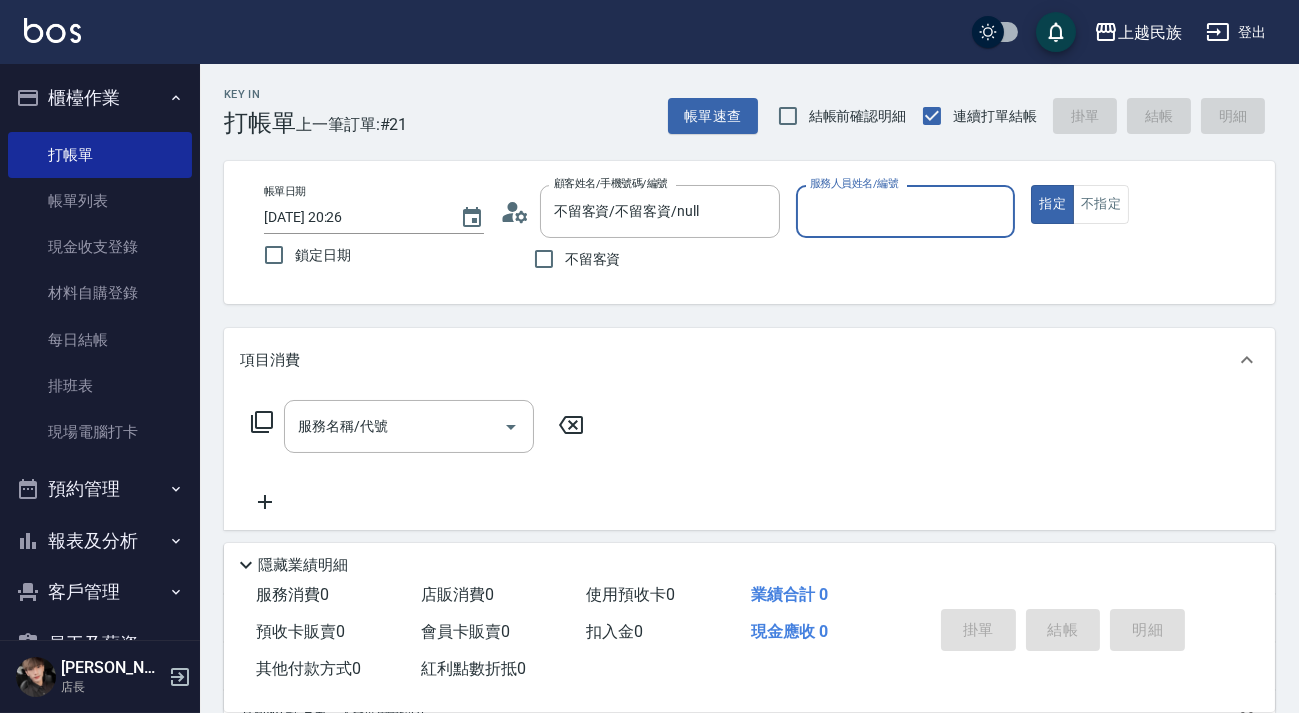 click on "服務人員姓名/編號" at bounding box center [906, 211] 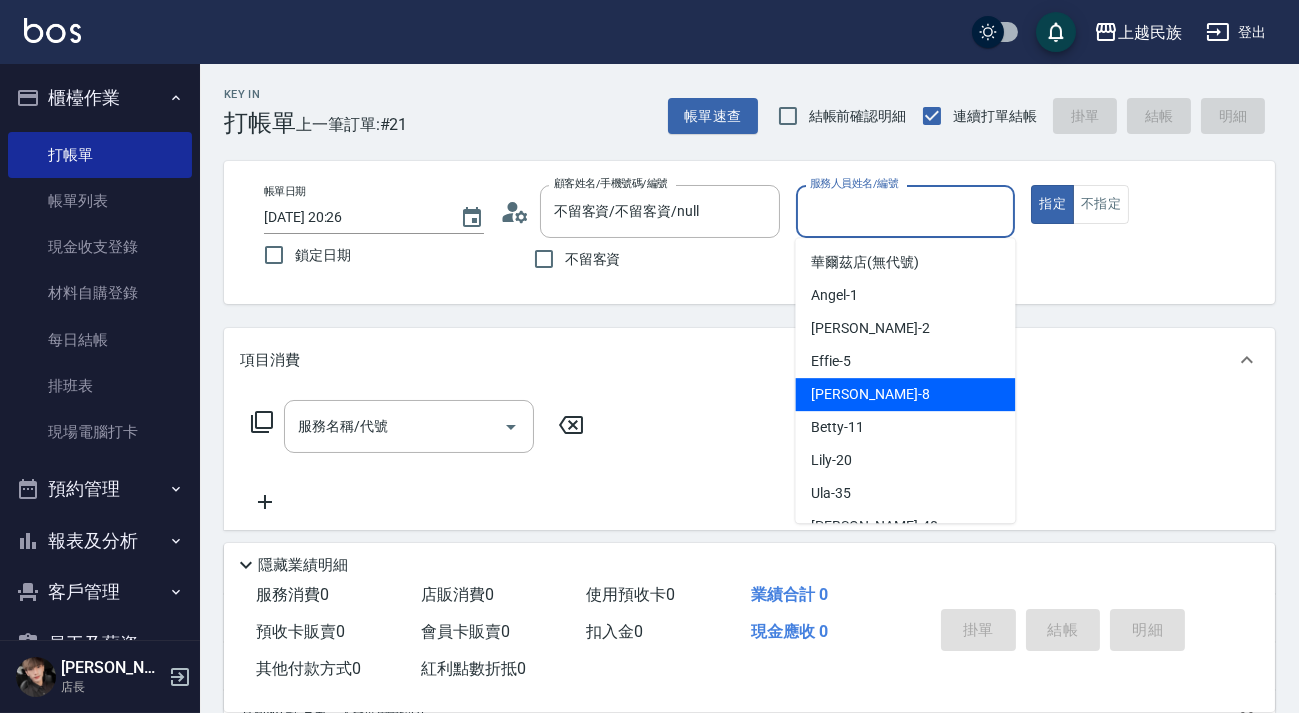 click on "Stella -8" at bounding box center [905, 394] 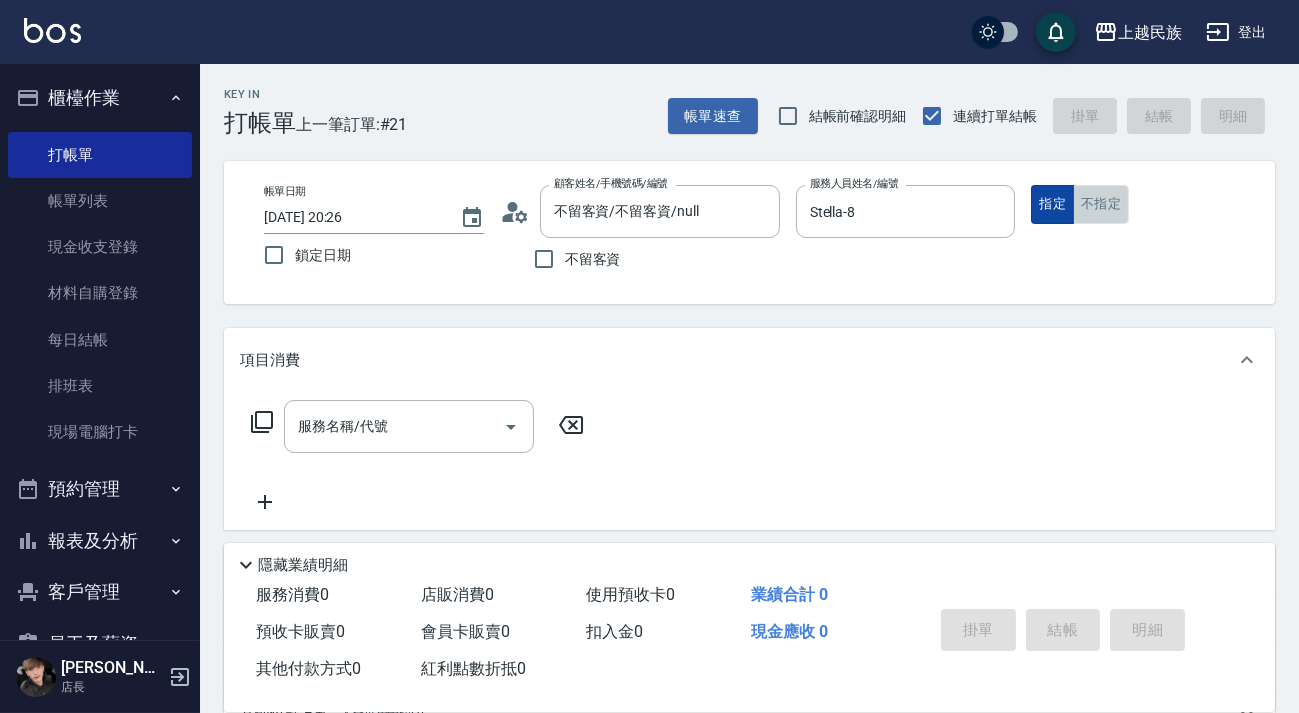 drag, startPoint x: 1113, startPoint y: 210, endPoint x: 1050, endPoint y: 219, distance: 63.63961 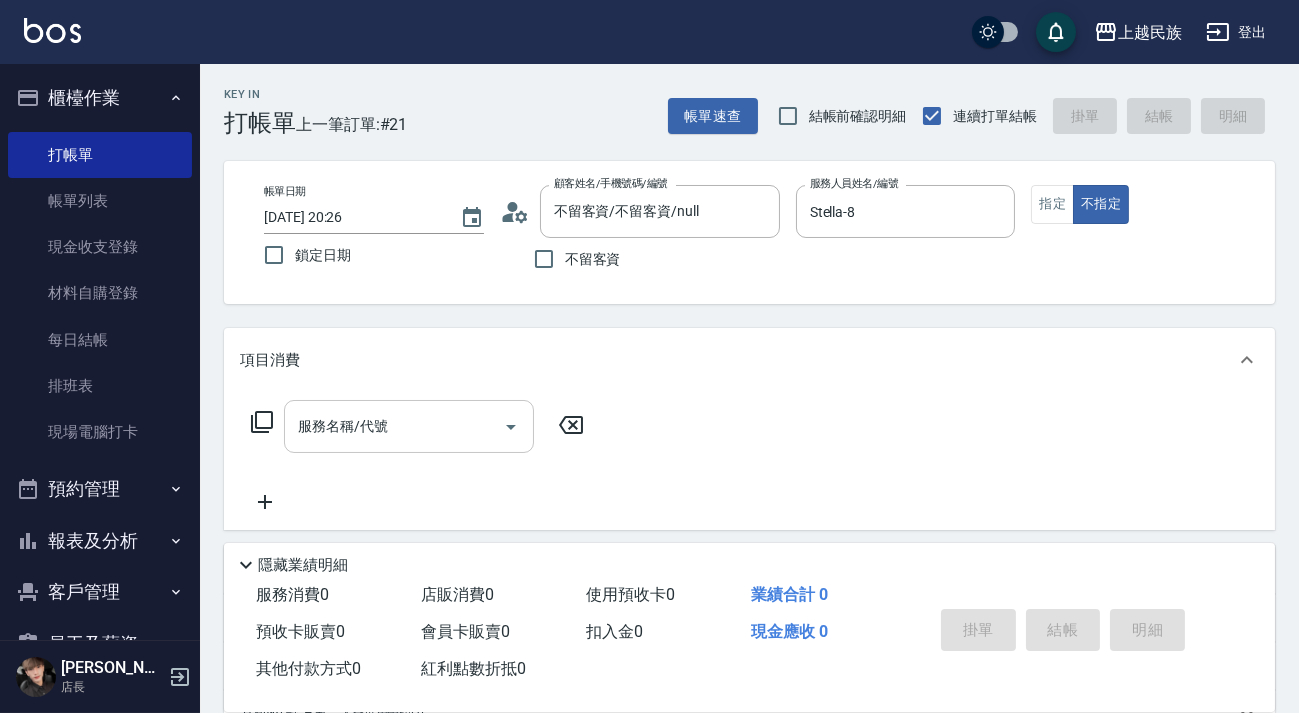 click on "服務名稱/代號" at bounding box center (394, 426) 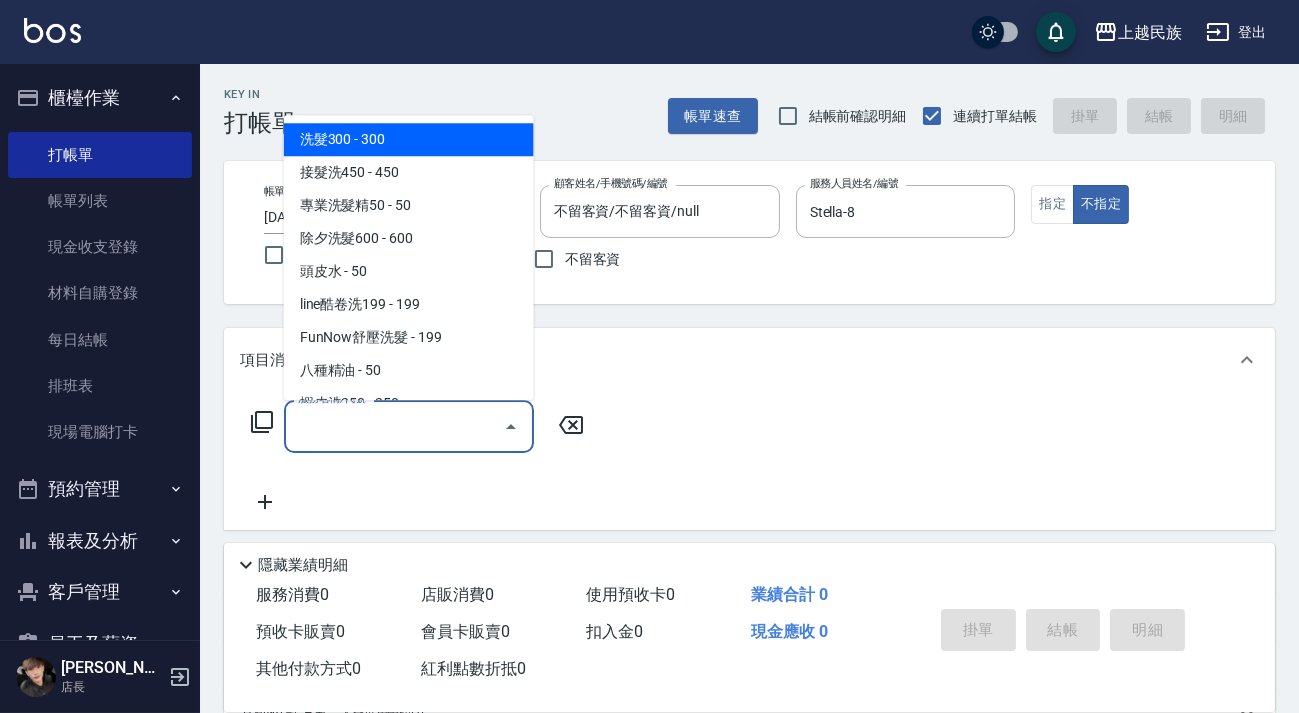 click on "洗髮300 - 300" at bounding box center (409, 139) 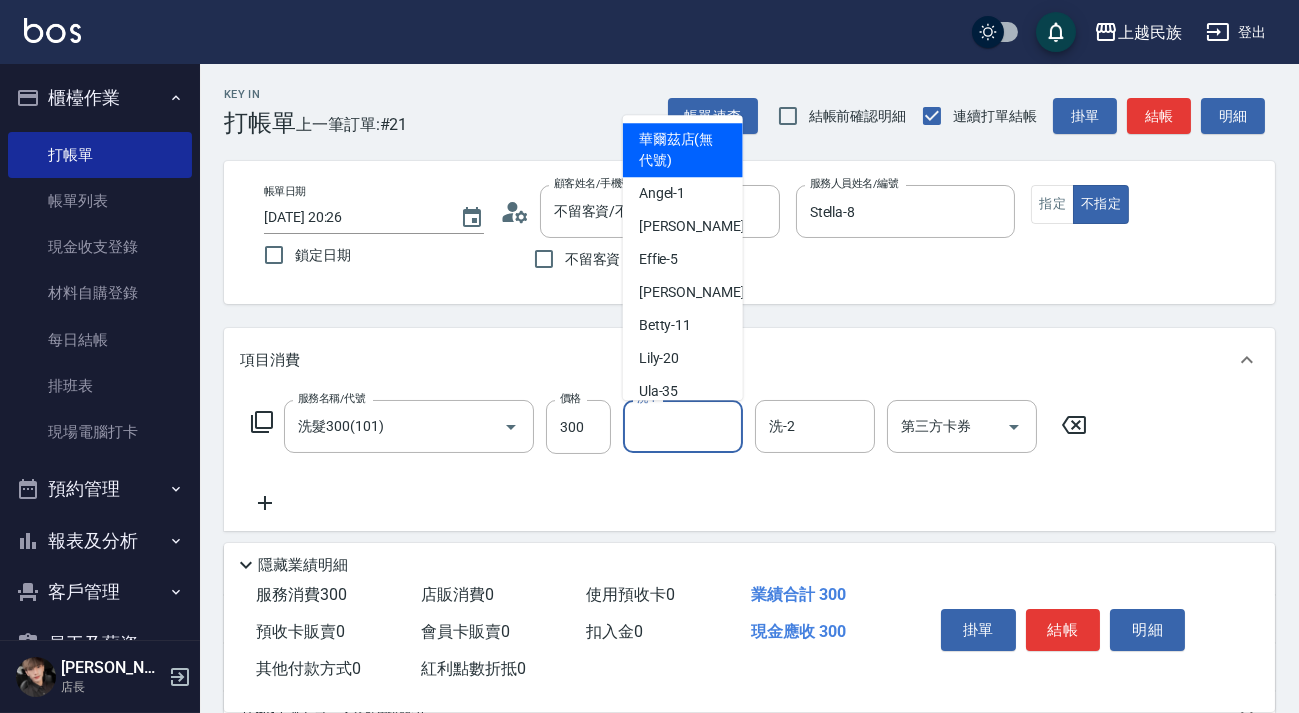 click on "洗-1 洗-1" at bounding box center (683, 426) 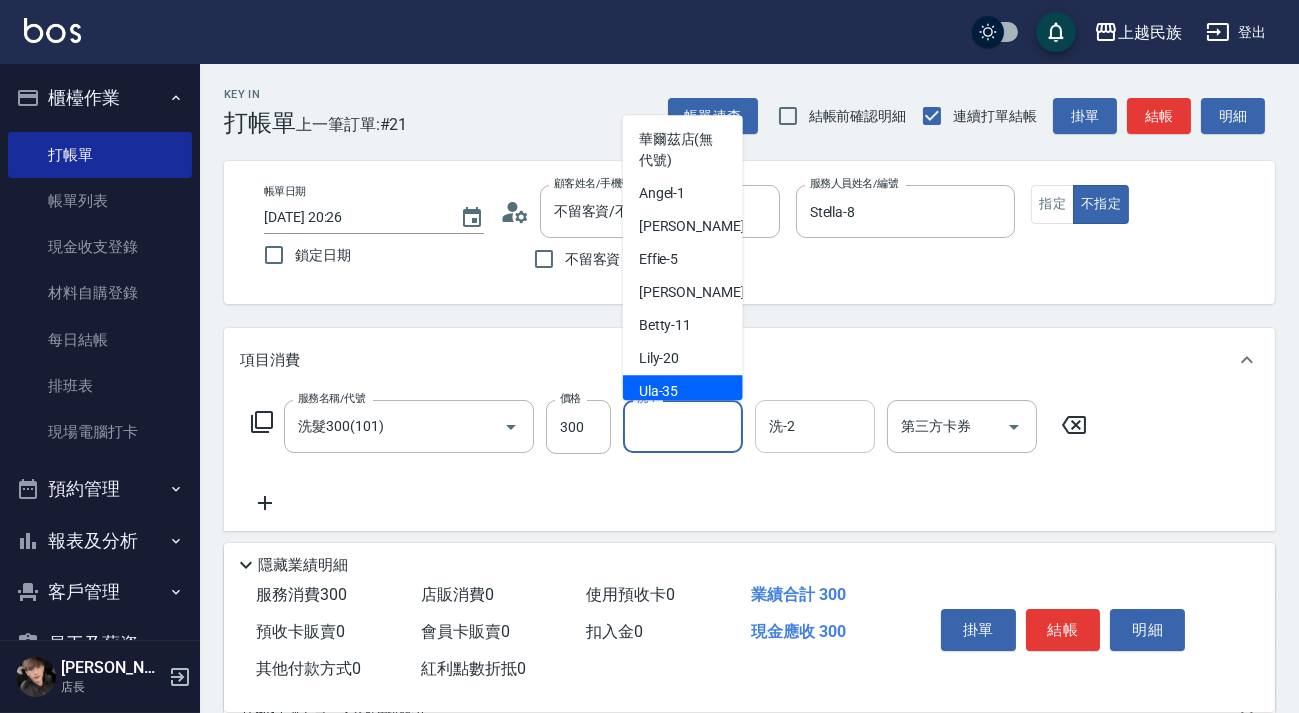 drag, startPoint x: 691, startPoint y: 398, endPoint x: 793, endPoint y: 401, distance: 102.044106 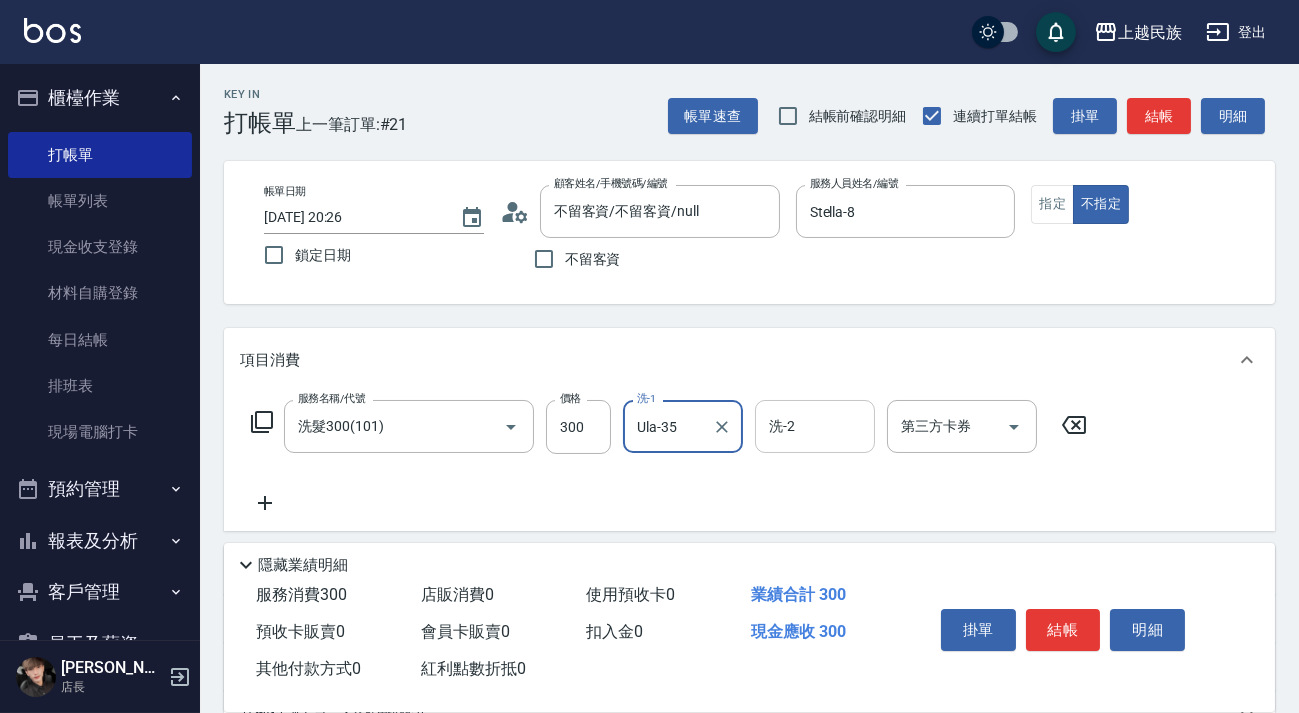 click on "洗-2" at bounding box center [815, 426] 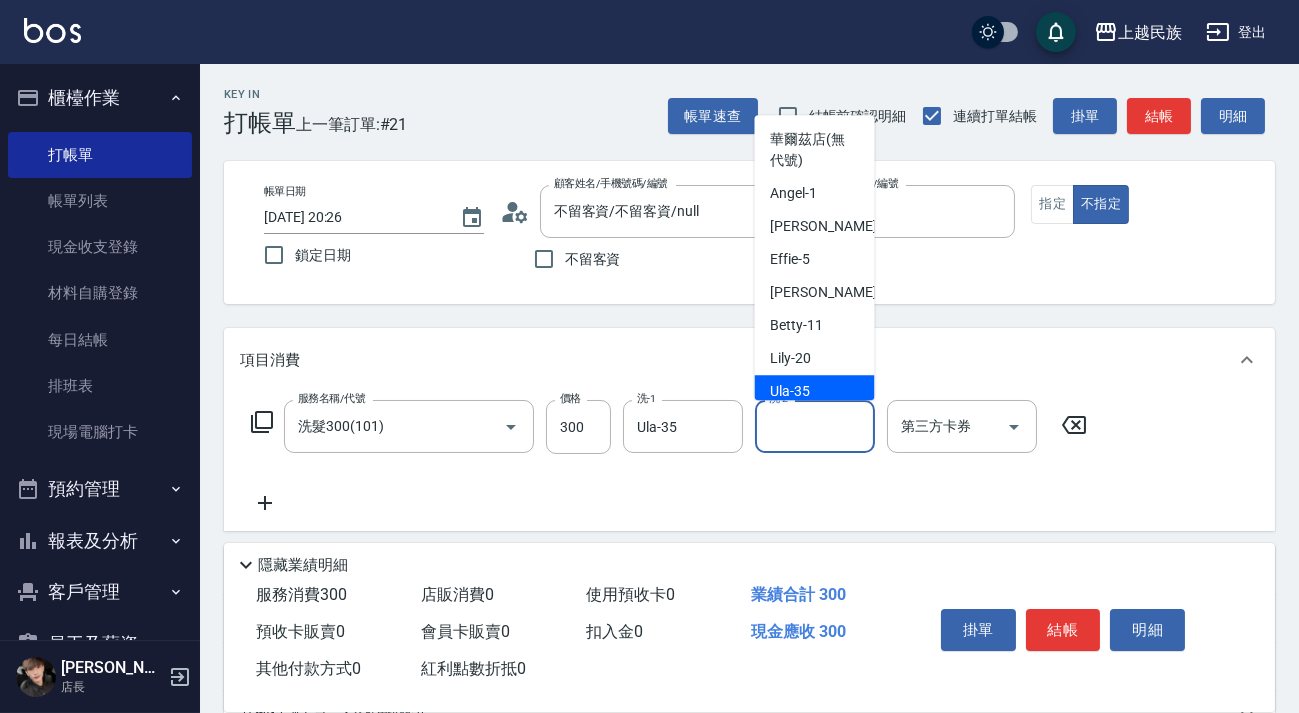 click on "Ula -35" at bounding box center (791, 391) 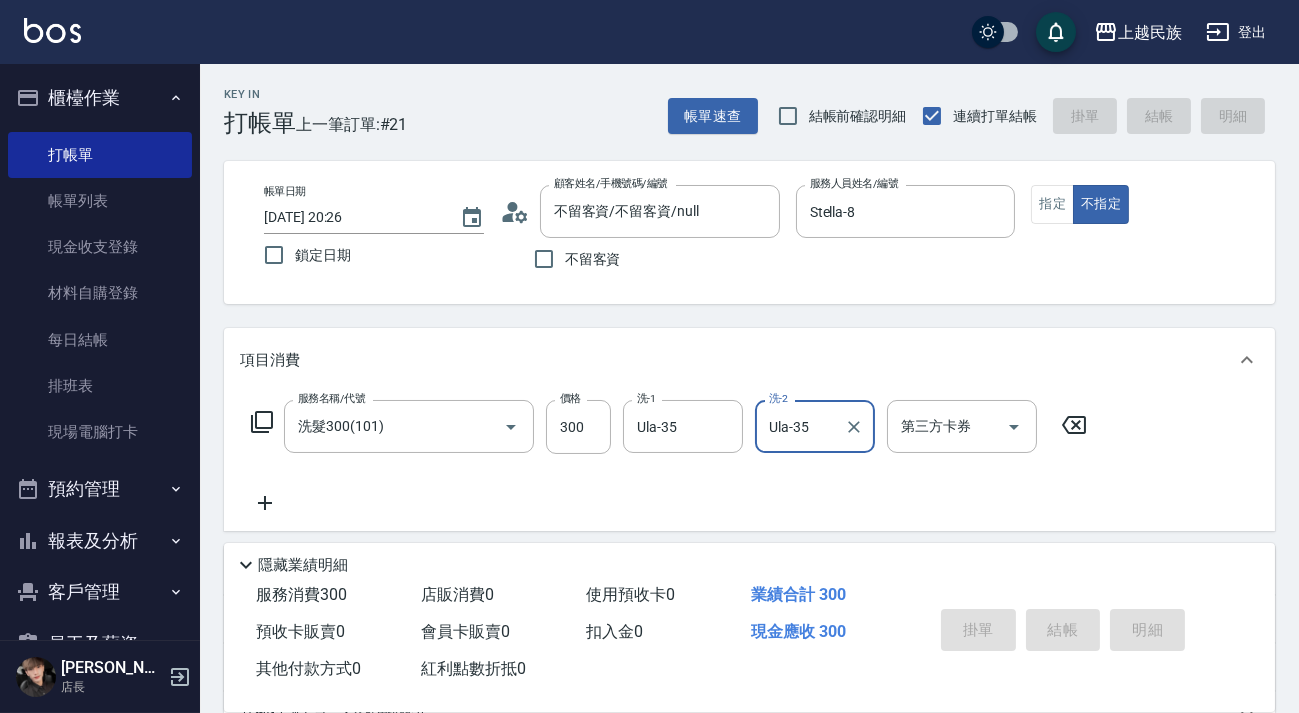 type 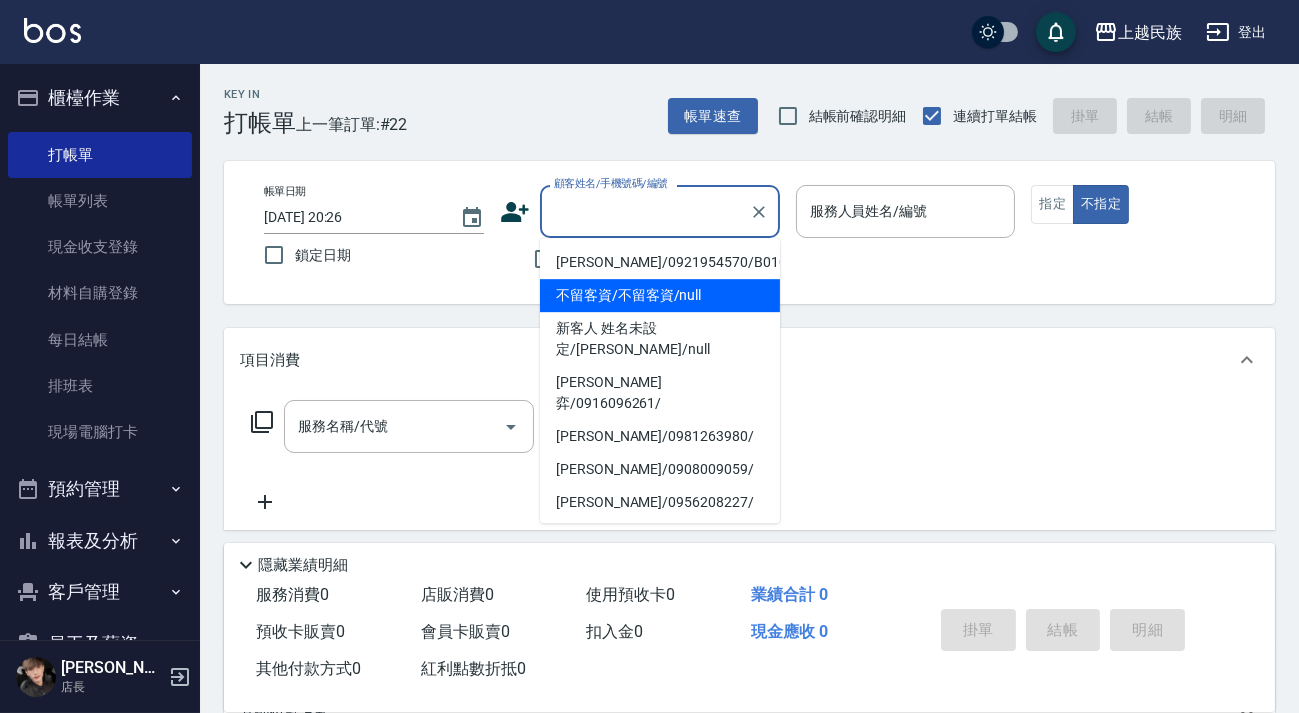 type on "不留客資/不留客資/null" 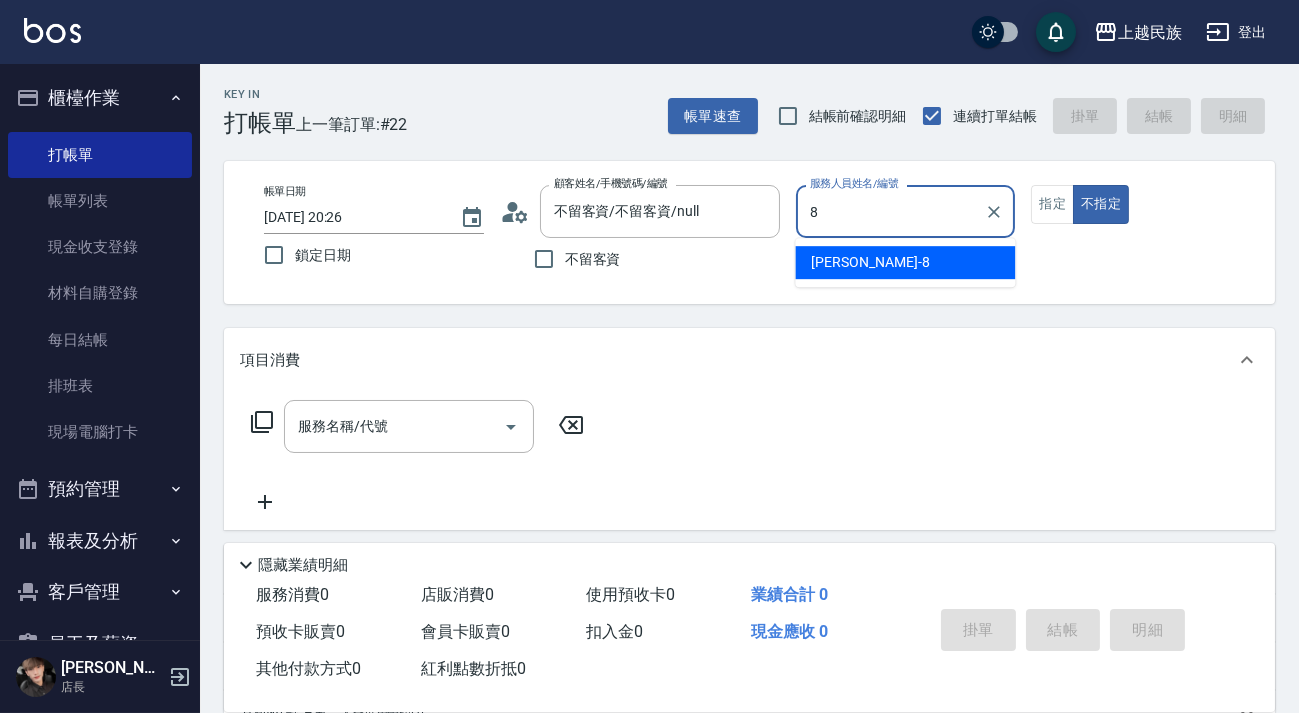 type on "Stella-8" 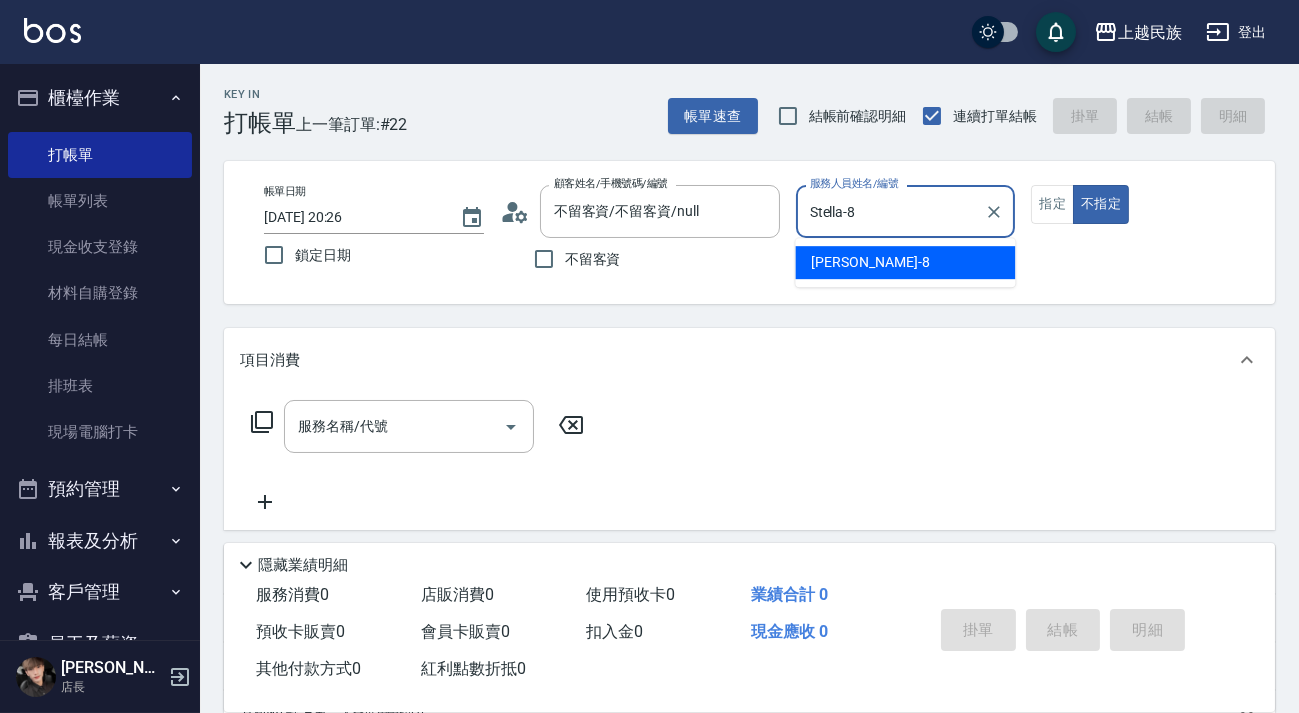 type on "false" 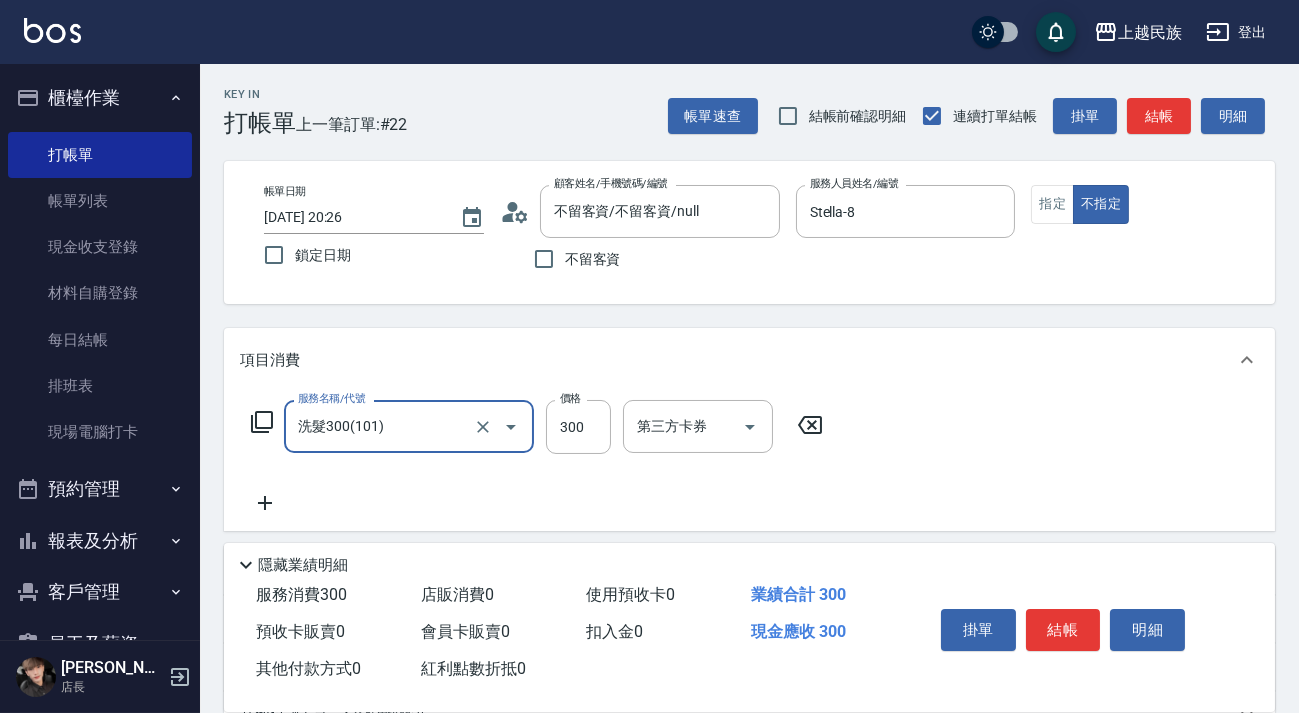 type on "洗髮300(101)" 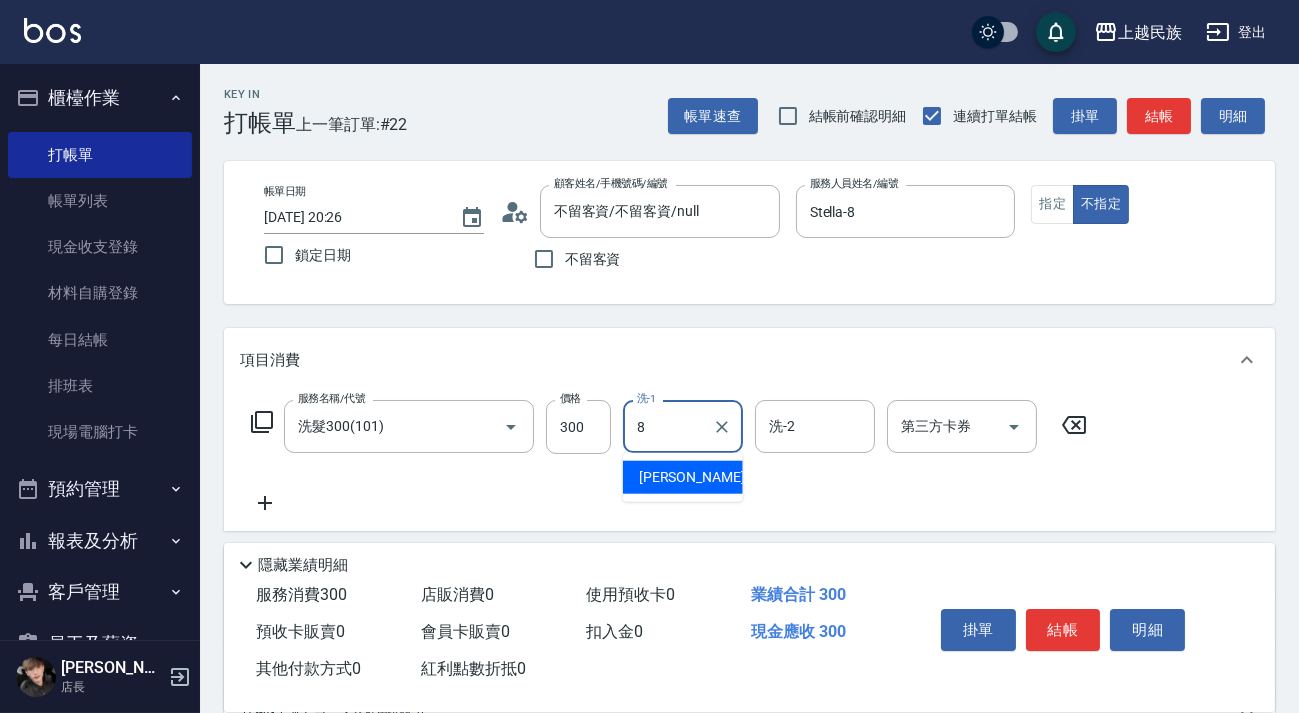type on "8" 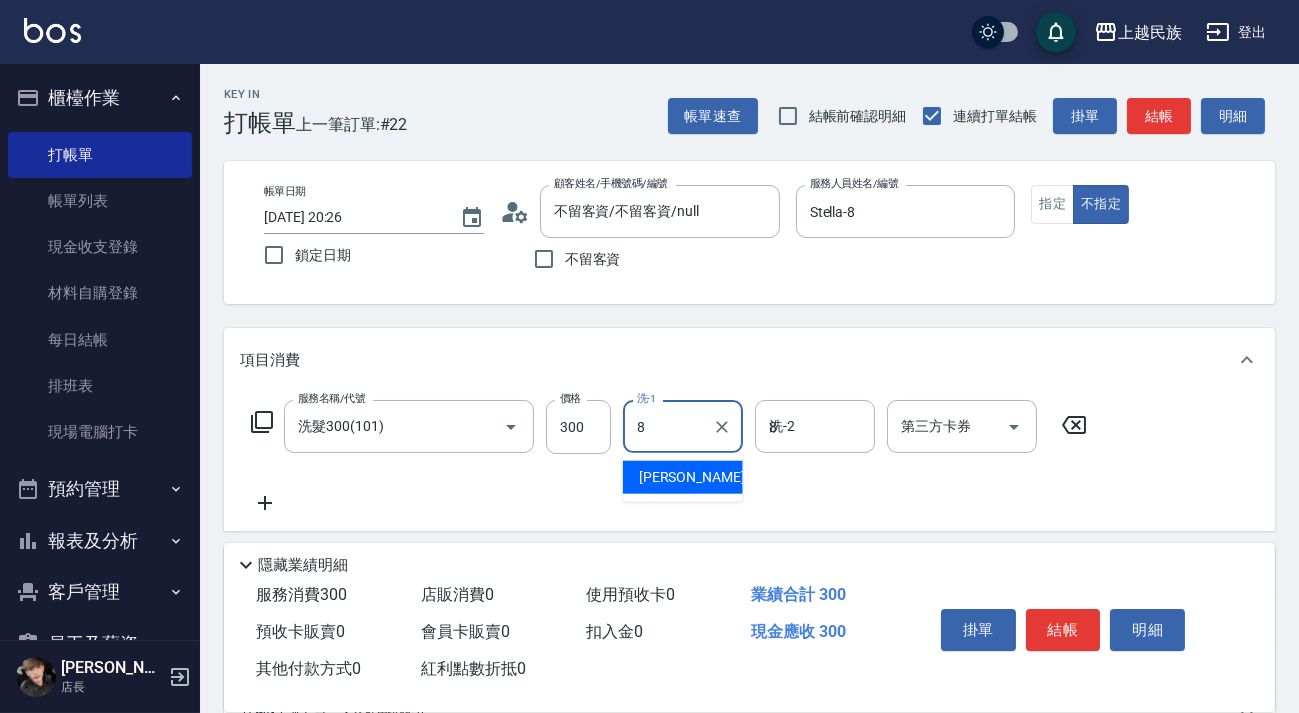 type on "Stella-8" 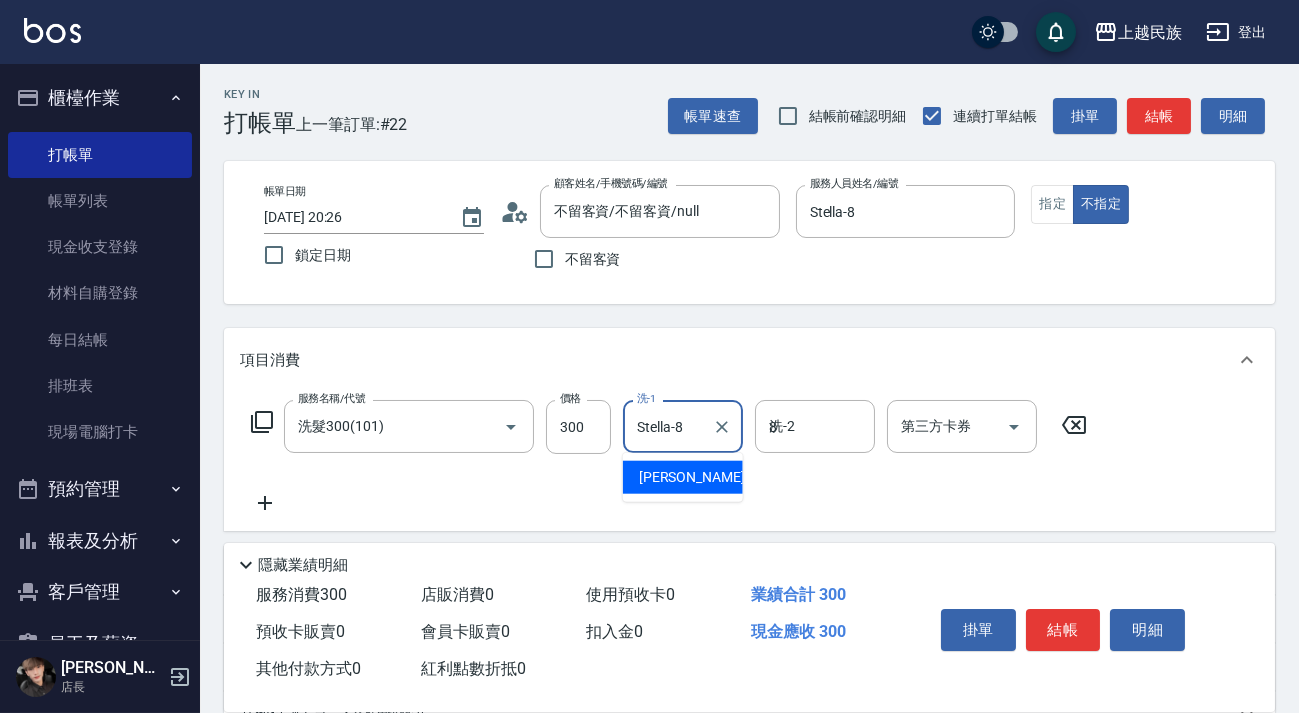 type on "Stella-8" 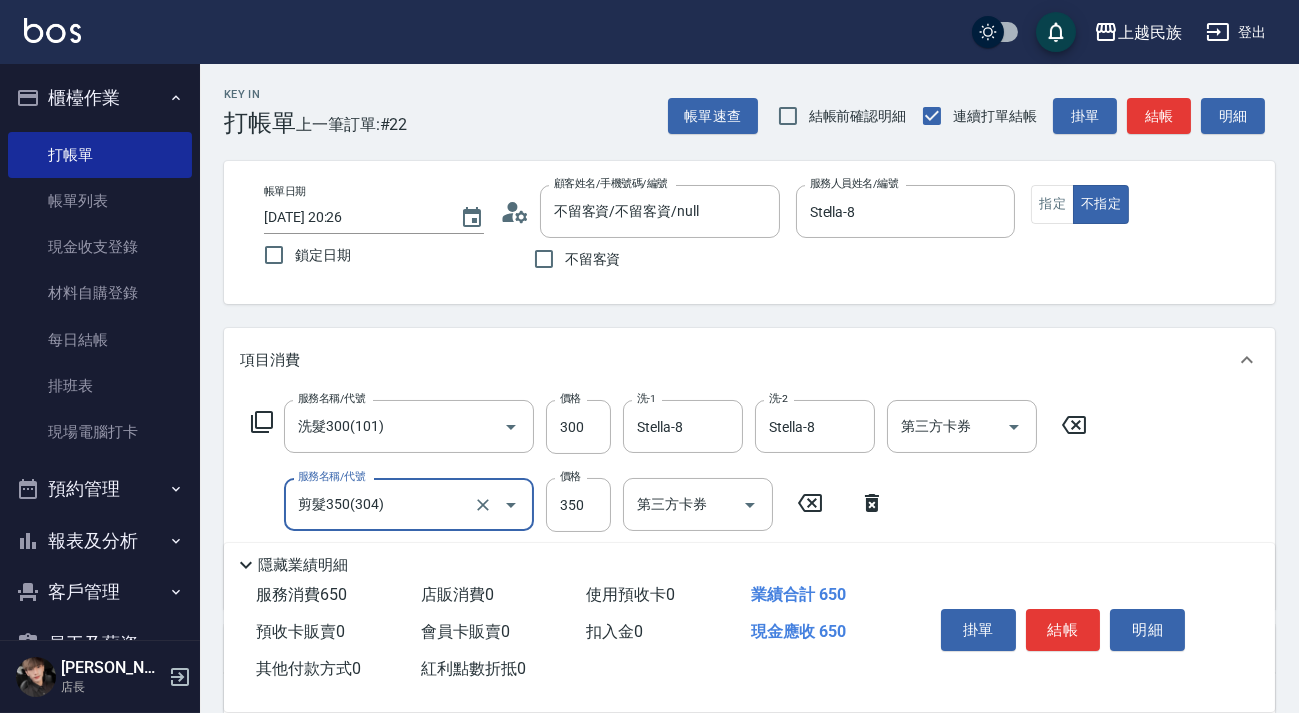 type on "剪髮350(304)" 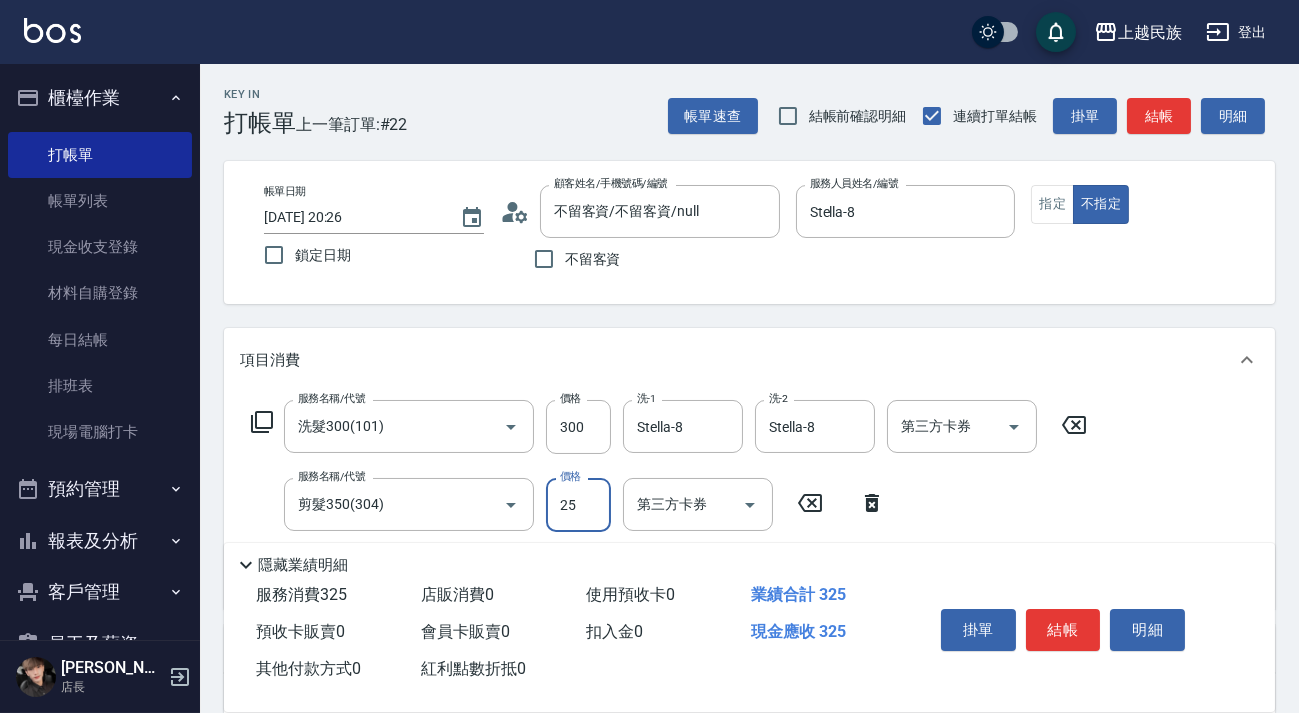 type on "250" 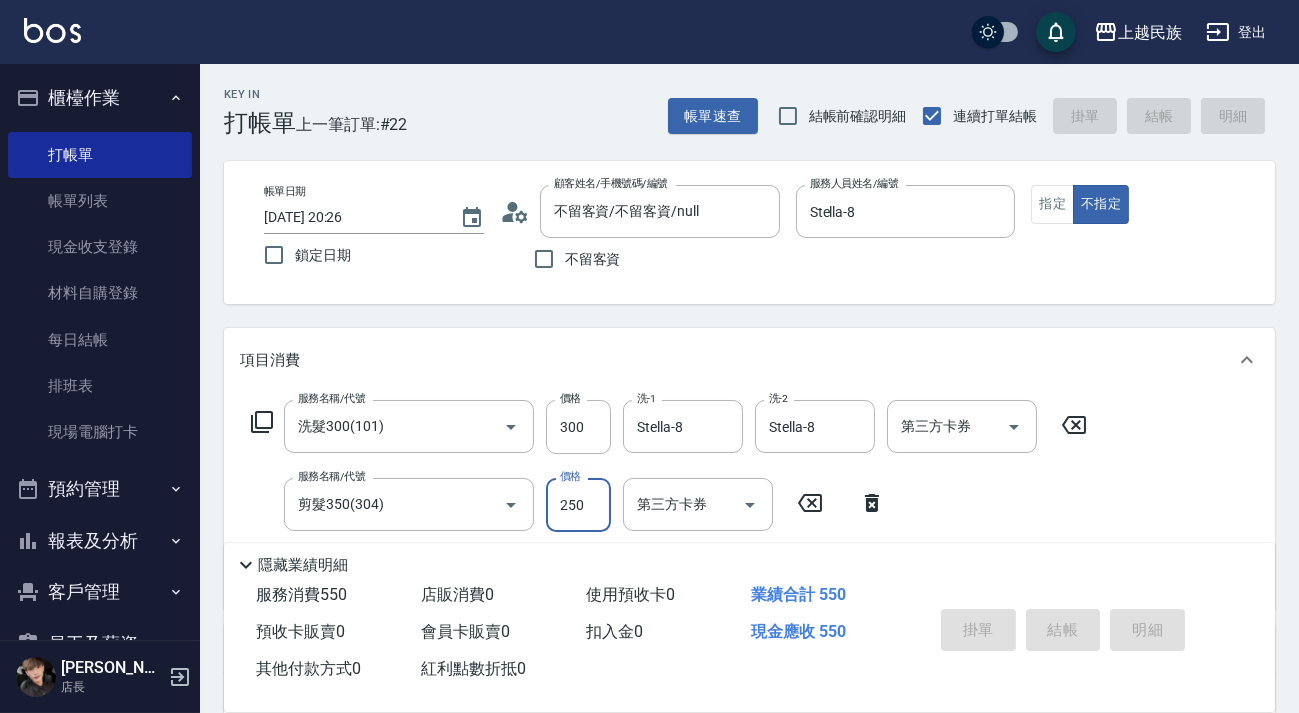 type 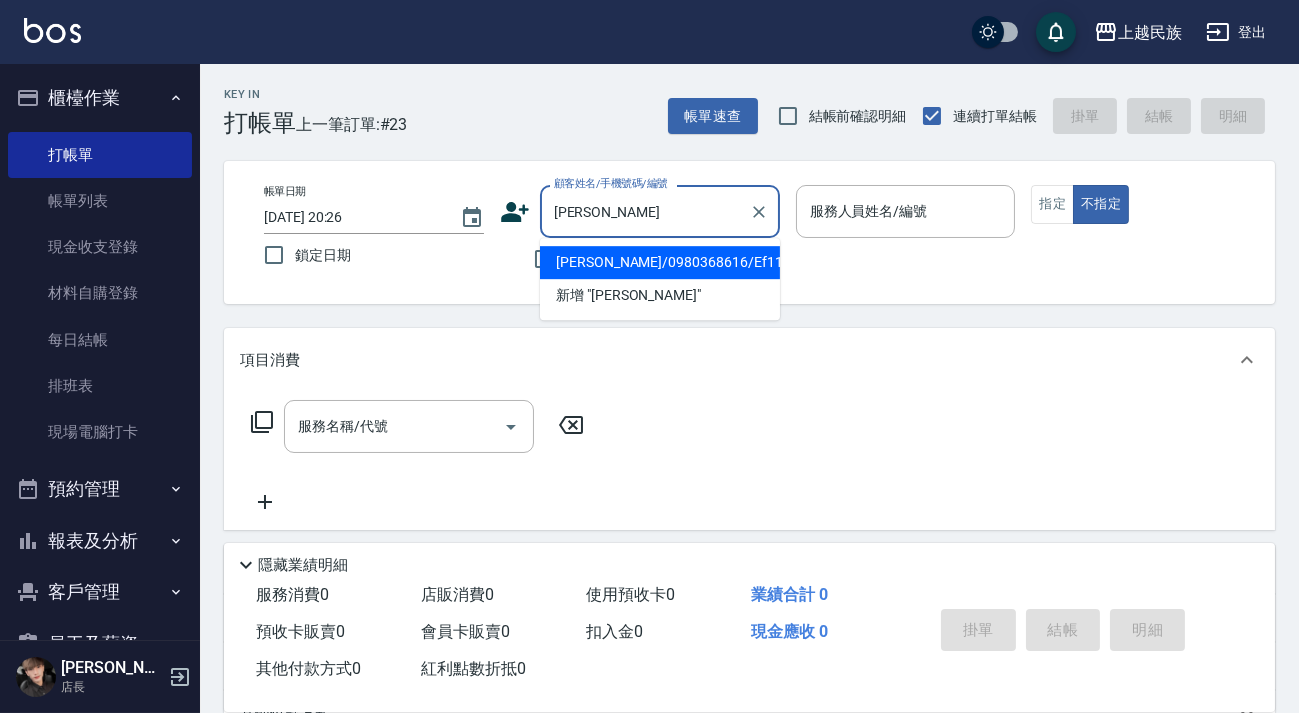 type on "[PERSON_NAME]/0980368616/Ef110522" 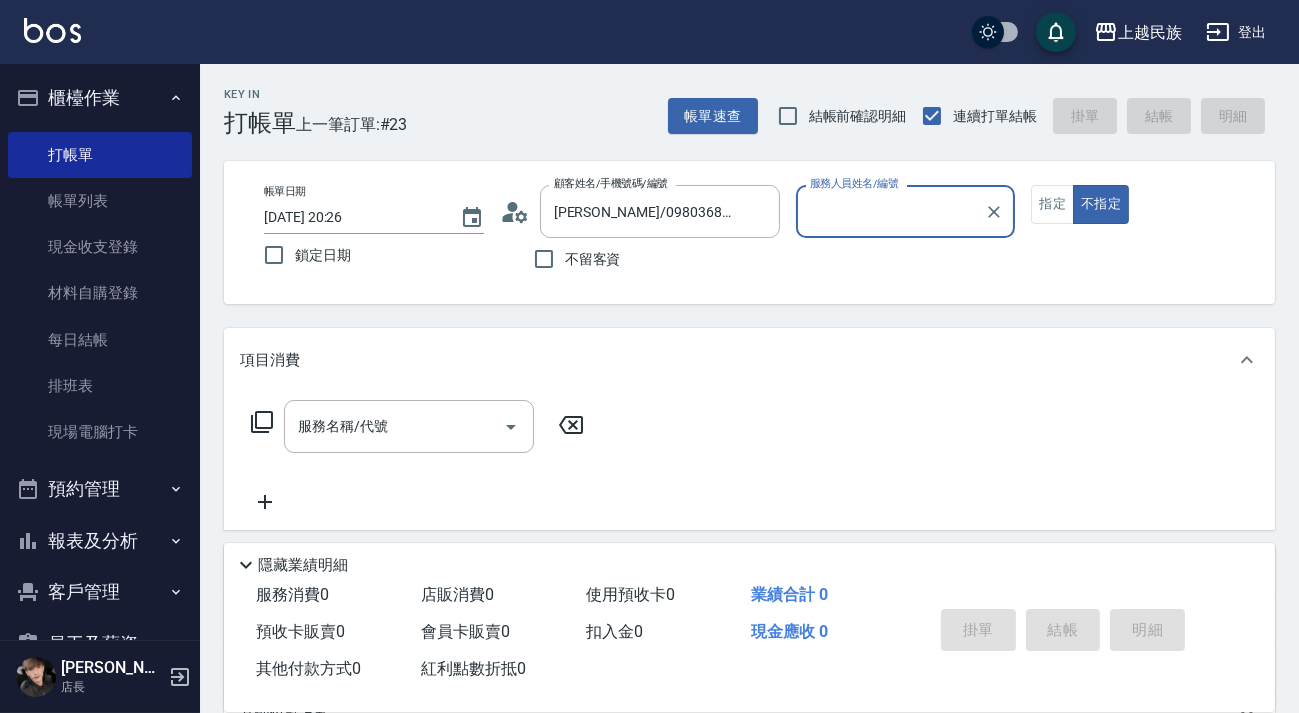 type on "Effie-5" 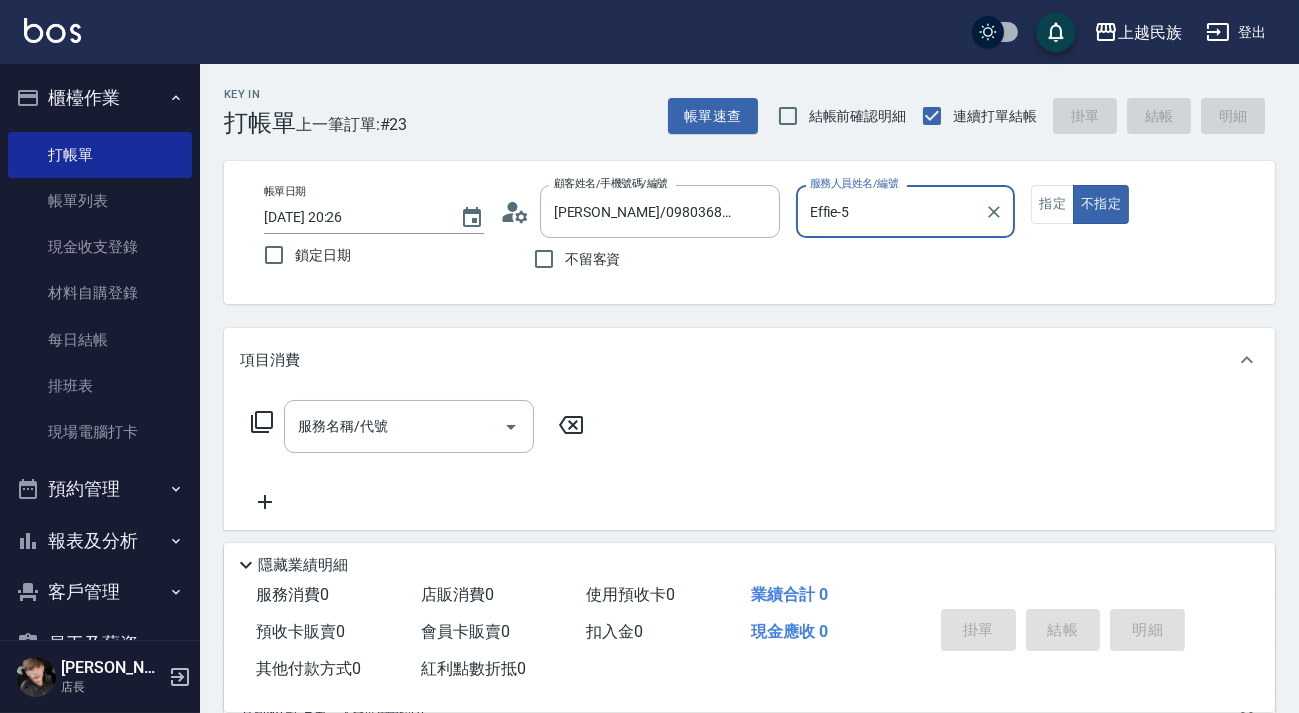 click on "不指定" at bounding box center (1101, 204) 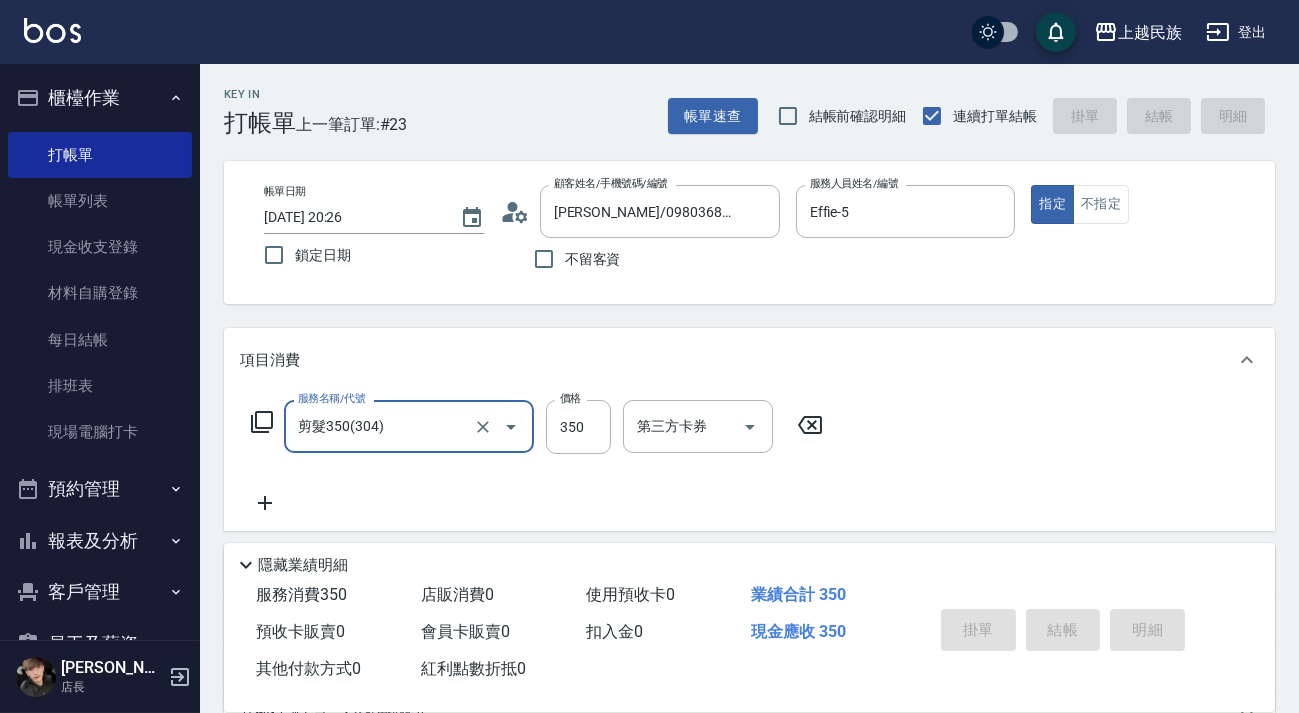type on "剪髮350(304)" 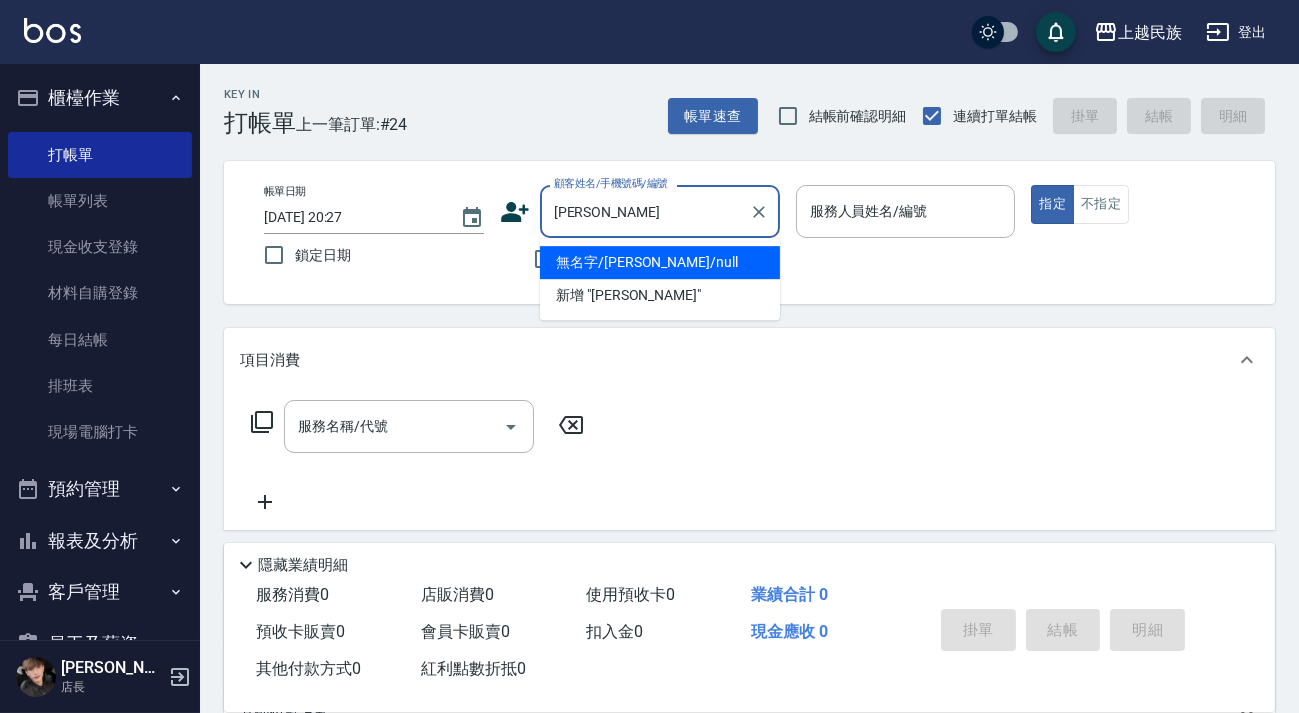 type on "無名字/[PERSON_NAME]/null" 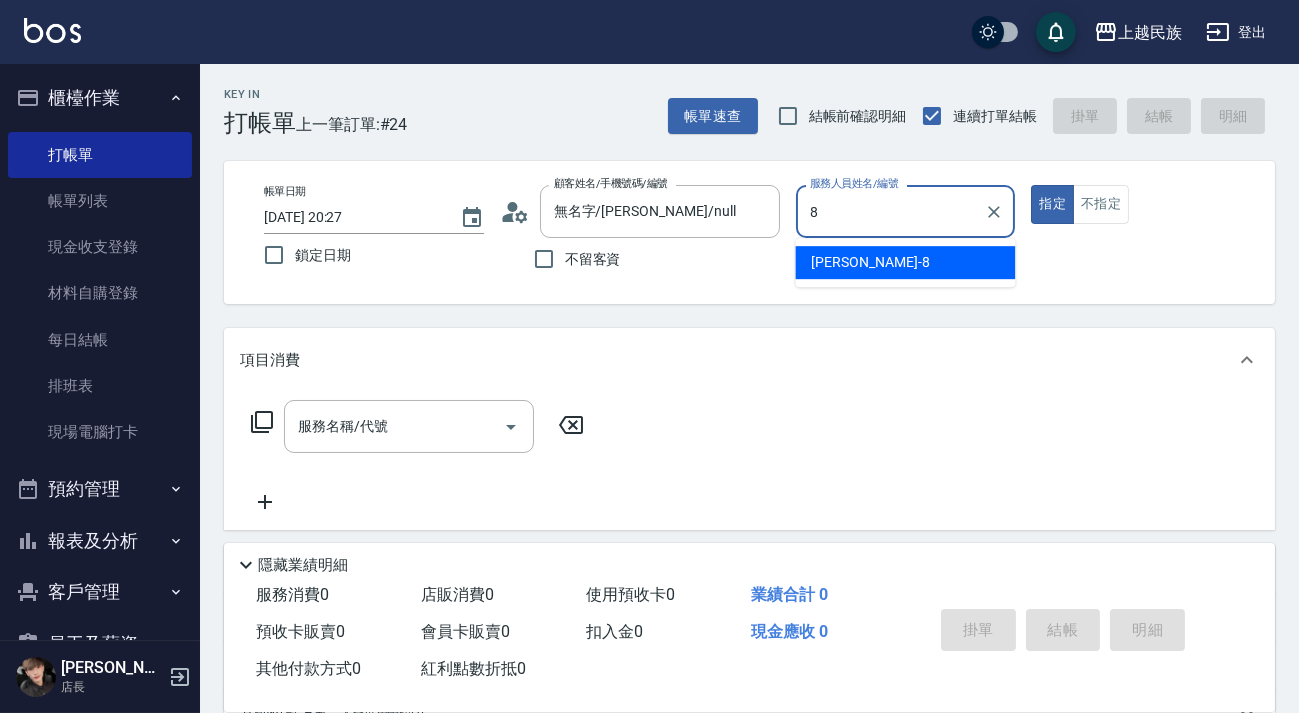 type on "Stella-8" 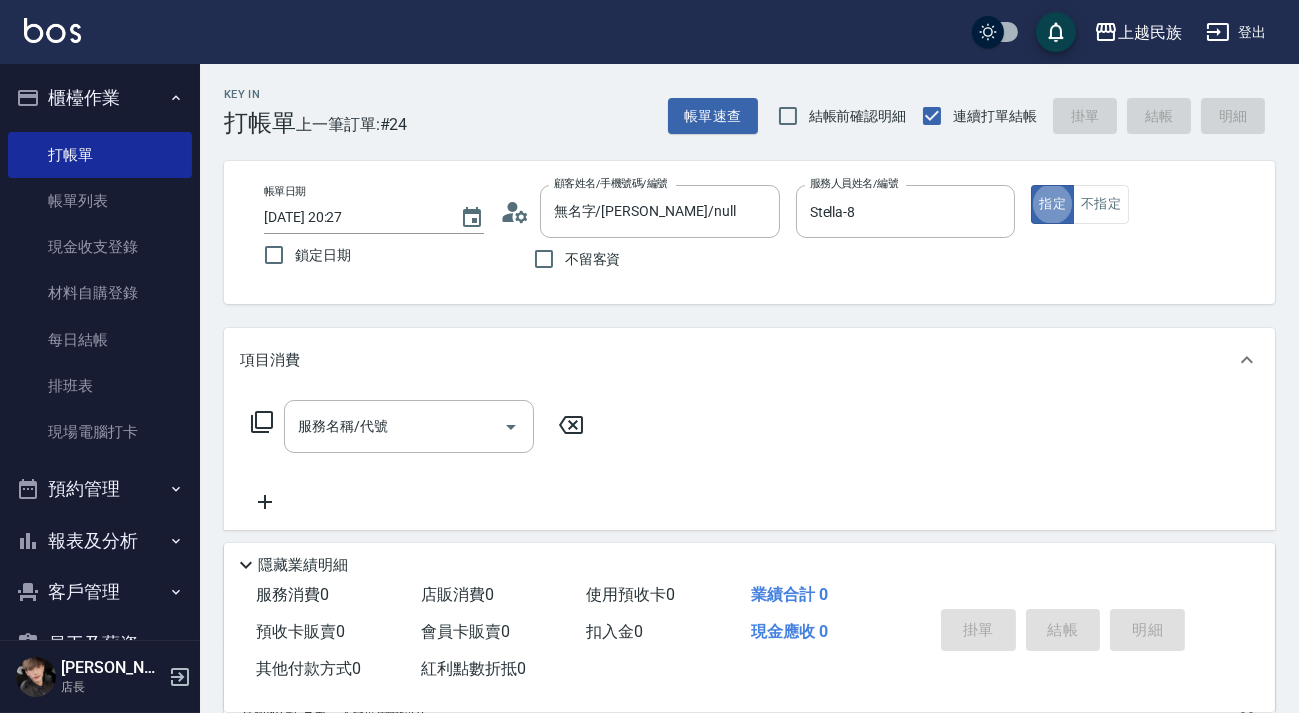 type on "true" 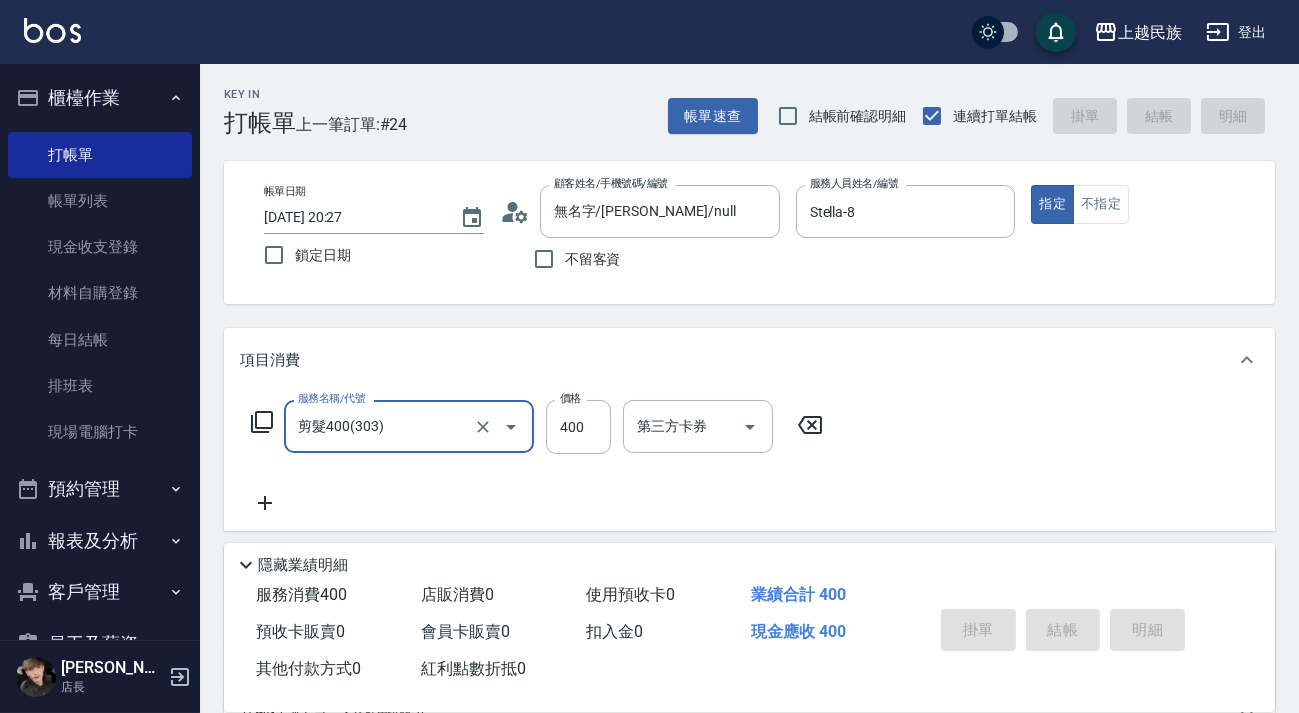 type on "剪髮400(303)" 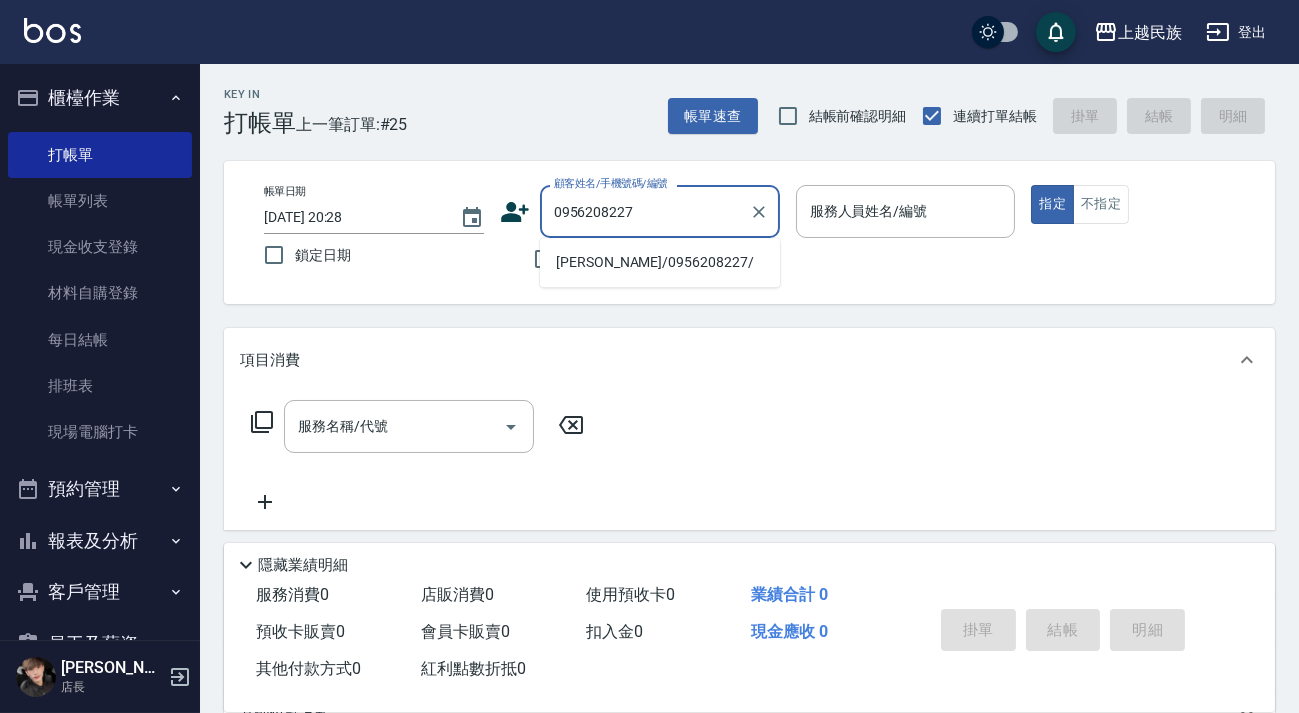 click on "[PERSON_NAME]/0956208227/" at bounding box center (660, 262) 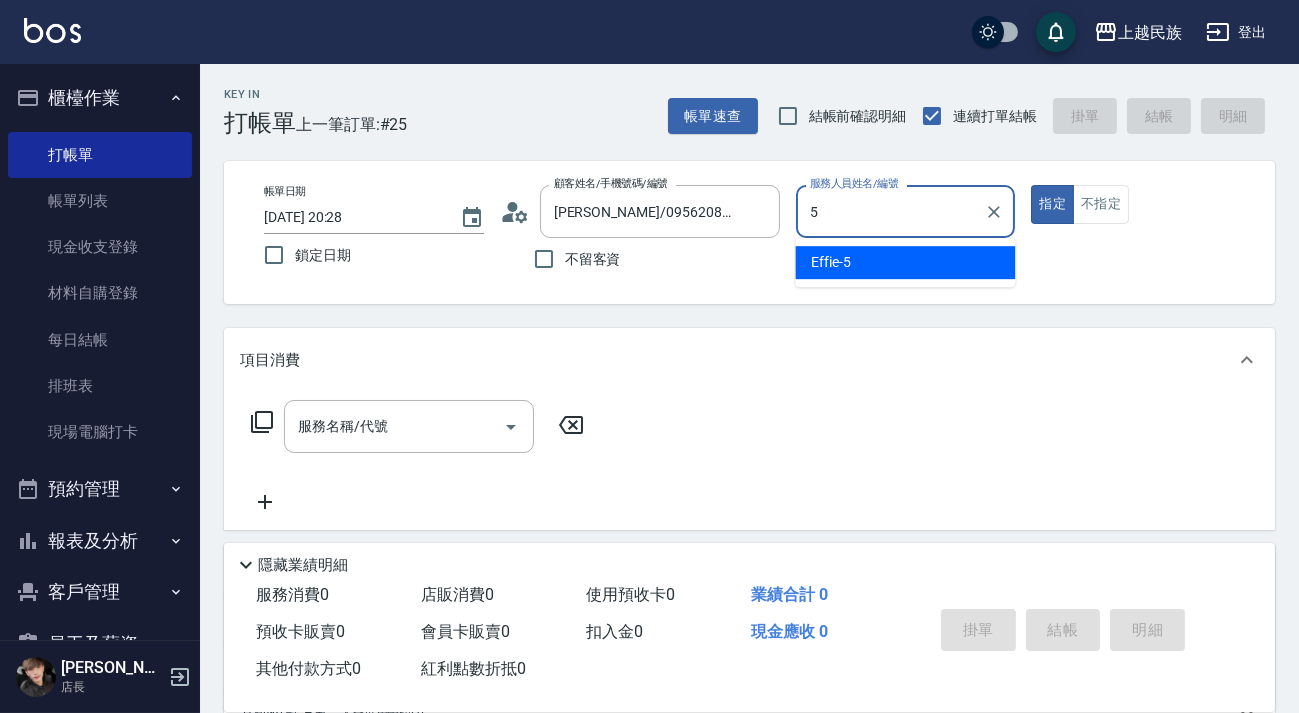 type on "Effie-5" 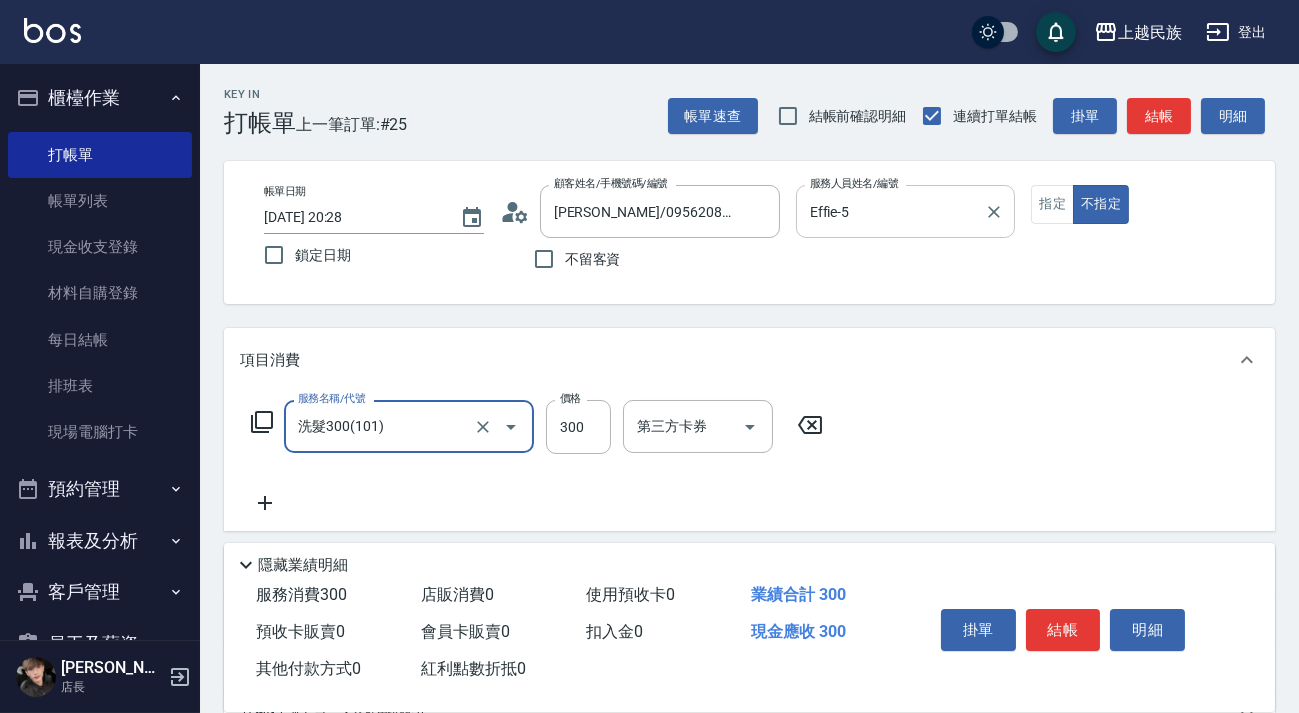 type on "洗髮300(101)" 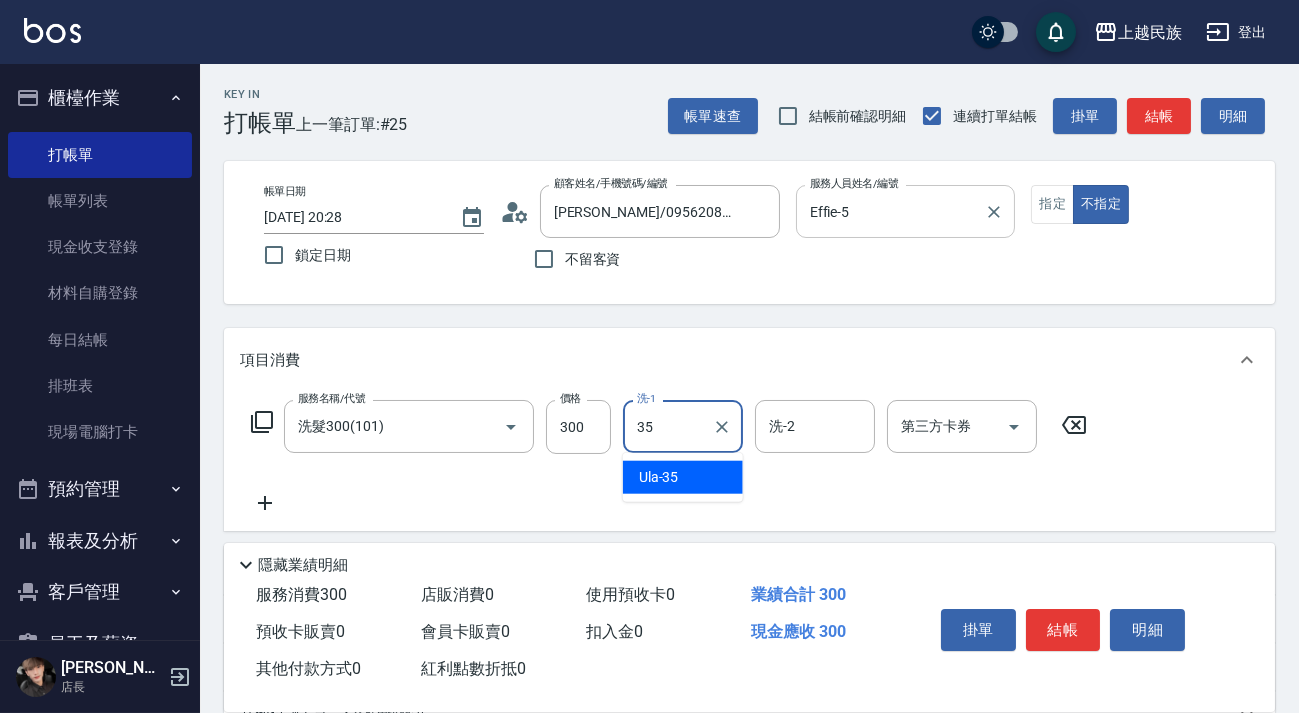 type on "Ula-35" 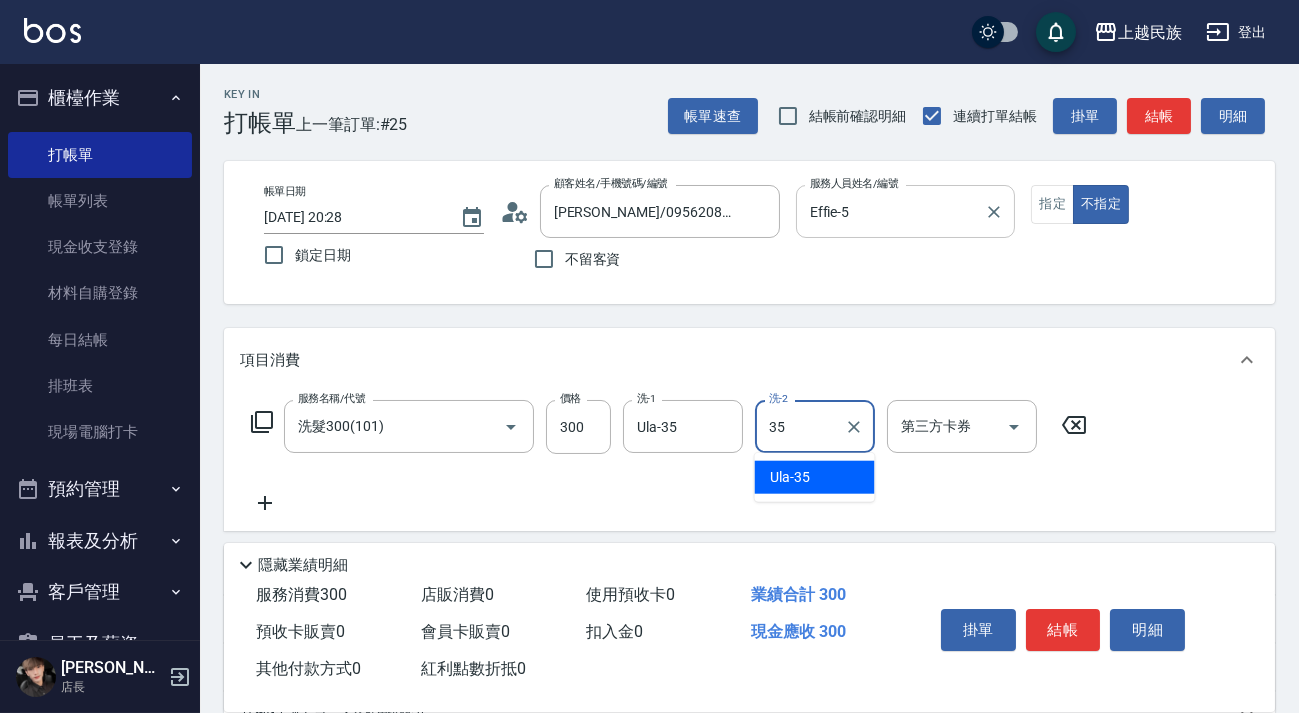 type on "Ula-35" 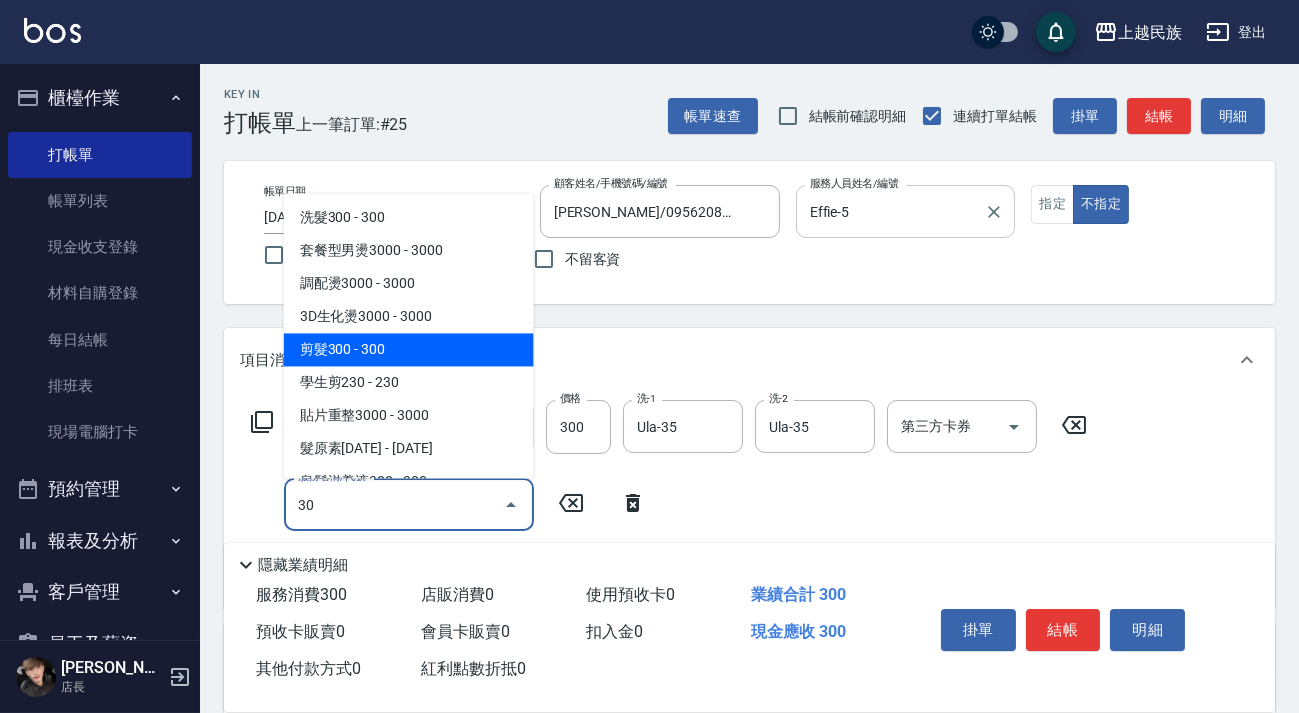 type on "剪髮300(305)" 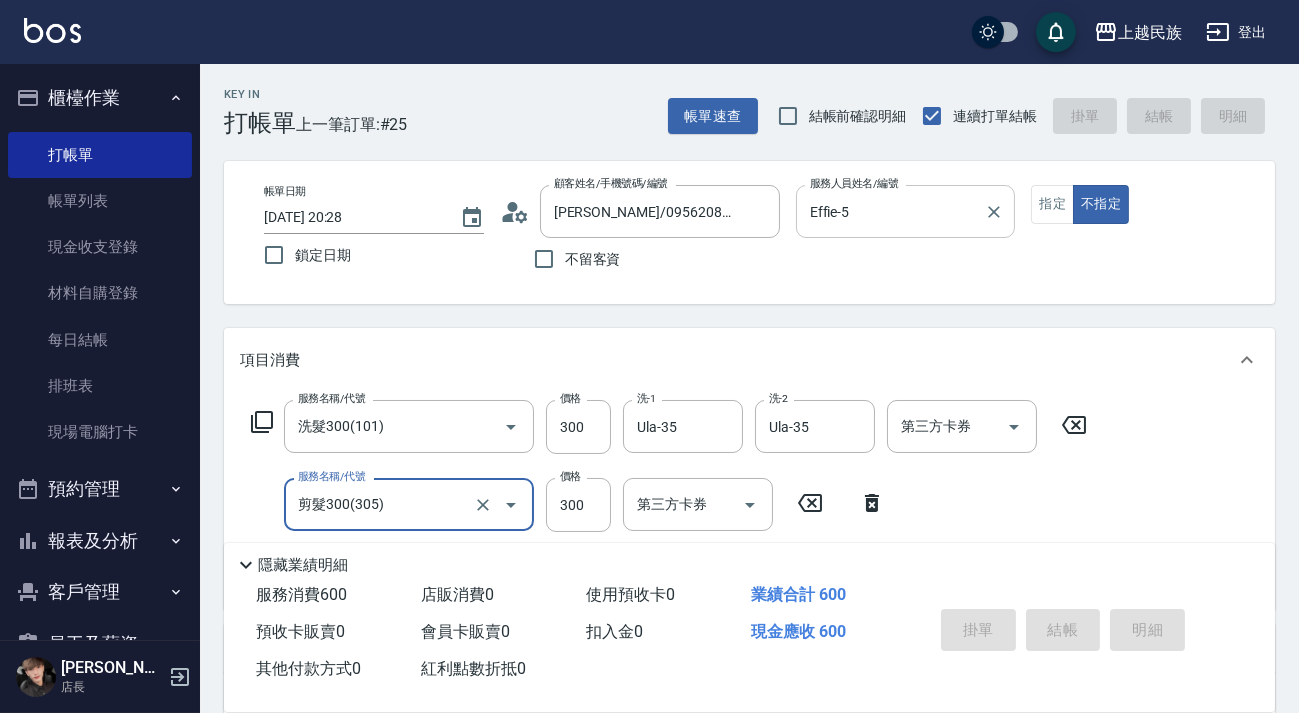type on "[DATE] 20:29" 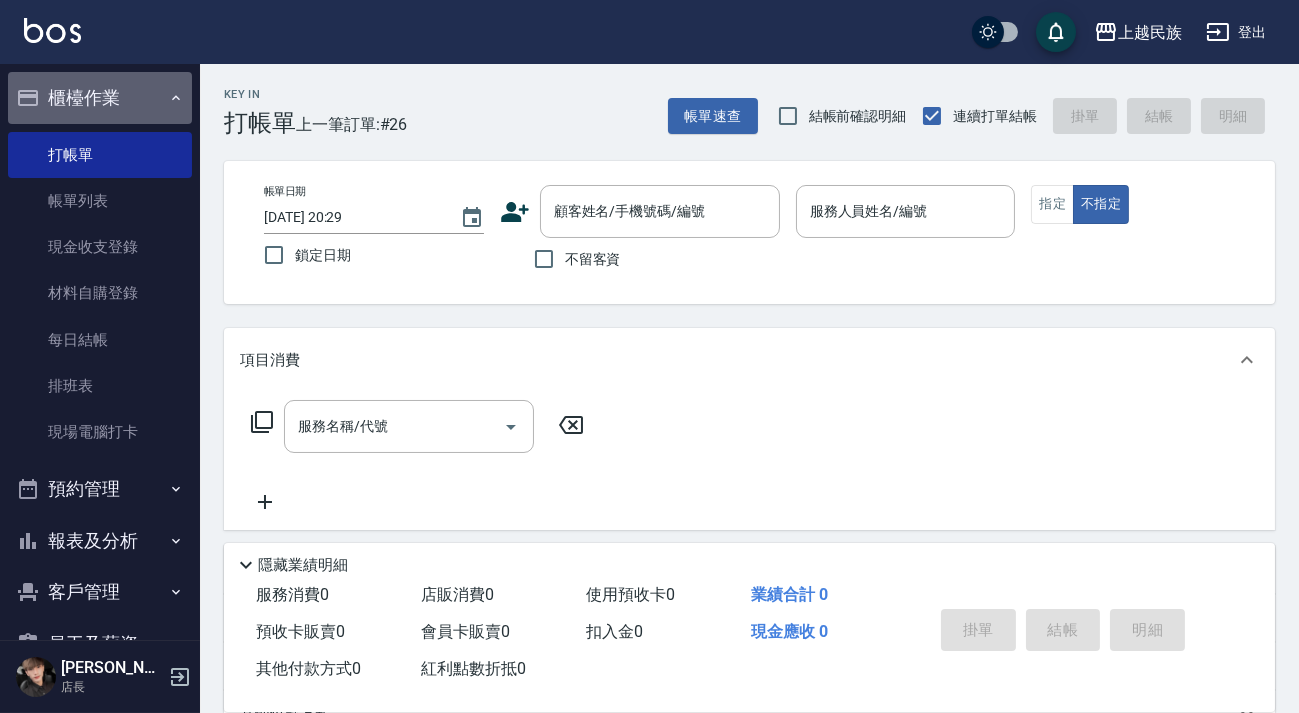click on "櫃檯作業" at bounding box center (100, 98) 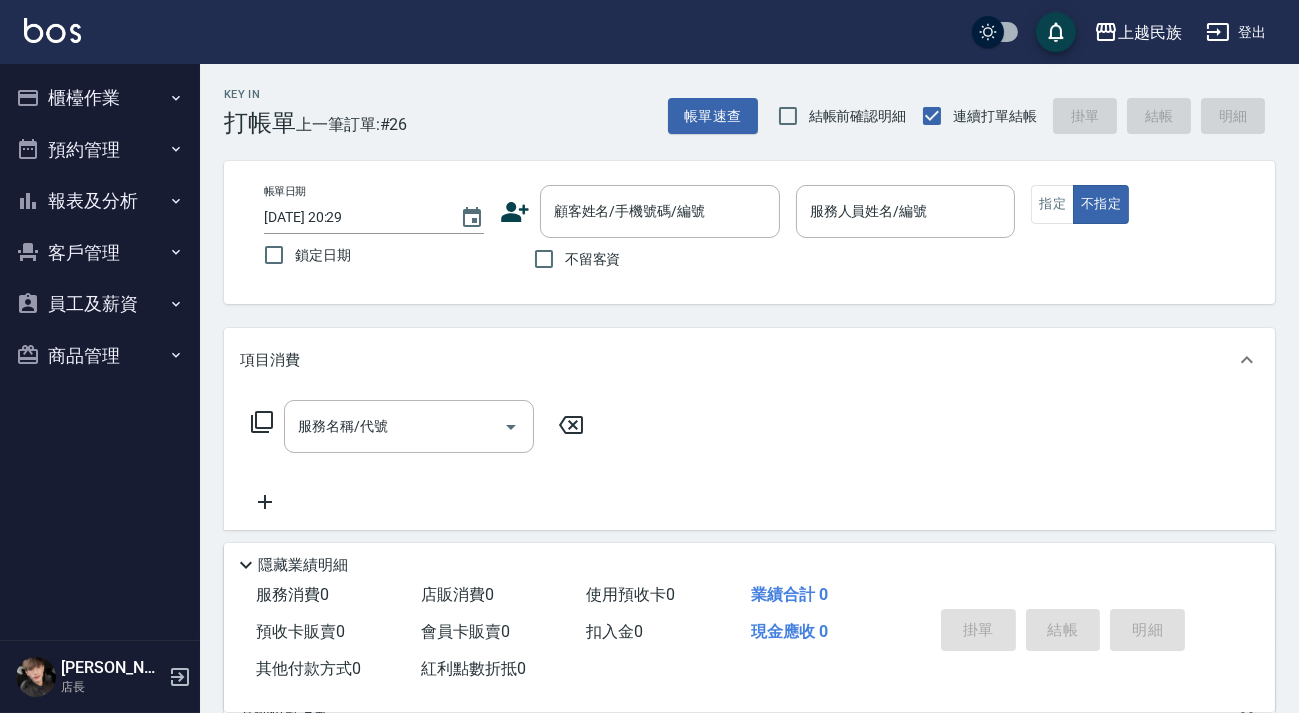click on "報表及分析" at bounding box center [100, 201] 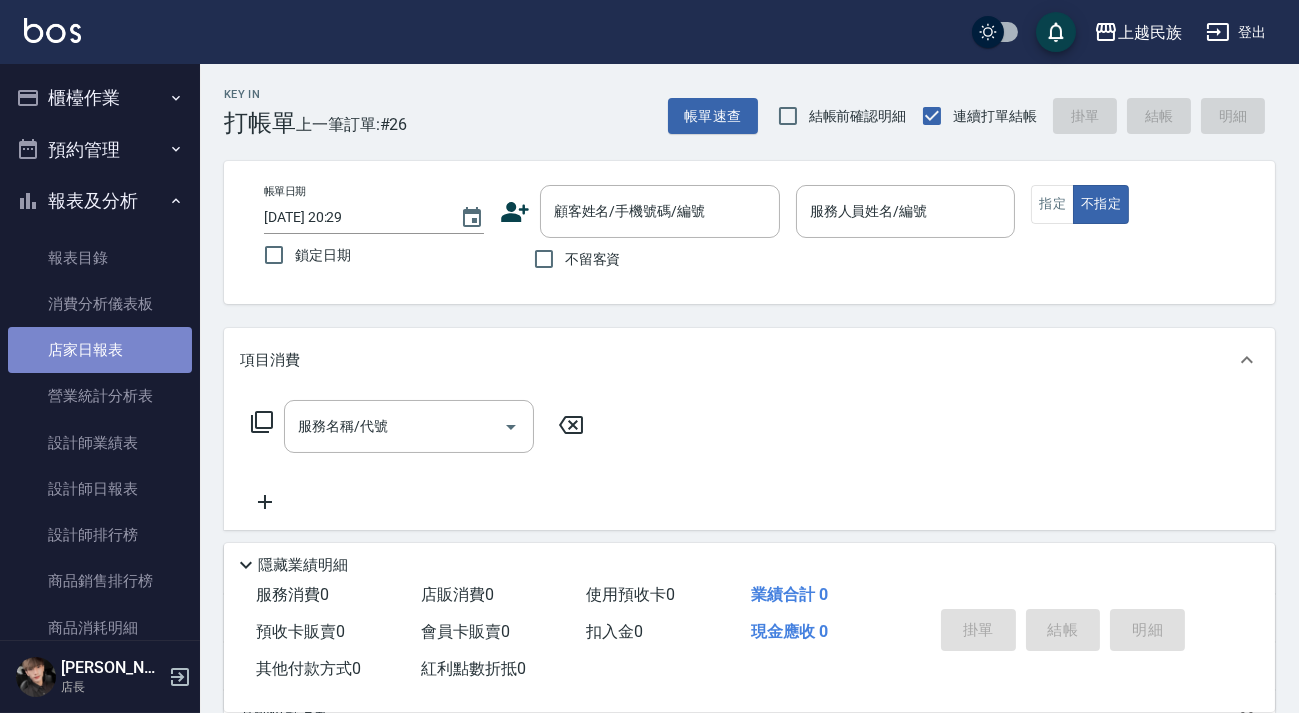 click on "店家日報表" at bounding box center (100, 350) 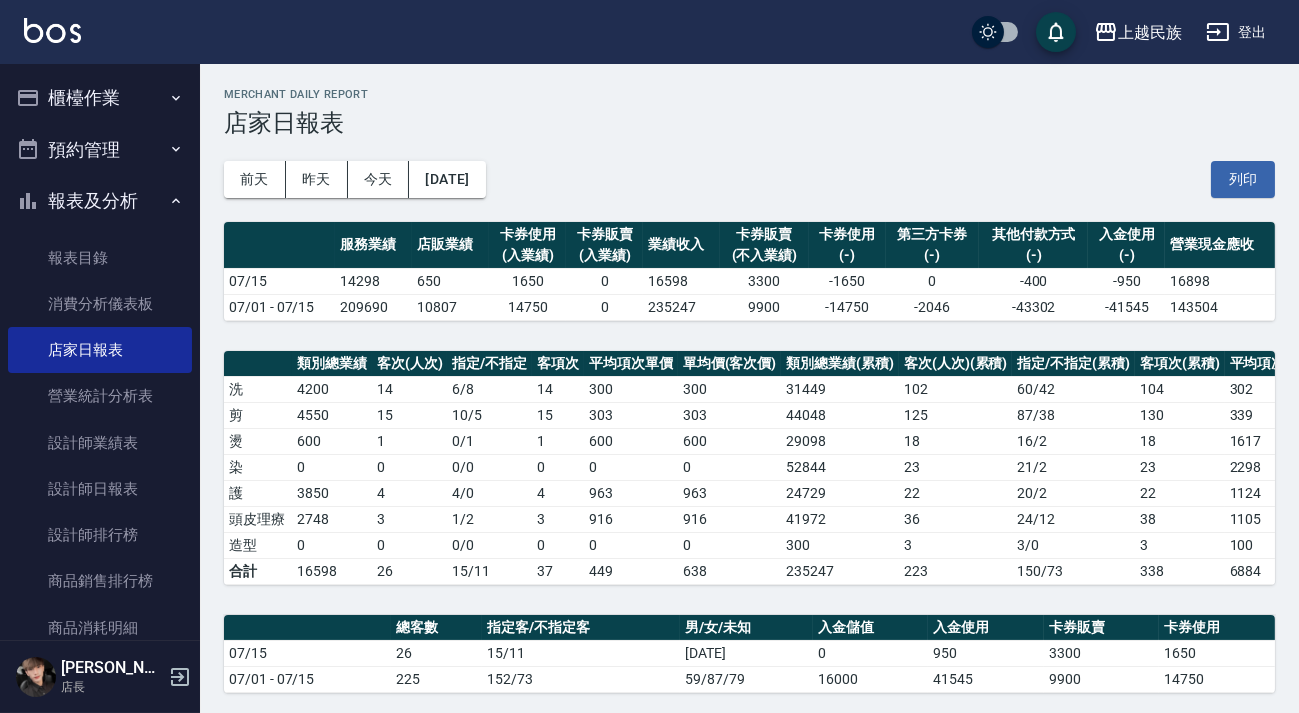 scroll, scrollTop: 545, scrollLeft: 0, axis: vertical 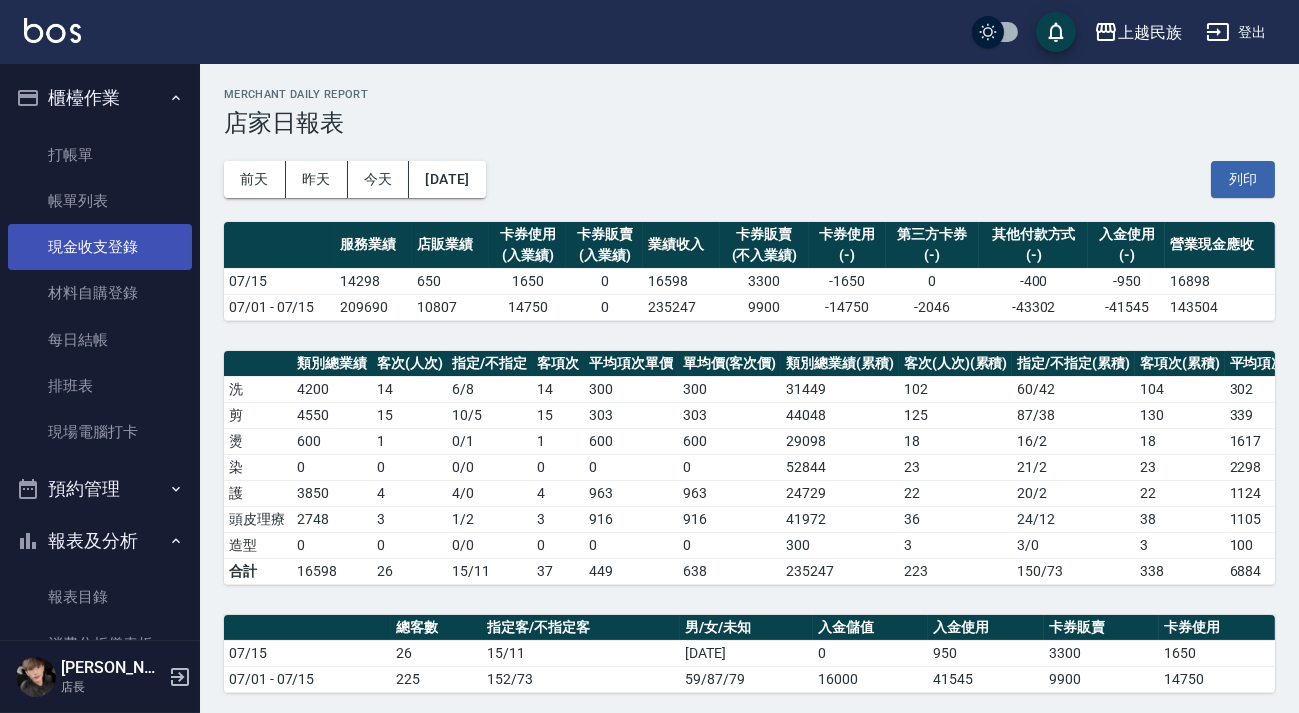 click on "現金收支登錄" at bounding box center [100, 247] 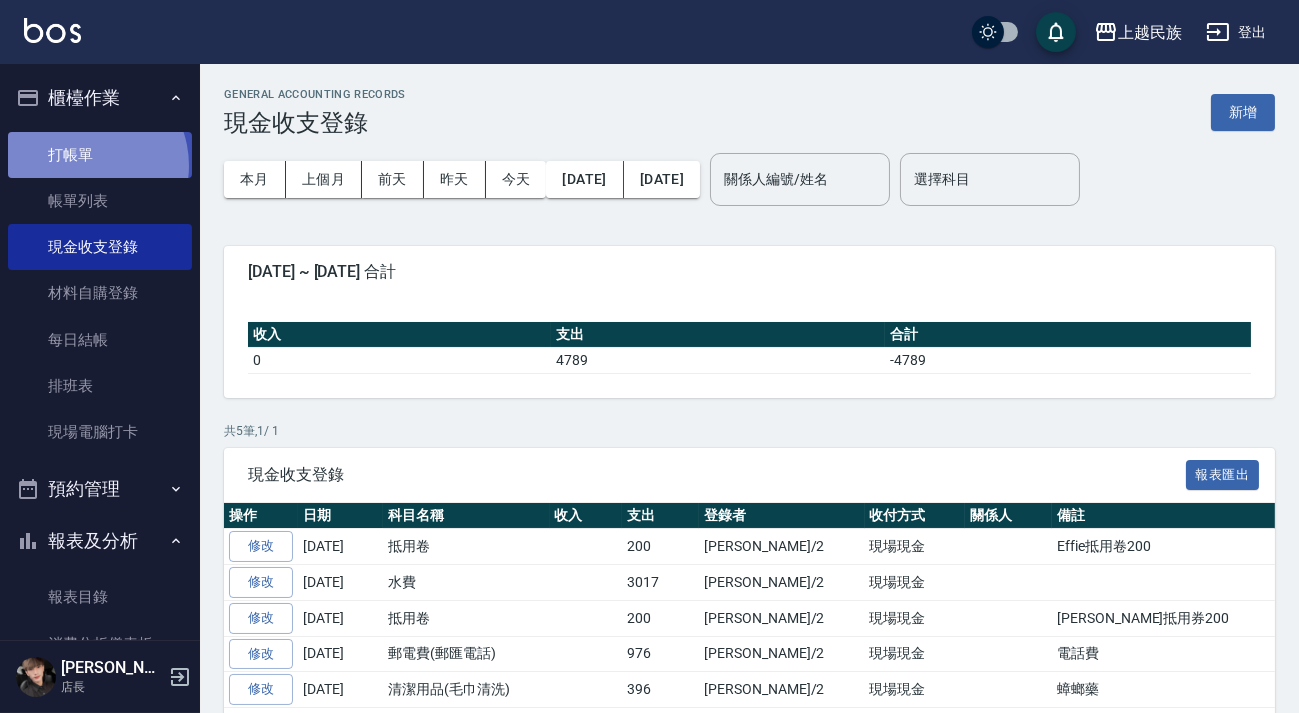 click on "打帳單" at bounding box center [100, 155] 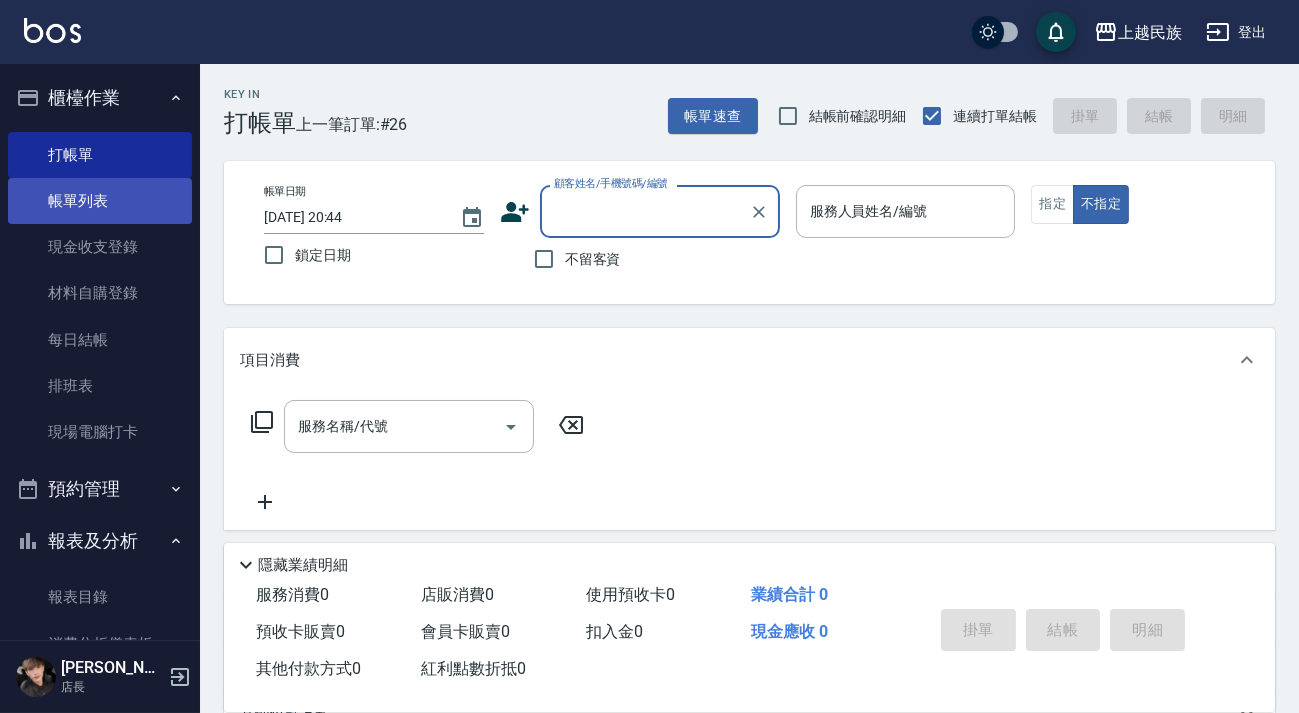 click on "帳單列表" at bounding box center [100, 201] 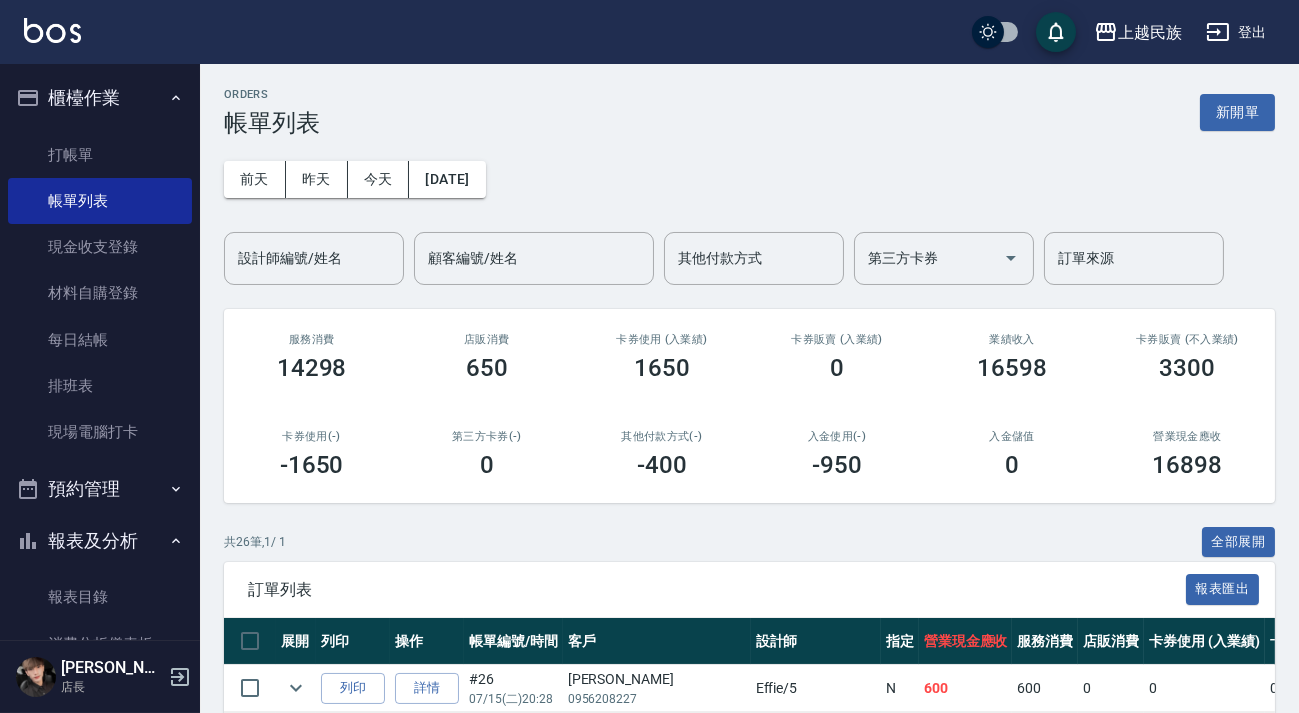 scroll, scrollTop: 363, scrollLeft: 0, axis: vertical 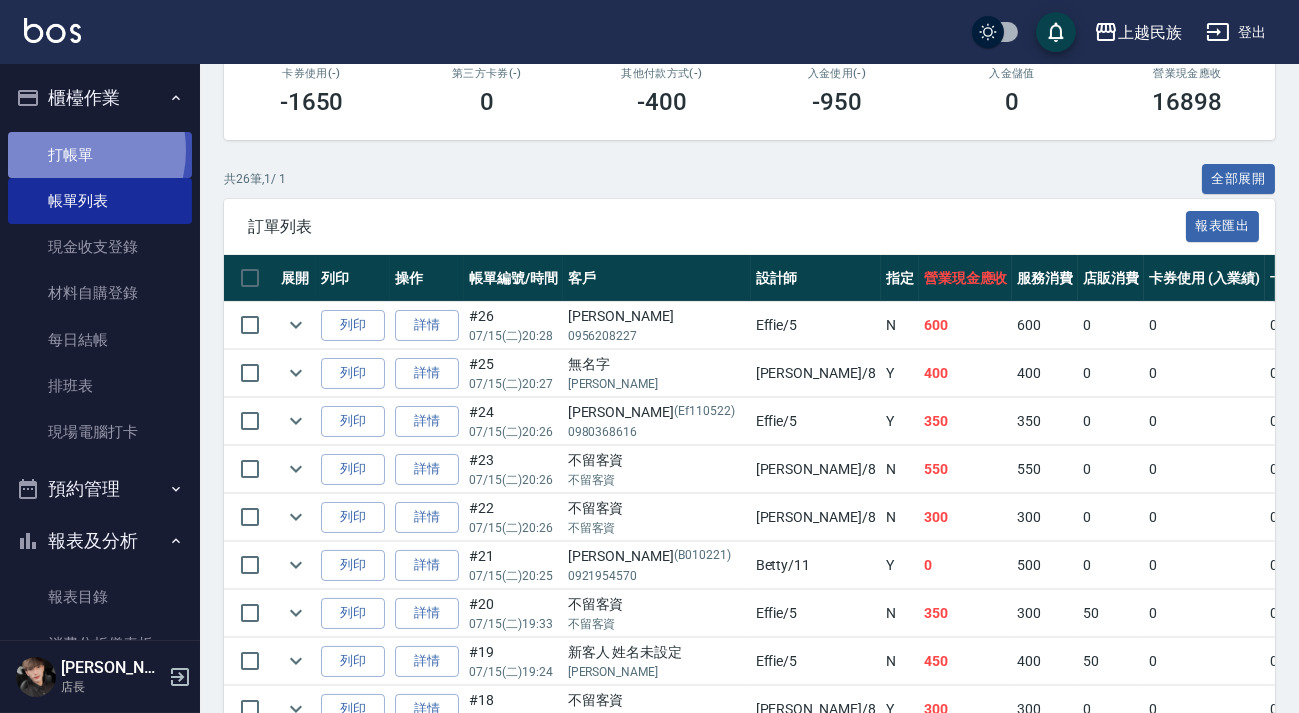 click on "打帳單" at bounding box center [100, 155] 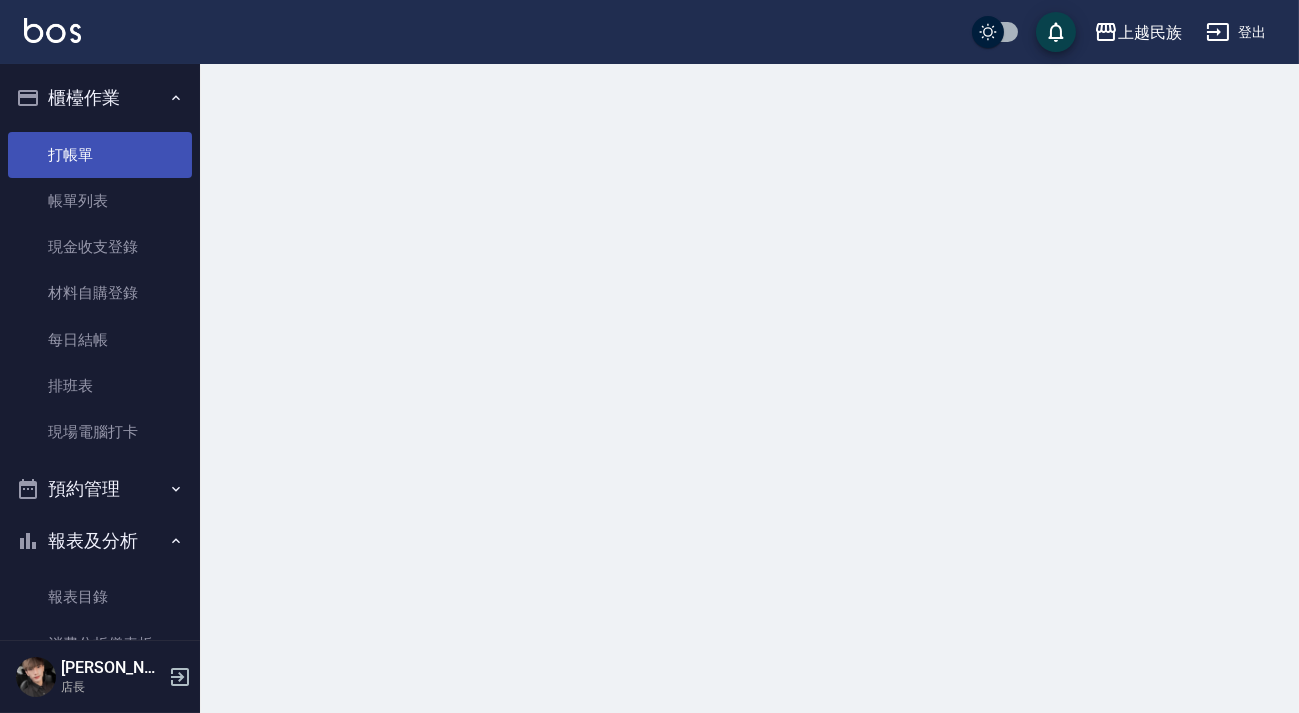 scroll, scrollTop: 0, scrollLeft: 0, axis: both 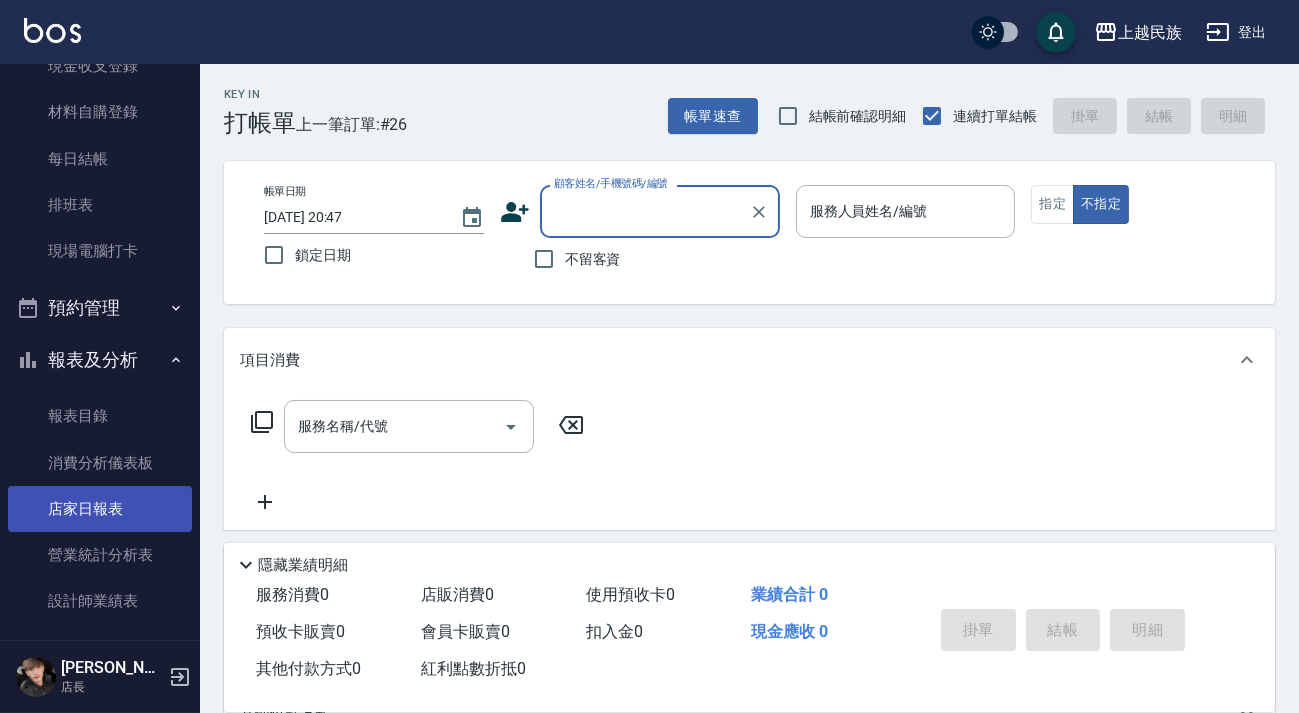click on "店家日報表" at bounding box center (100, 509) 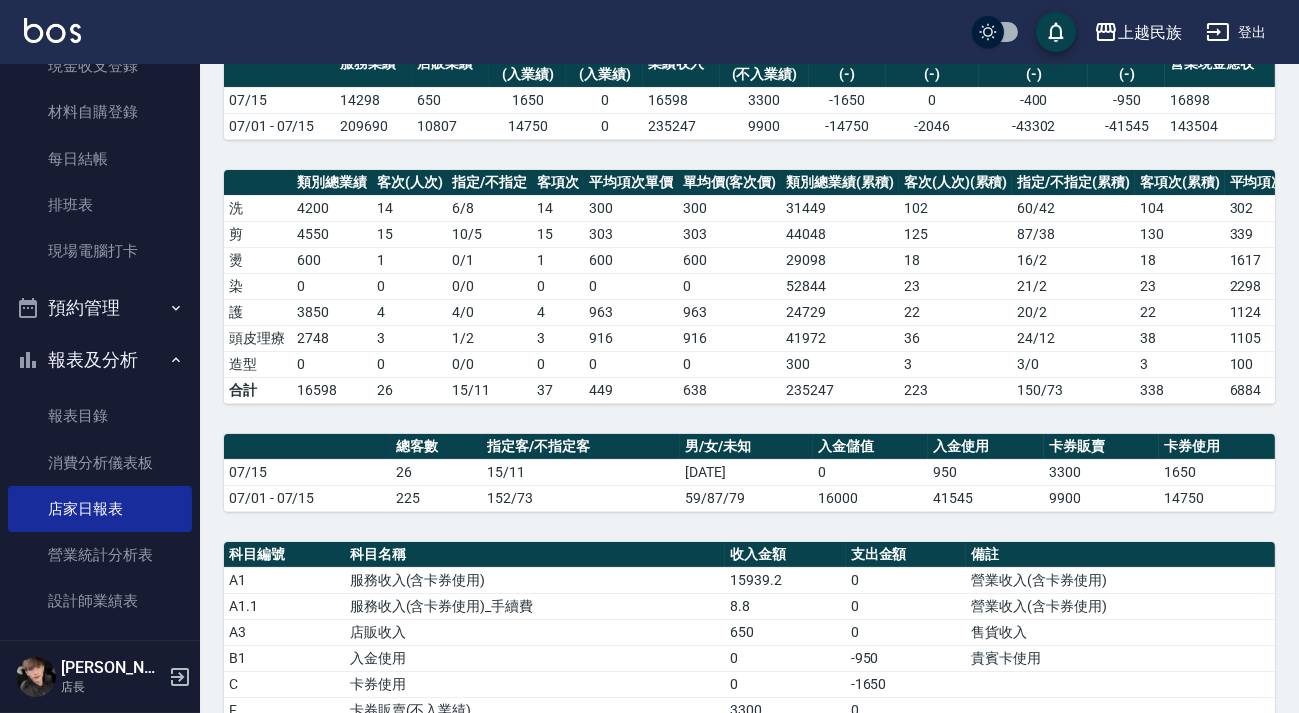 scroll, scrollTop: 454, scrollLeft: 0, axis: vertical 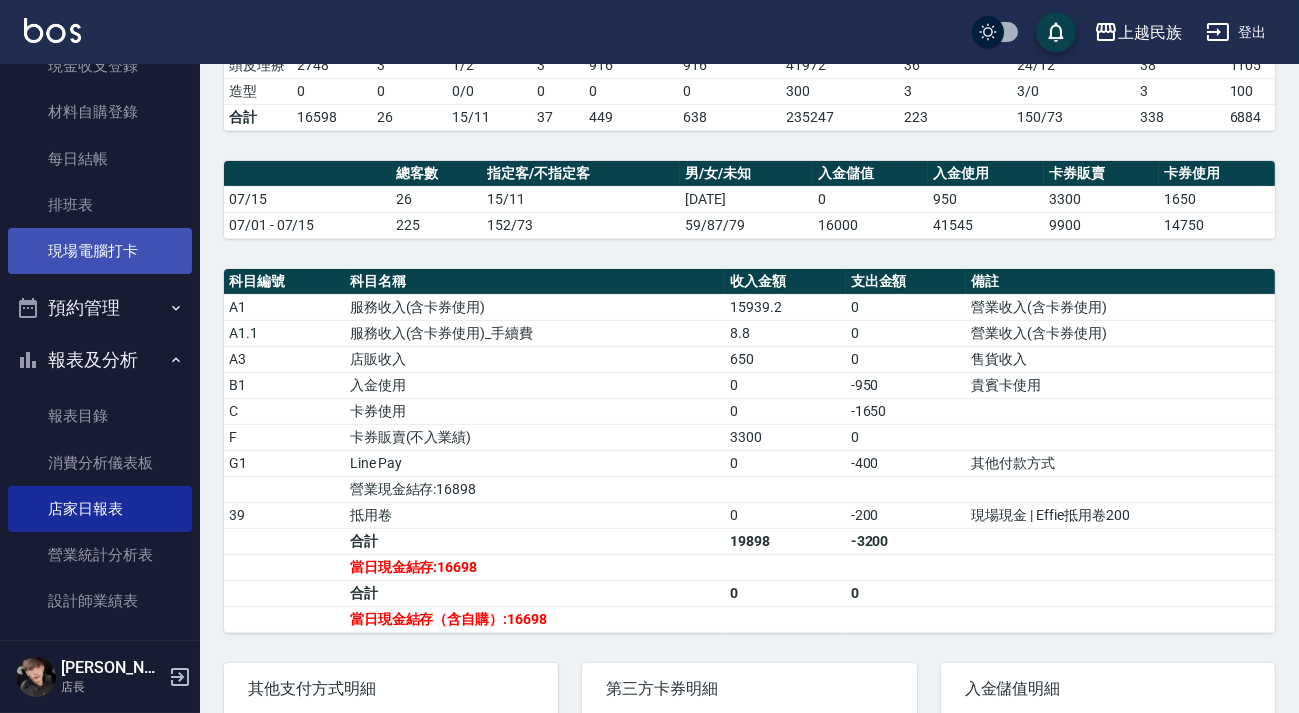 click on "現場電腦打卡" at bounding box center [100, 251] 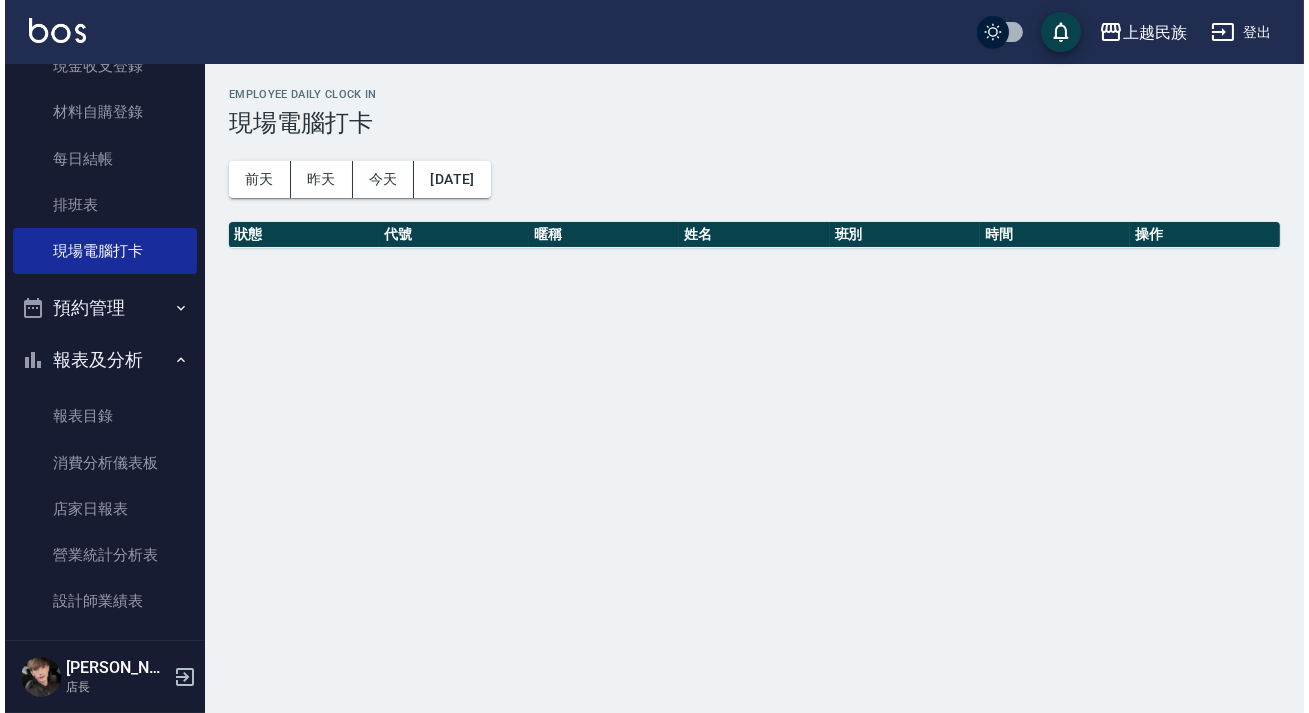 scroll, scrollTop: 0, scrollLeft: 0, axis: both 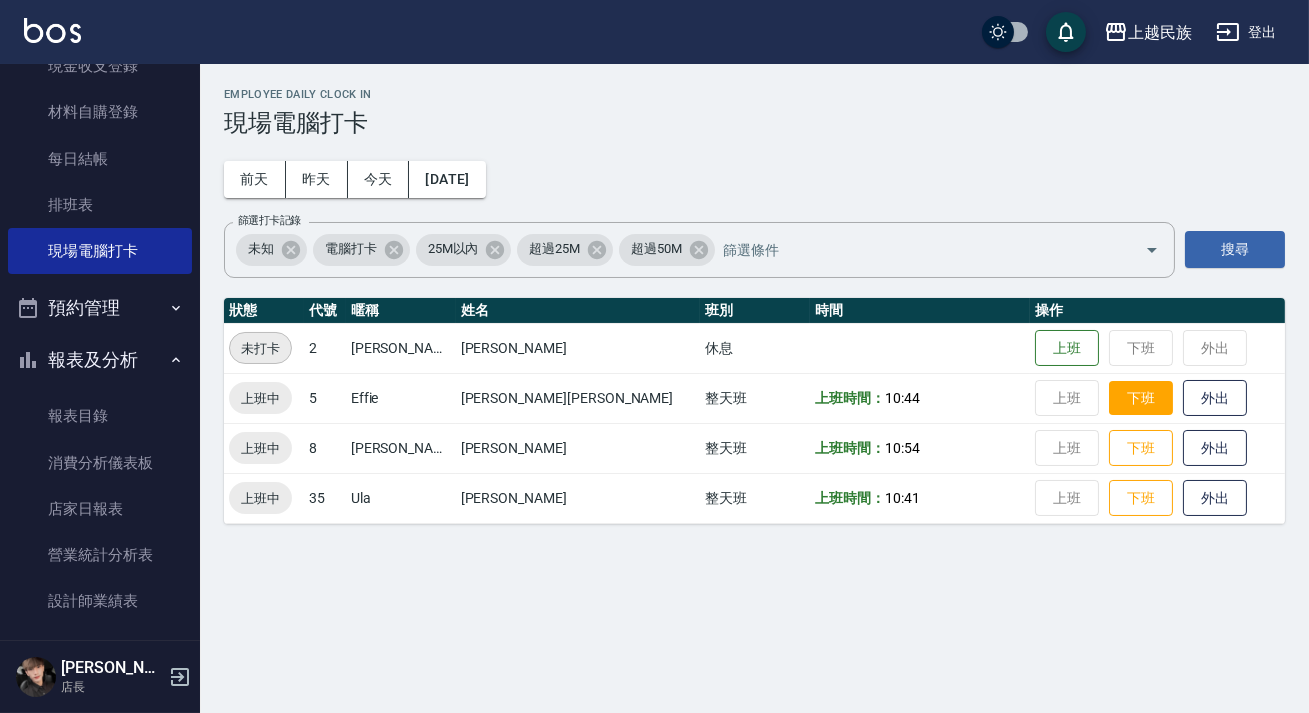 click on "下班" at bounding box center (1141, 398) 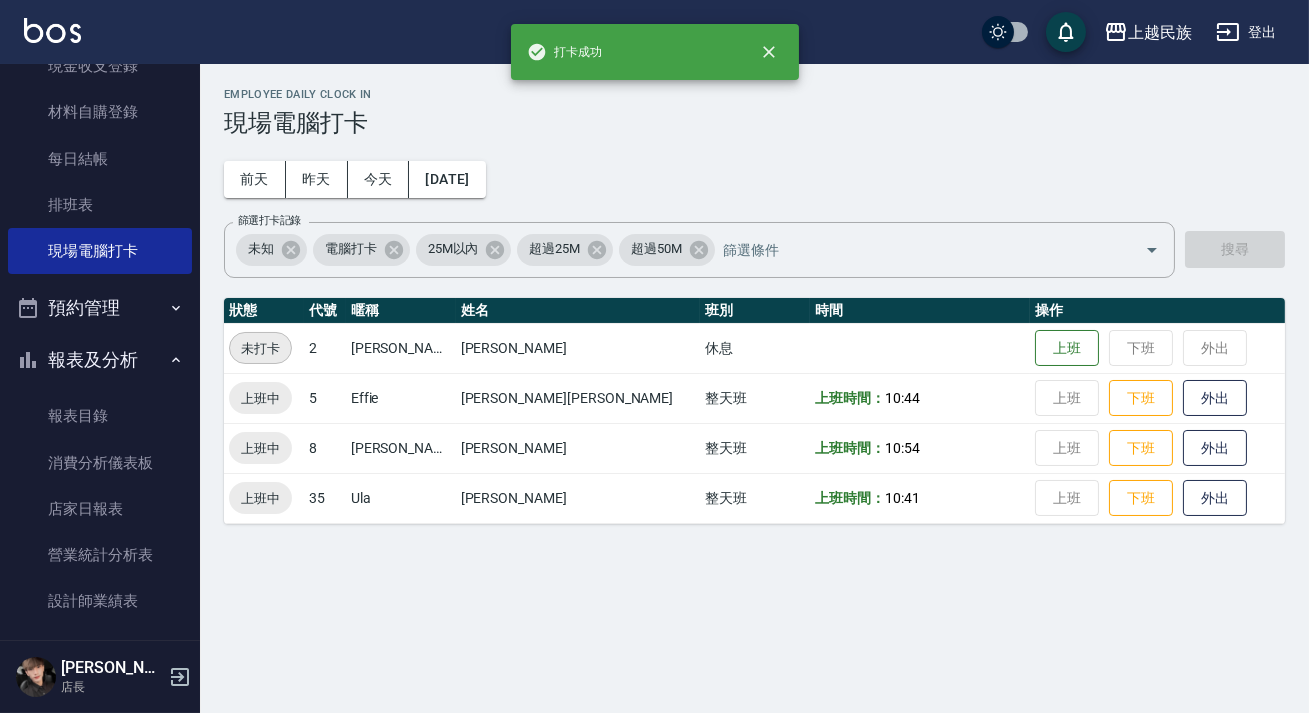 click on "Employee Daily Clock In 現場電腦打卡 [DATE] [DATE] [DATE] [DATE] 篩選打卡記錄 未知 電腦打卡 25M以內 超過25M 超過50M 篩選打卡記錄 搜尋 狀態 代號 暱稱 姓名 班別 時間 操作 未打卡 2 [PERSON_NAME] [PERSON_NAME] 休息 上班 下班 外出 上班中 5 [PERSON_NAME][PERSON_NAME]天班 上班時間： 10:44 上班 下班 外出 上班中 8 [PERSON_NAME] 整天班 上班時間： 10:54 上班 下班 外出 上班中 35 [PERSON_NAME] 整天班 上班時間： 10:41 上班 下班 外出" at bounding box center [654, 356] 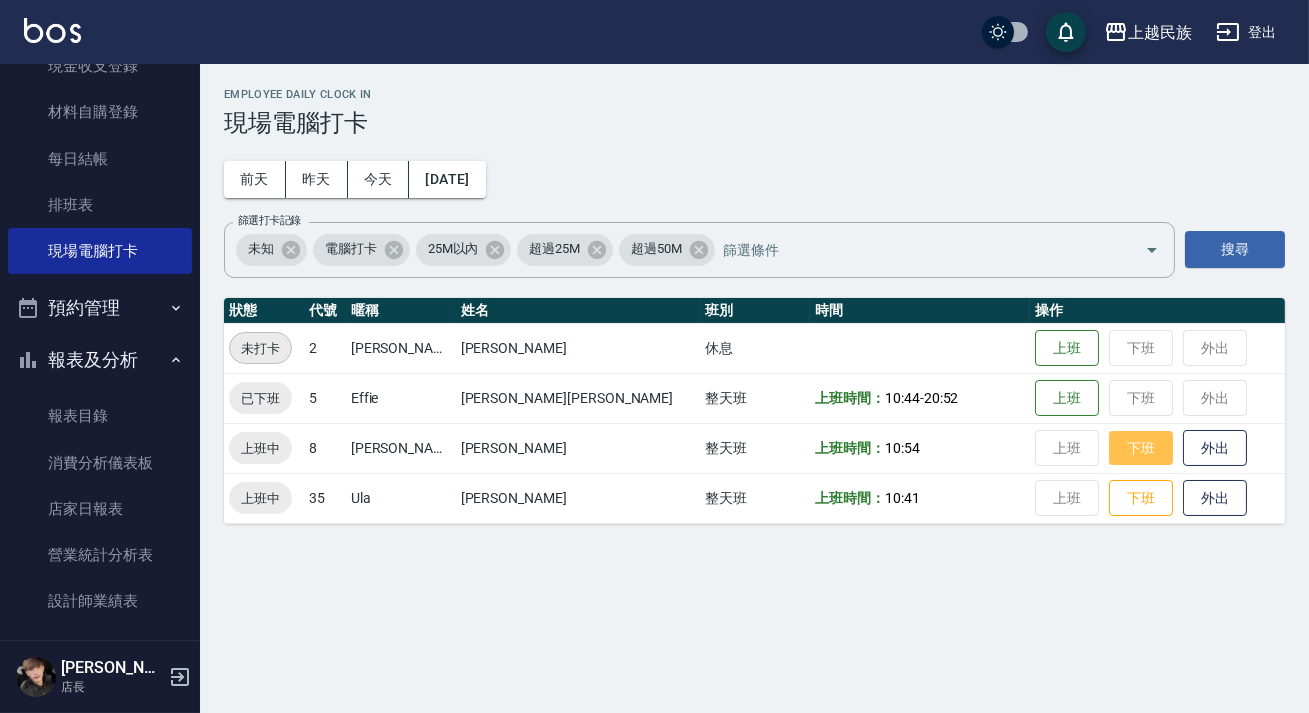 click on "下班" at bounding box center [1141, 448] 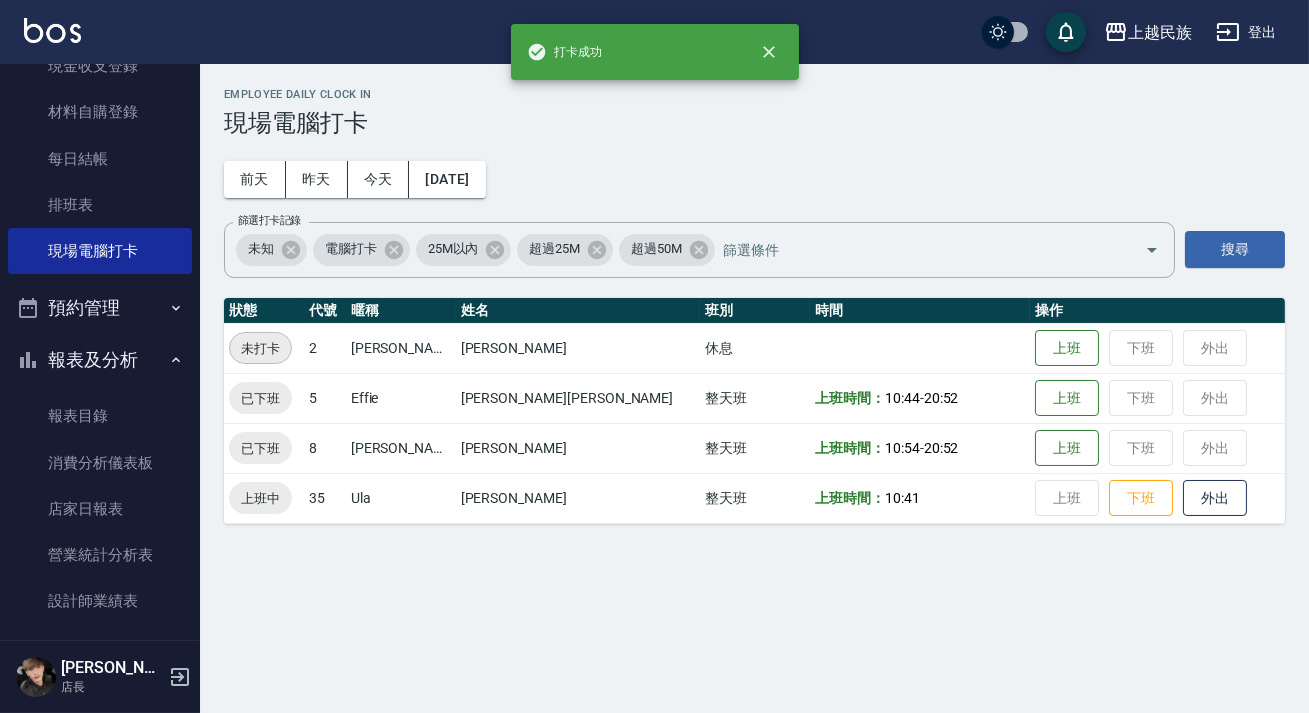 click on "Employee Daily Clock In 現場電腦打卡 [DATE] [DATE] [DATE] [DATE] 篩選打卡記錄 未知 電腦打卡 25M以內 超過25M 超過50M 篩選打卡記錄 搜尋 狀態 代號 暱稱 姓名 班別 時間 操作 未打卡 2 [PERSON_NAME] [PERSON_NAME] 休息 上班 下班 外出 已下班 5 [PERSON_NAME][PERSON_NAME]天班 上班時間： 10:44  -  20:52 上班 下班 外出 已下班 8 [PERSON_NAME] 整天班 上班時間： 10:54  -  20:52 上班 下班 外出 上班中 35 [PERSON_NAME] 整天班 上班時間： 10:41 上班 下班 外出" at bounding box center (654, 356) 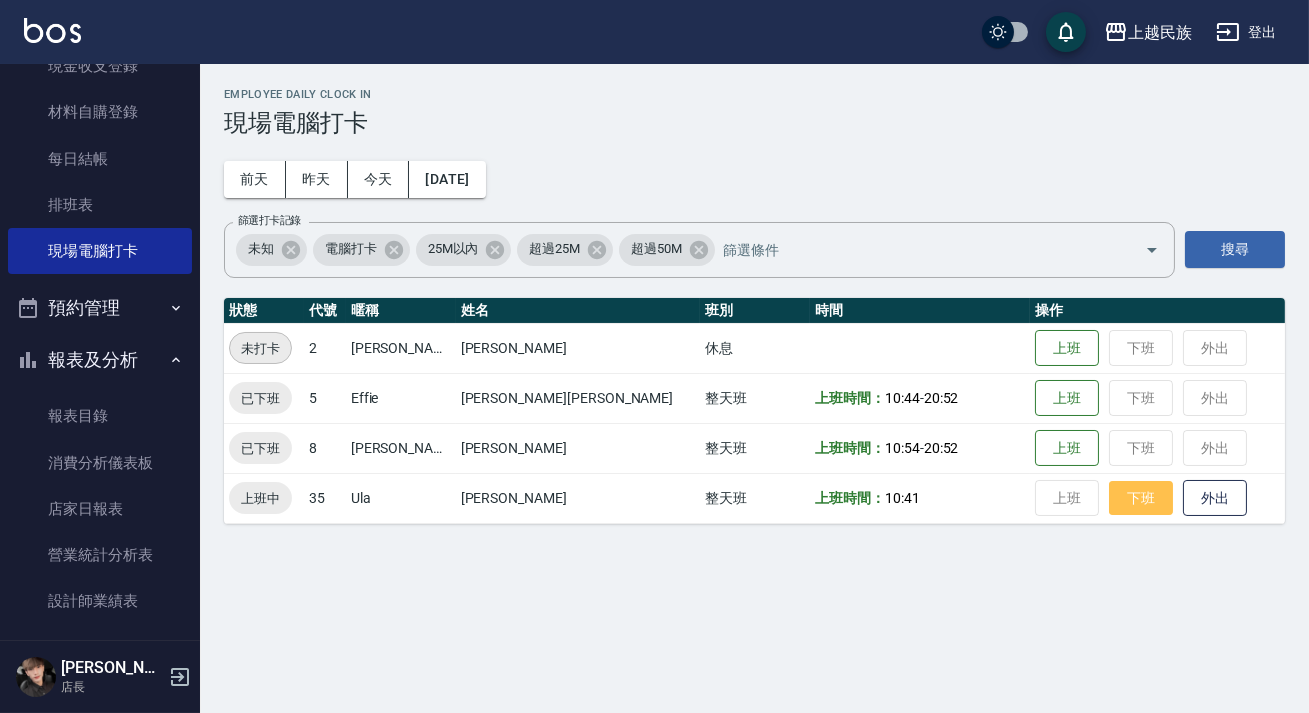 click on "下班" at bounding box center (1141, 498) 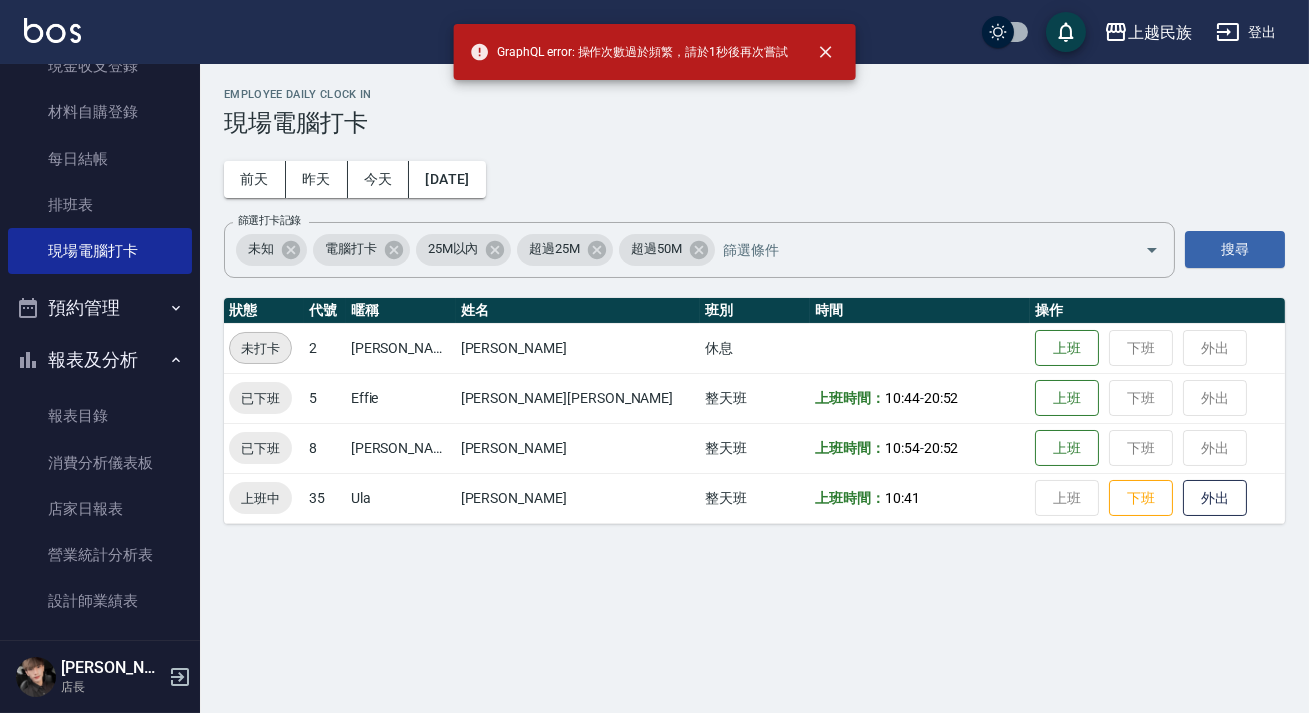 click on "Employee Daily Clock In 現場電腦打卡 [DATE] [DATE] [DATE] [DATE] 篩選打卡記錄 未知 電腦打卡 25M以內 超過25M 超過50M 篩選打卡記錄 搜尋 狀態 代號 暱稱 姓名 班別 時間 操作 未打卡 2 [PERSON_NAME] [PERSON_NAME] 休息 上班 下班 外出 已下班 5 [PERSON_NAME][PERSON_NAME]天班 上班時間： 10:44  -  20:52 上班 下班 外出 已下班 8 [PERSON_NAME] 整天班 上班時間： 10:54  -  20:52 上班 下班 外出 上班中 35 [PERSON_NAME] 整天班 上班時間： 10:41 上班 下班 外出" at bounding box center [654, 356] 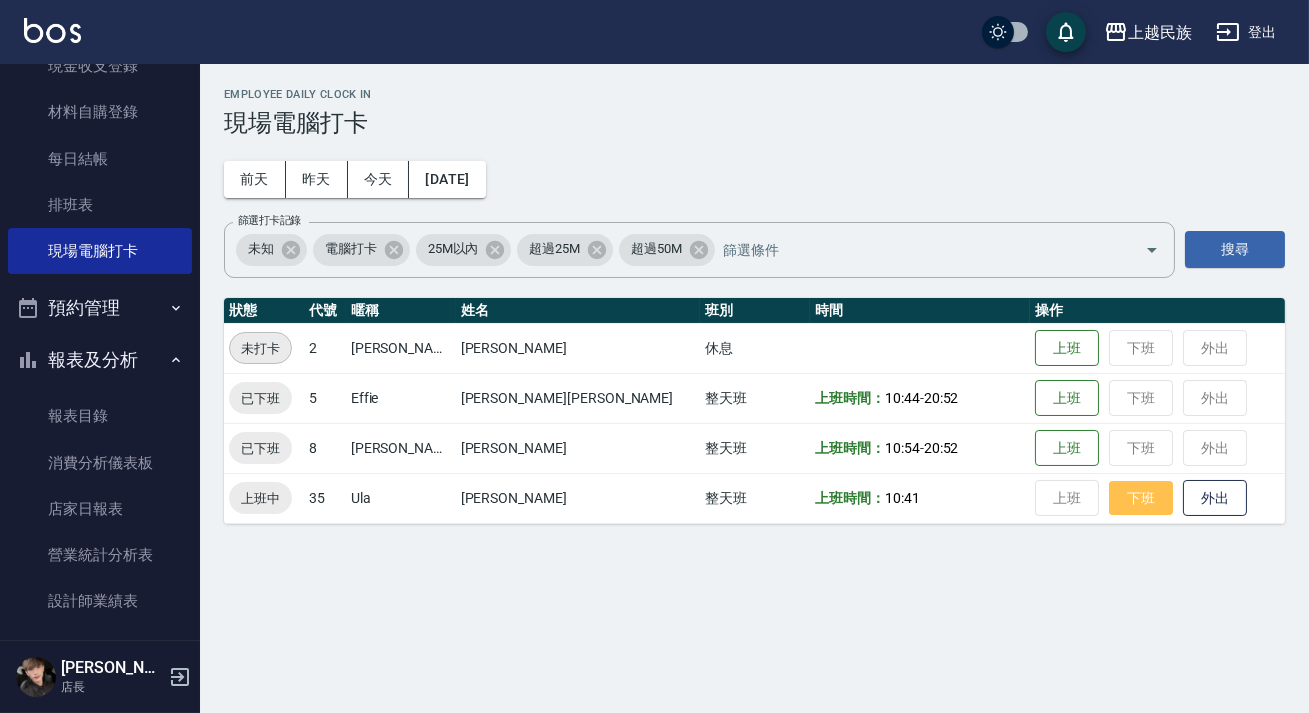 click on "下班" at bounding box center [1141, 498] 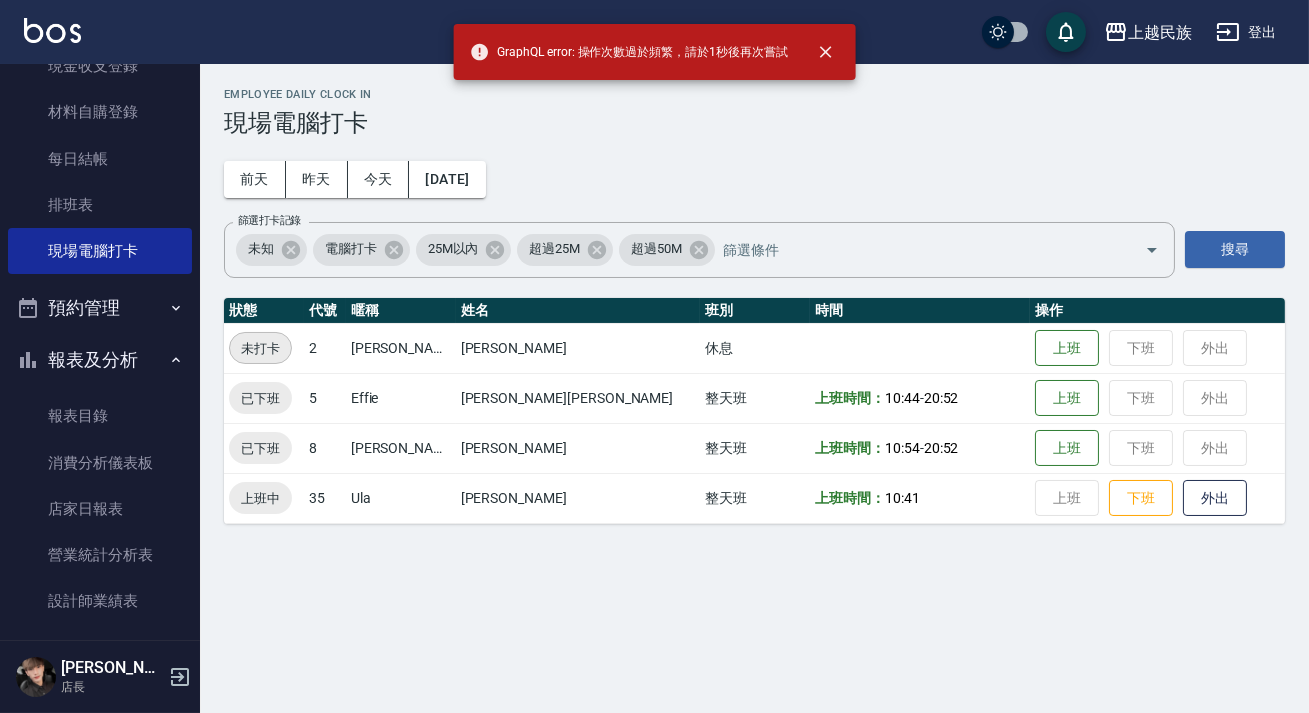 click on "Employee Daily Clock In 現場電腦打卡 [DATE] [DATE] [DATE] [DATE] 篩選打卡記錄 未知 電腦打卡 25M以內 超過25M 超過50M 篩選打卡記錄 搜尋 狀態 代號 暱稱 姓名 班別 時間 操作 未打卡 2 [PERSON_NAME] [PERSON_NAME] 休息 上班 下班 外出 已下班 5 [PERSON_NAME][PERSON_NAME]天班 上班時間： 10:44  -  20:52 上班 下班 外出 已下班 8 [PERSON_NAME] 整天班 上班時間： 10:54  -  20:52 上班 下班 外出 上班中 35 [PERSON_NAME] 整天班 上班時間： 10:41 上班 下班 外出" at bounding box center (654, 356) 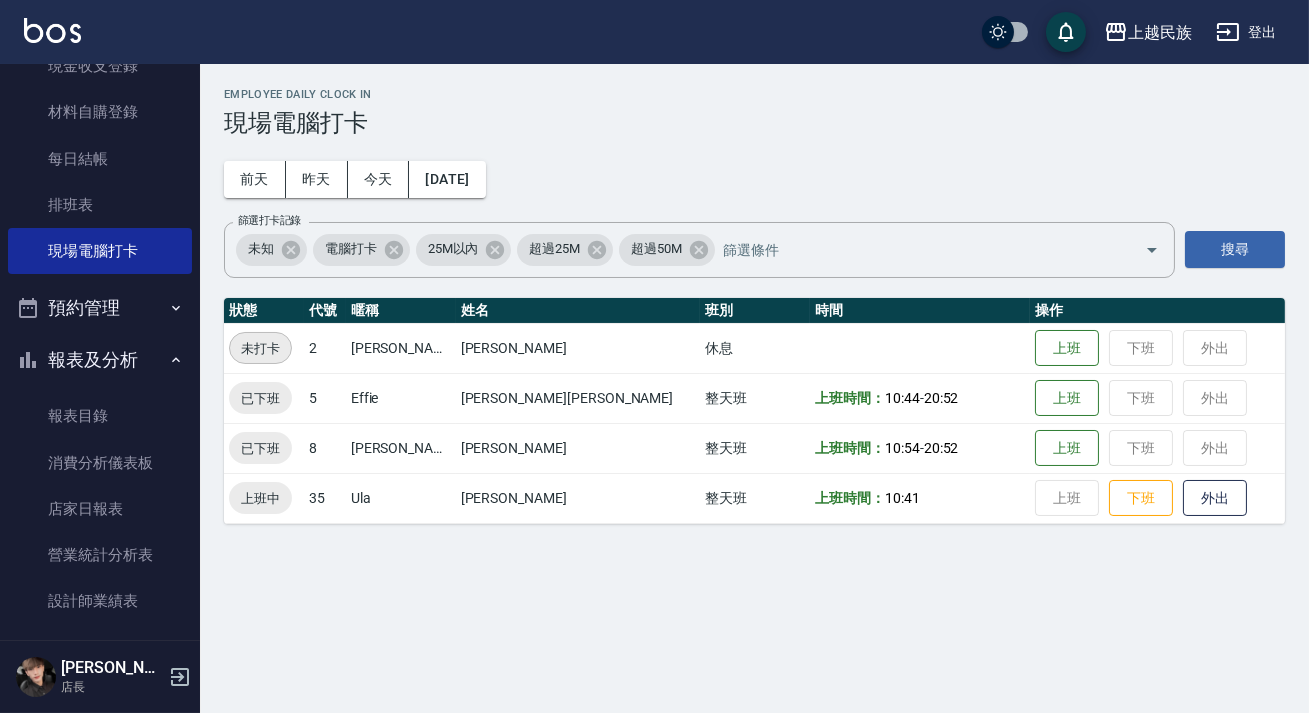 click on "Employee Daily Clock In 現場電腦打卡 [DATE] [DATE] [DATE] [DATE] 篩選打卡記錄 未知 電腦打卡 25M以內 超過25M 超過50M 篩選打卡記錄 搜尋 狀態 代號 暱稱 姓名 班別 時間 操作 未打卡 2 [PERSON_NAME] [PERSON_NAME] 休息 上班 下班 外出 已下班 5 [PERSON_NAME][PERSON_NAME]天班 上班時間： 10:44  -  20:52 上班 下班 外出 已下班 8 [PERSON_NAME] 整天班 上班時間： 10:54  -  20:52 上班 下班 外出 上班中 35 [PERSON_NAME] 整天班 上班時間： 10:41 上班 下班 外出" at bounding box center (754, 306) 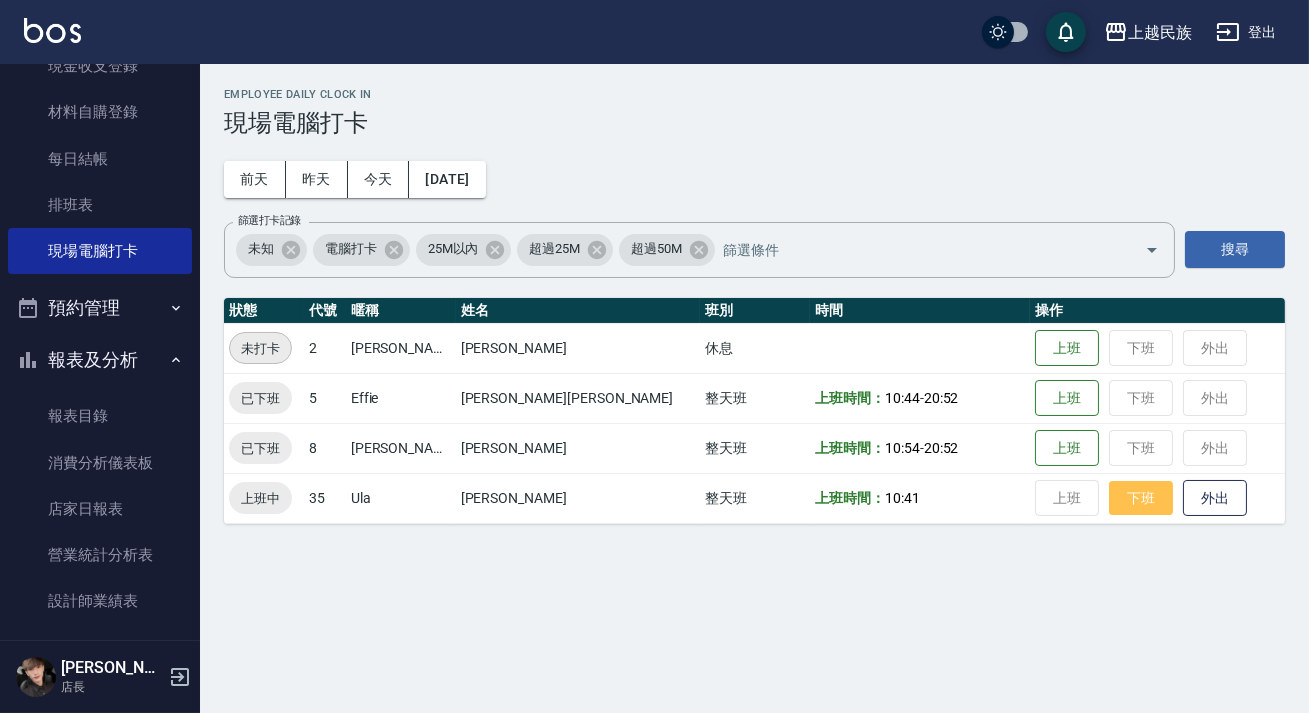 click on "下班" at bounding box center (1141, 498) 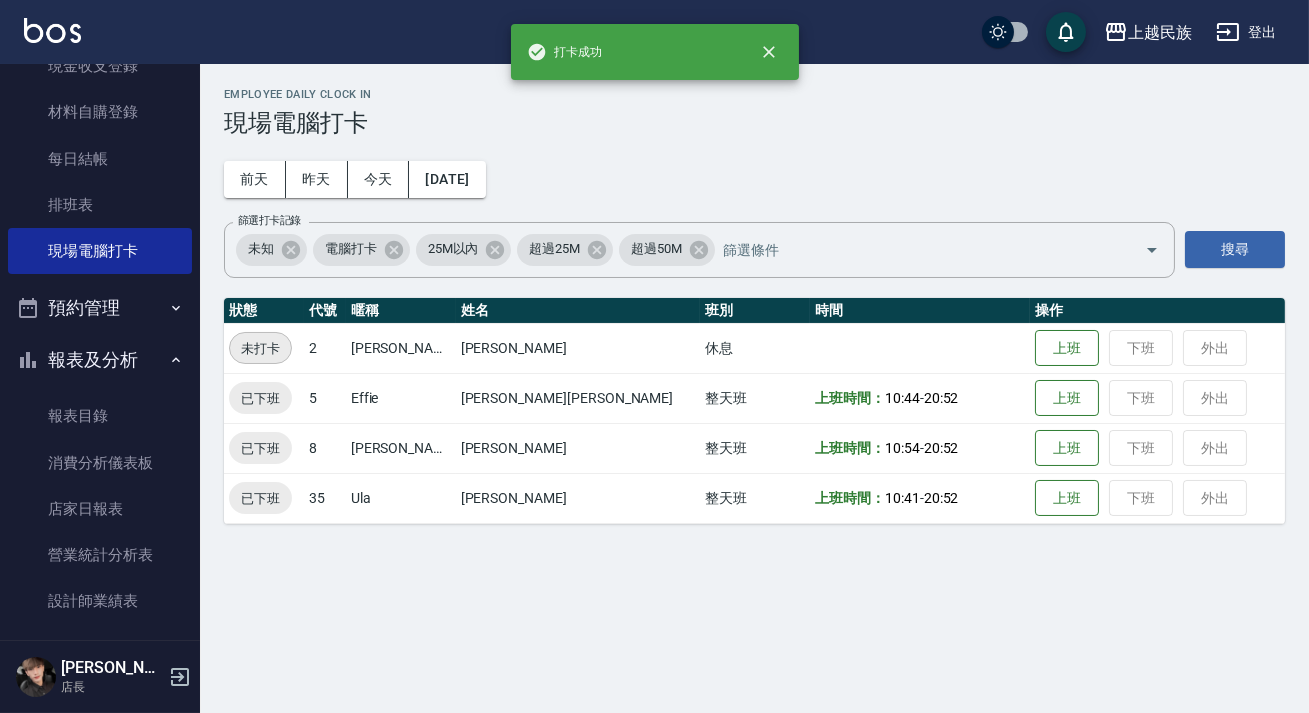 drag, startPoint x: 1052, startPoint y: 556, endPoint x: 565, endPoint y: 423, distance: 504.83463 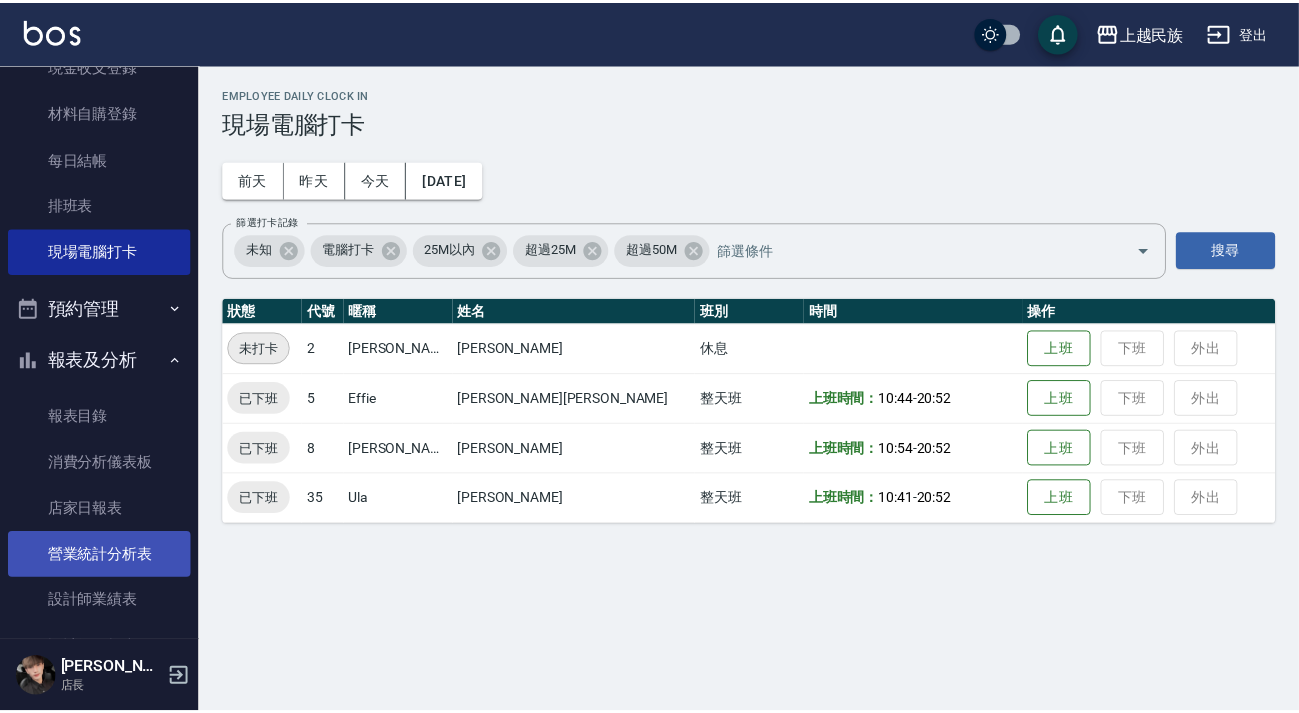 scroll, scrollTop: 272, scrollLeft: 0, axis: vertical 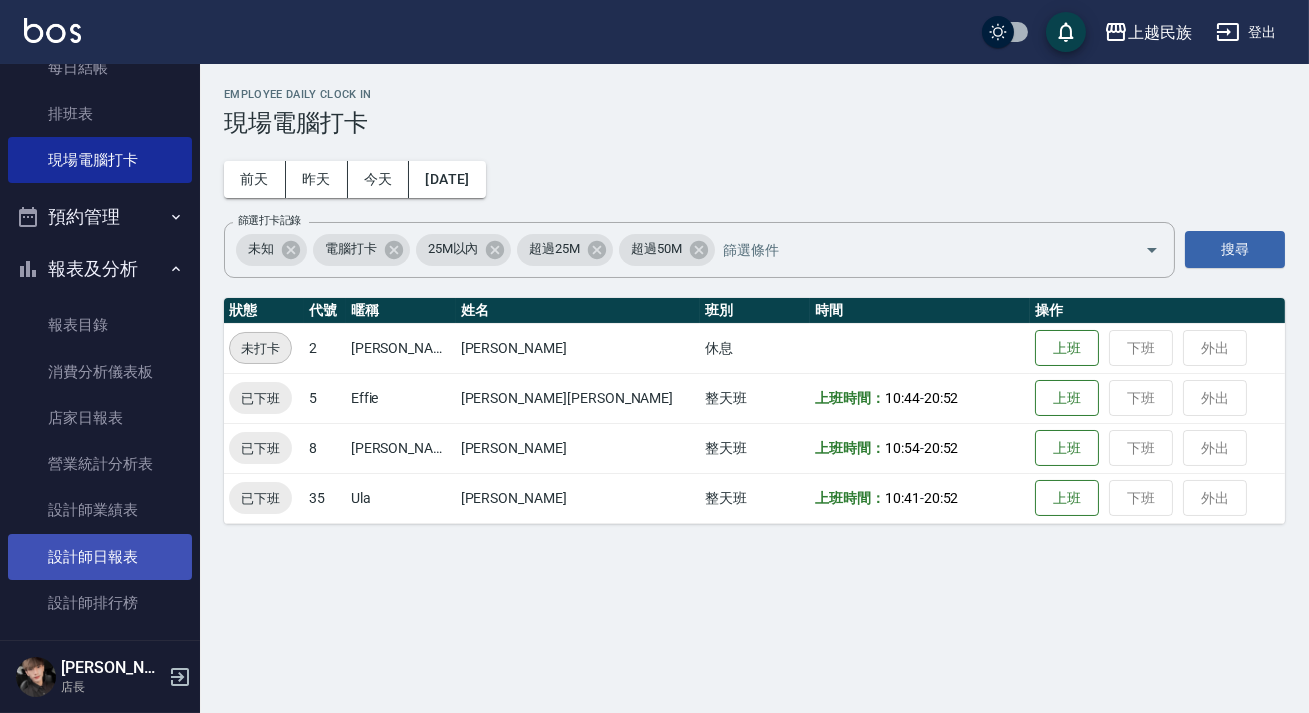click on "設計師日報表" at bounding box center [100, 557] 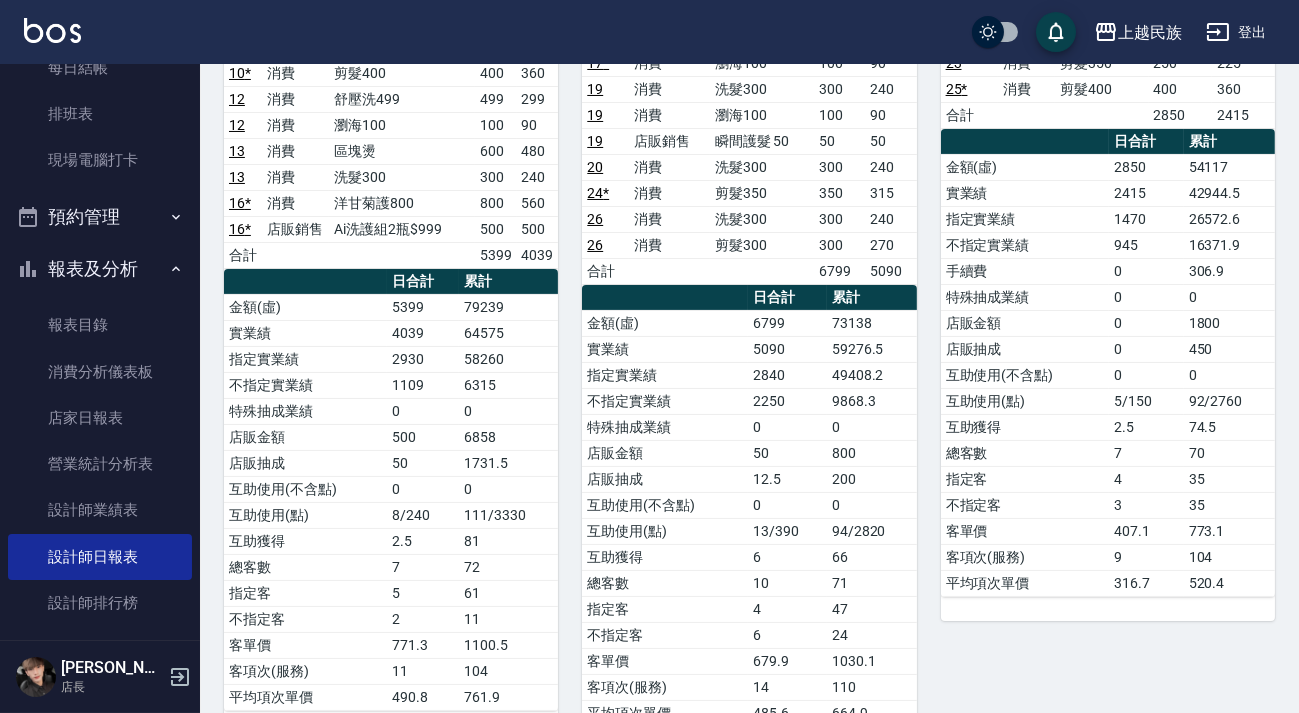 scroll, scrollTop: 0, scrollLeft: 0, axis: both 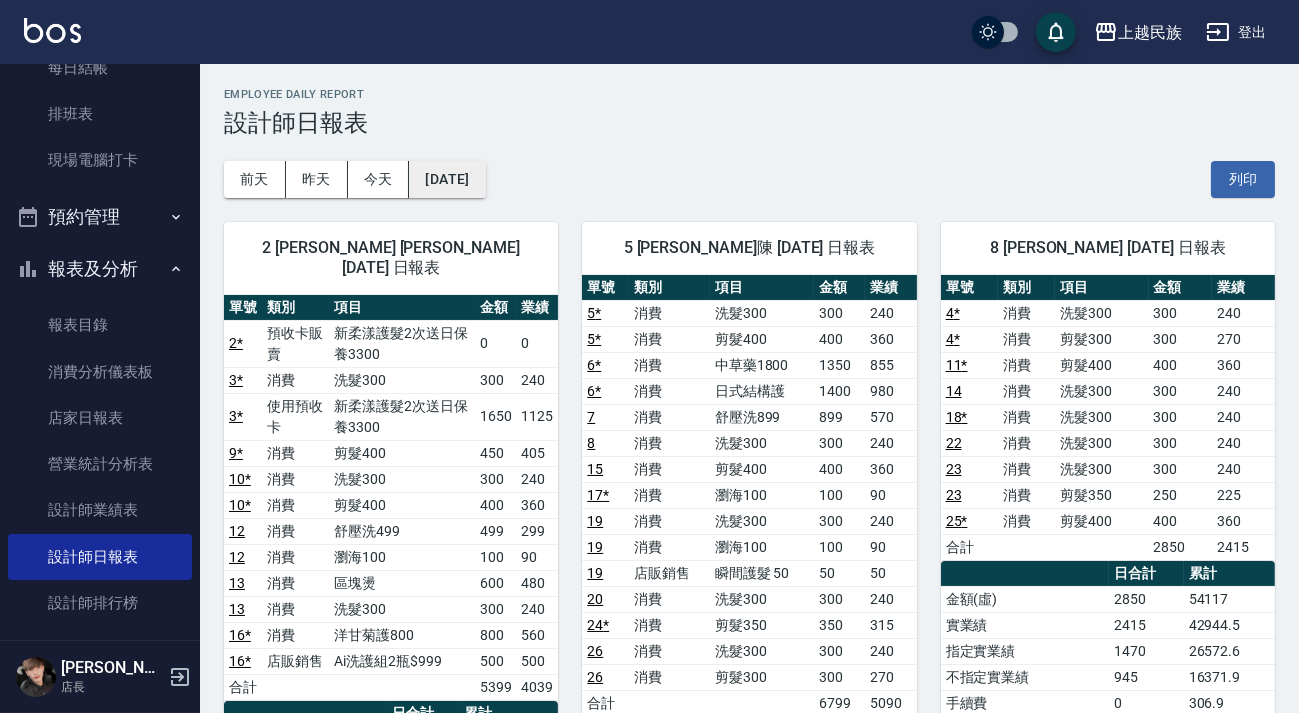 click on "[DATE]" at bounding box center [447, 179] 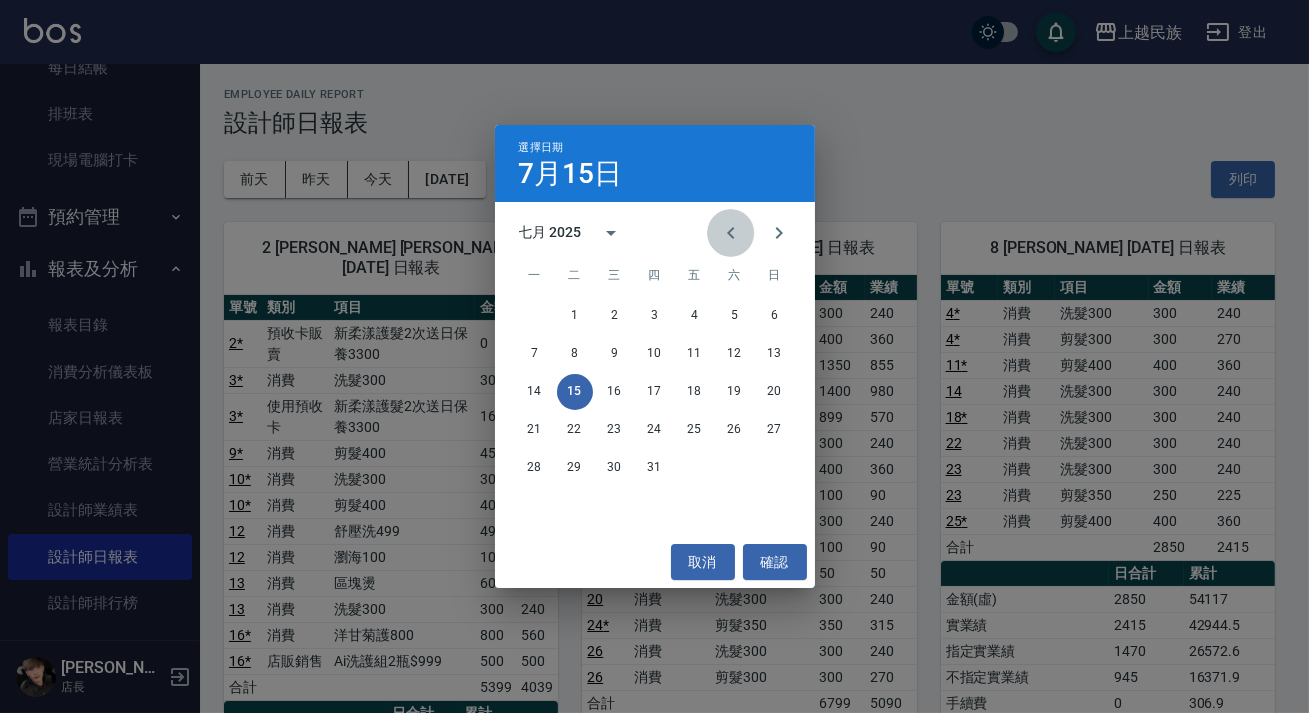 click 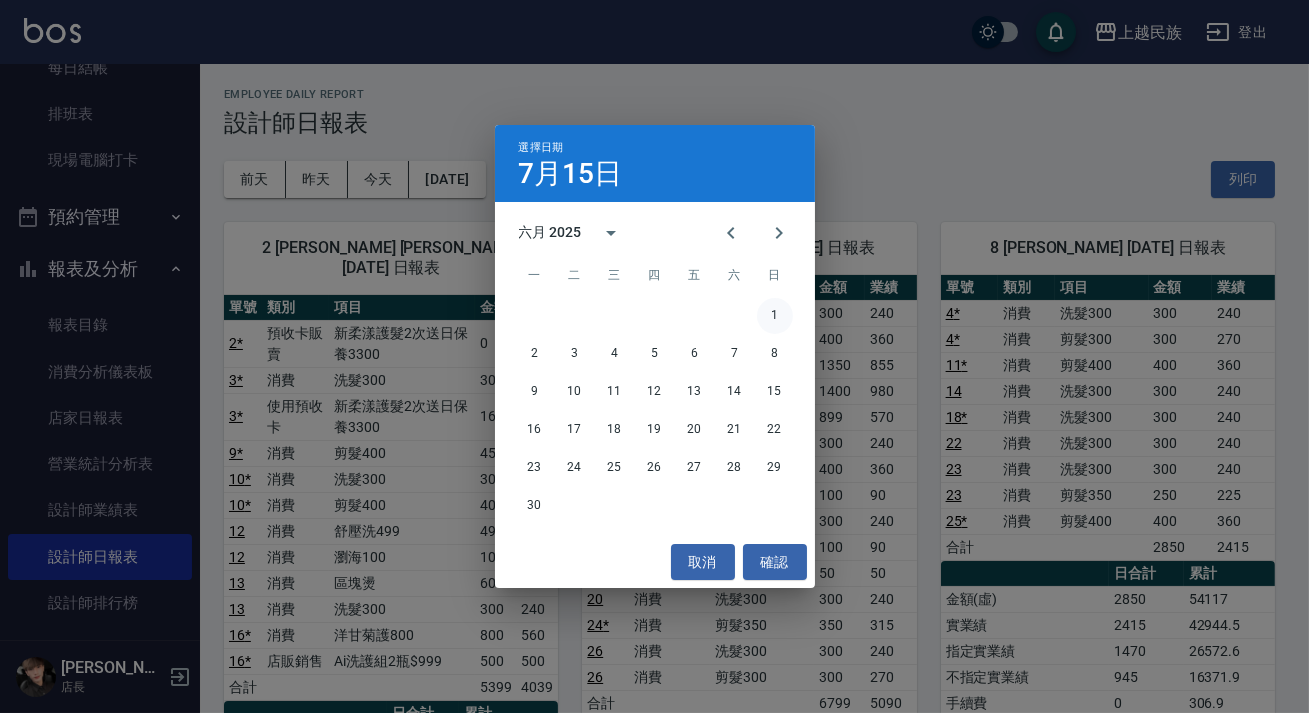 click on "1" at bounding box center (775, 316) 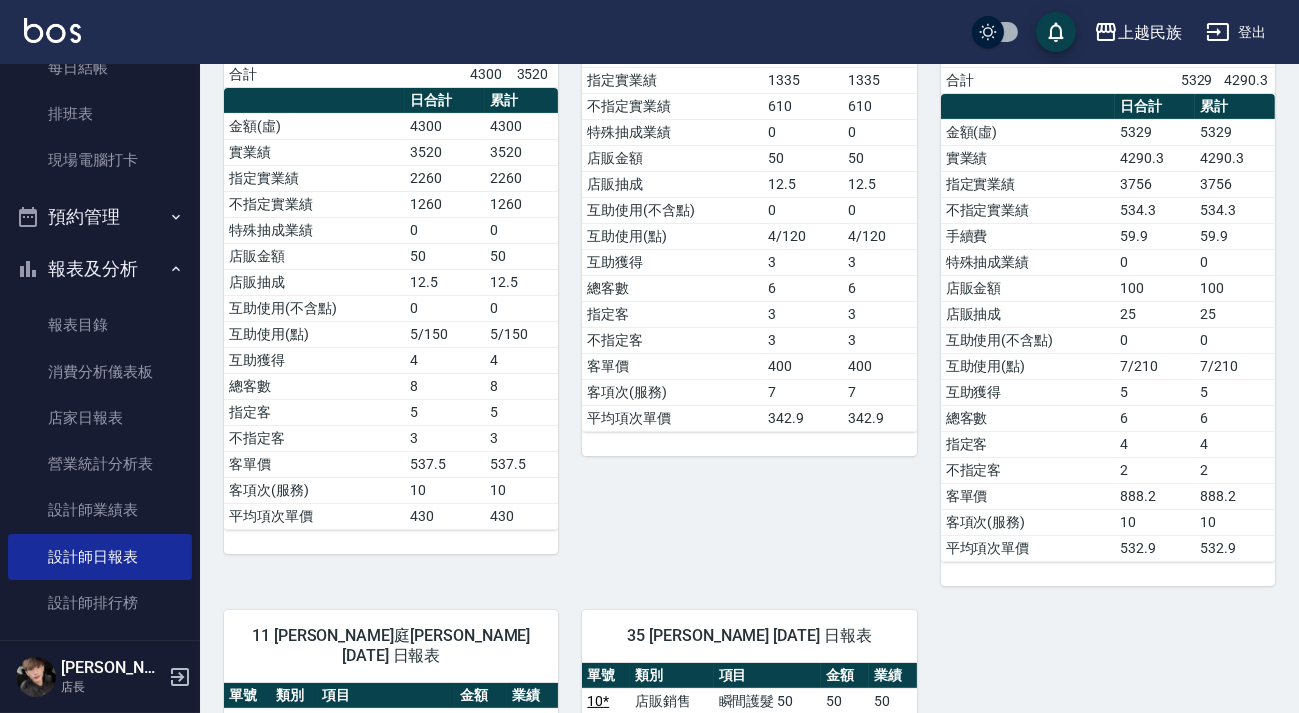 scroll, scrollTop: 0, scrollLeft: 0, axis: both 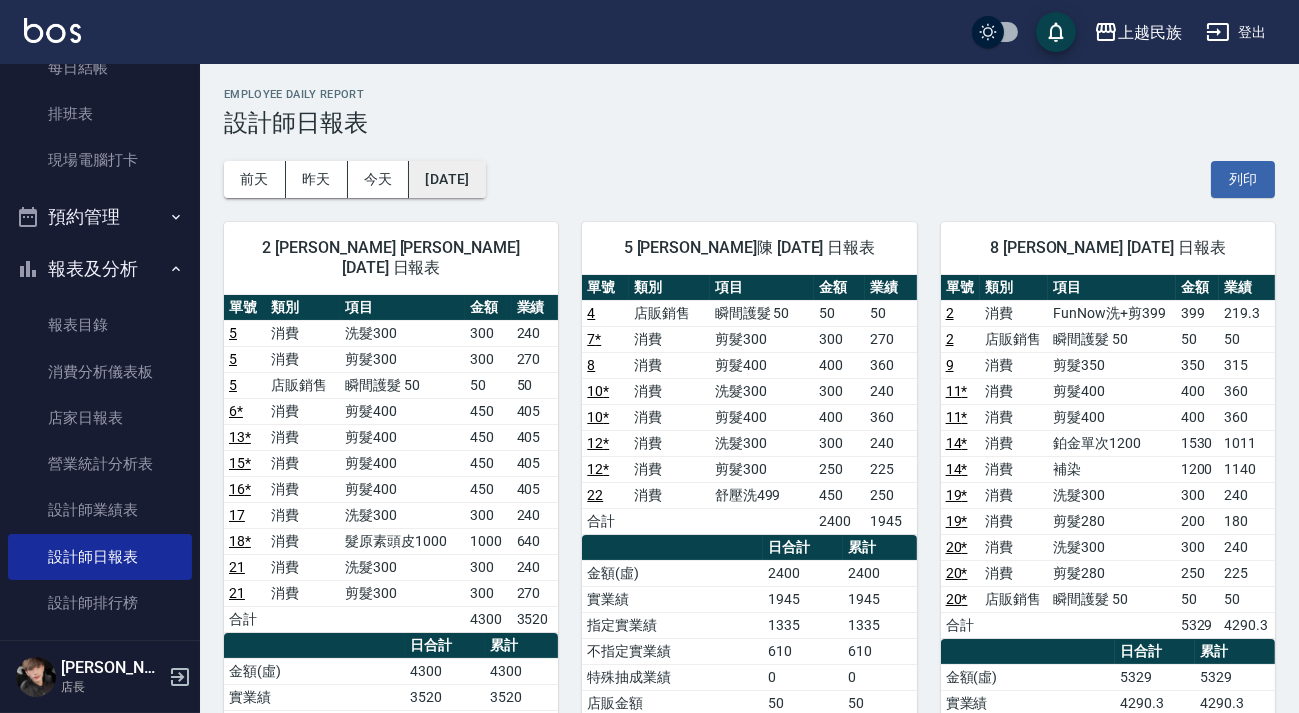click on "[DATE]" at bounding box center [447, 179] 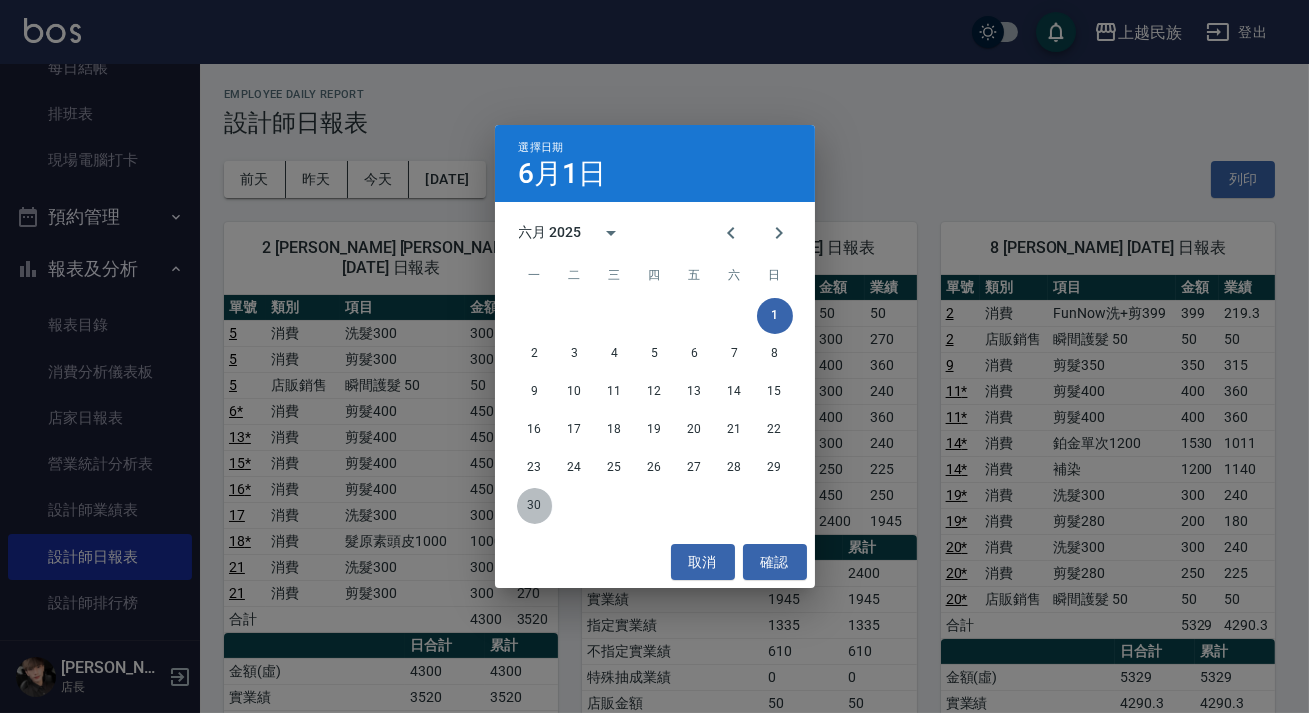 click on "30" at bounding box center [535, 506] 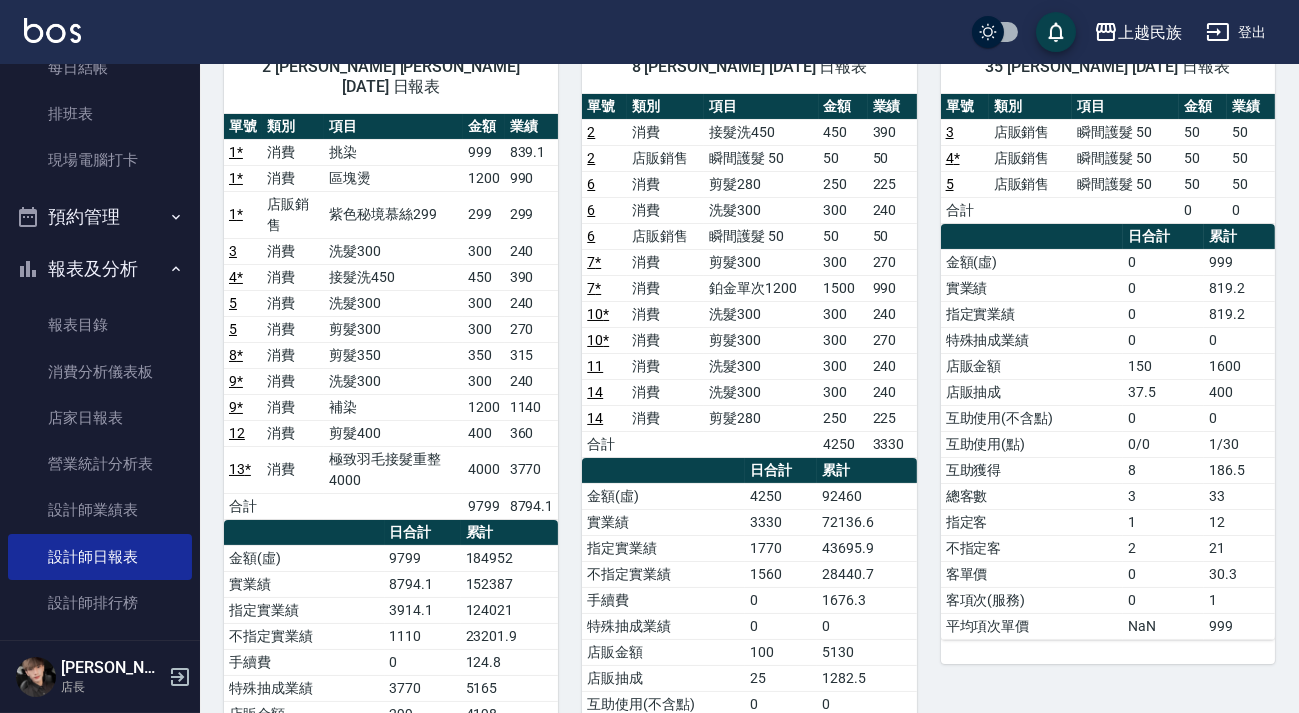 scroll, scrollTop: 0, scrollLeft: 0, axis: both 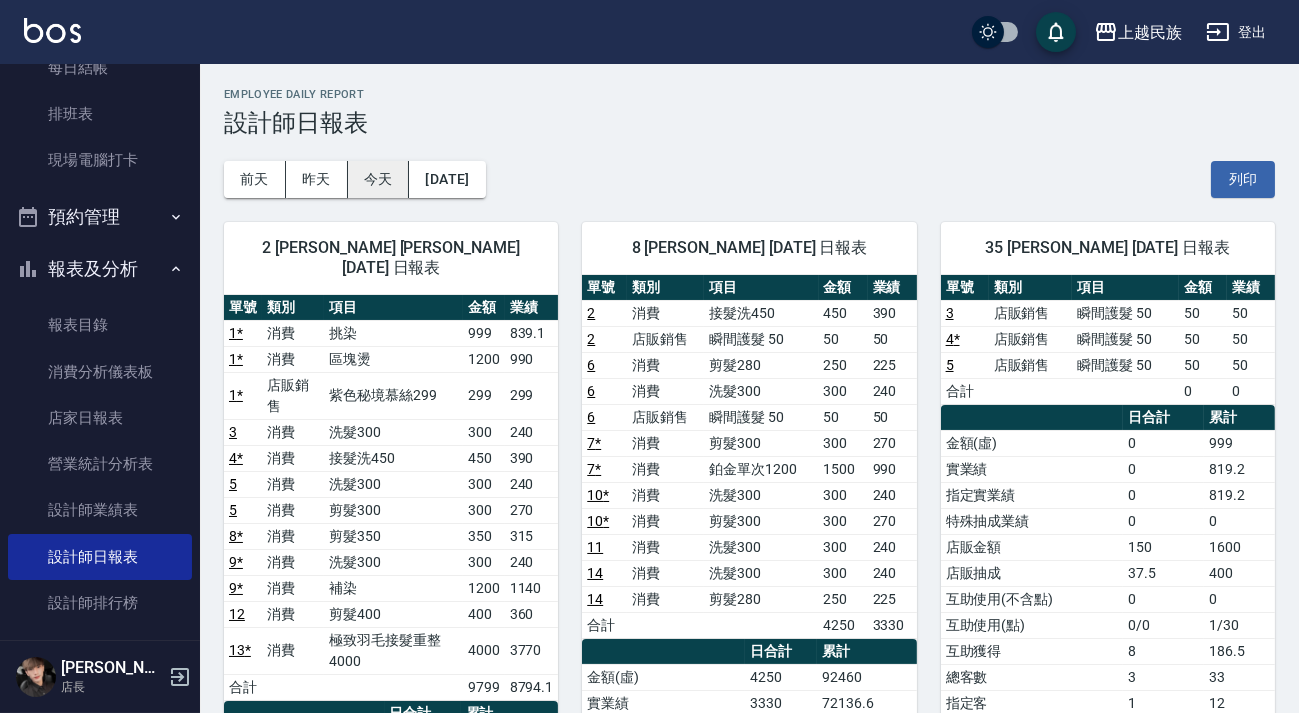 click on "今天" at bounding box center [379, 179] 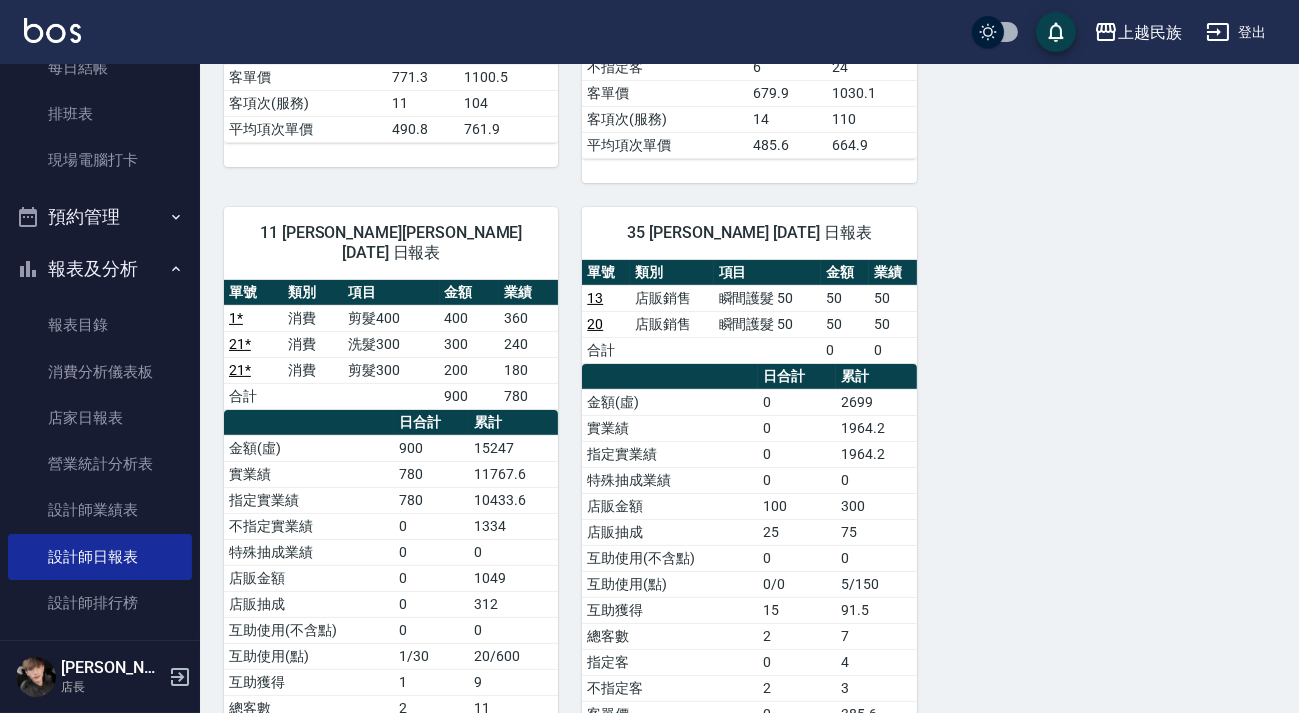 scroll, scrollTop: 1160, scrollLeft: 0, axis: vertical 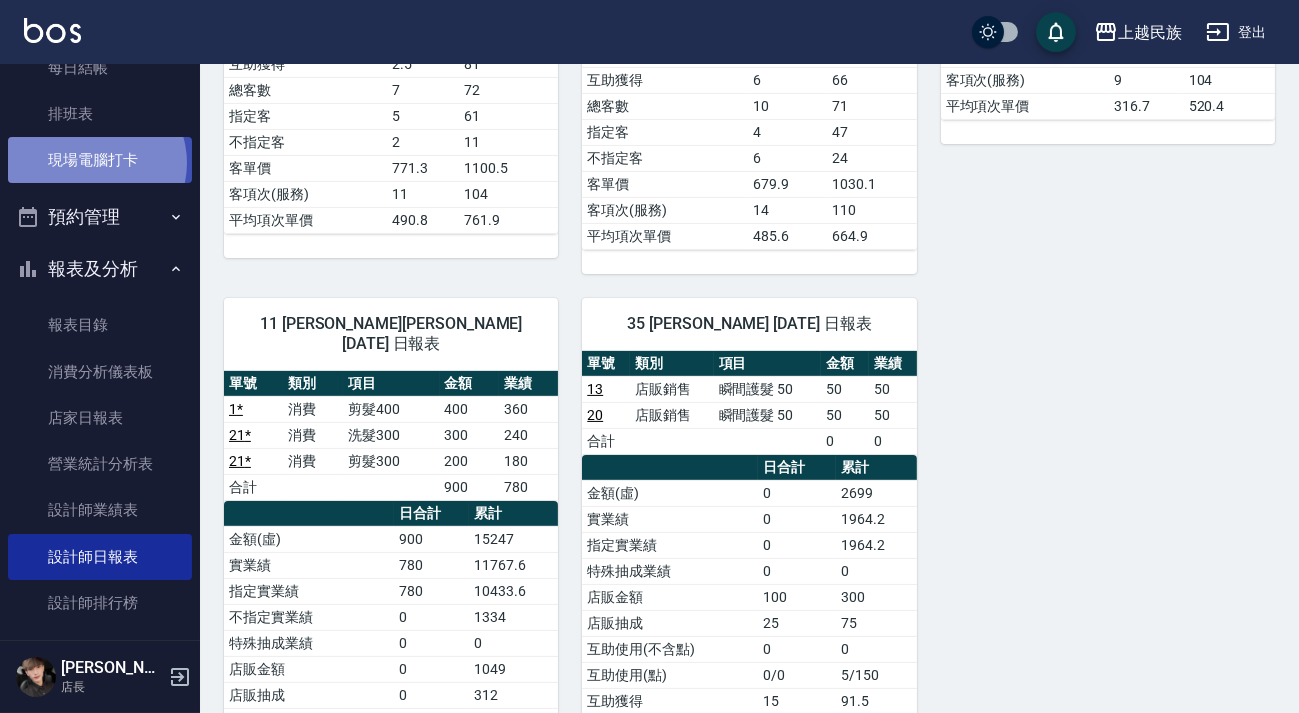 click on "現場電腦打卡" at bounding box center [100, 160] 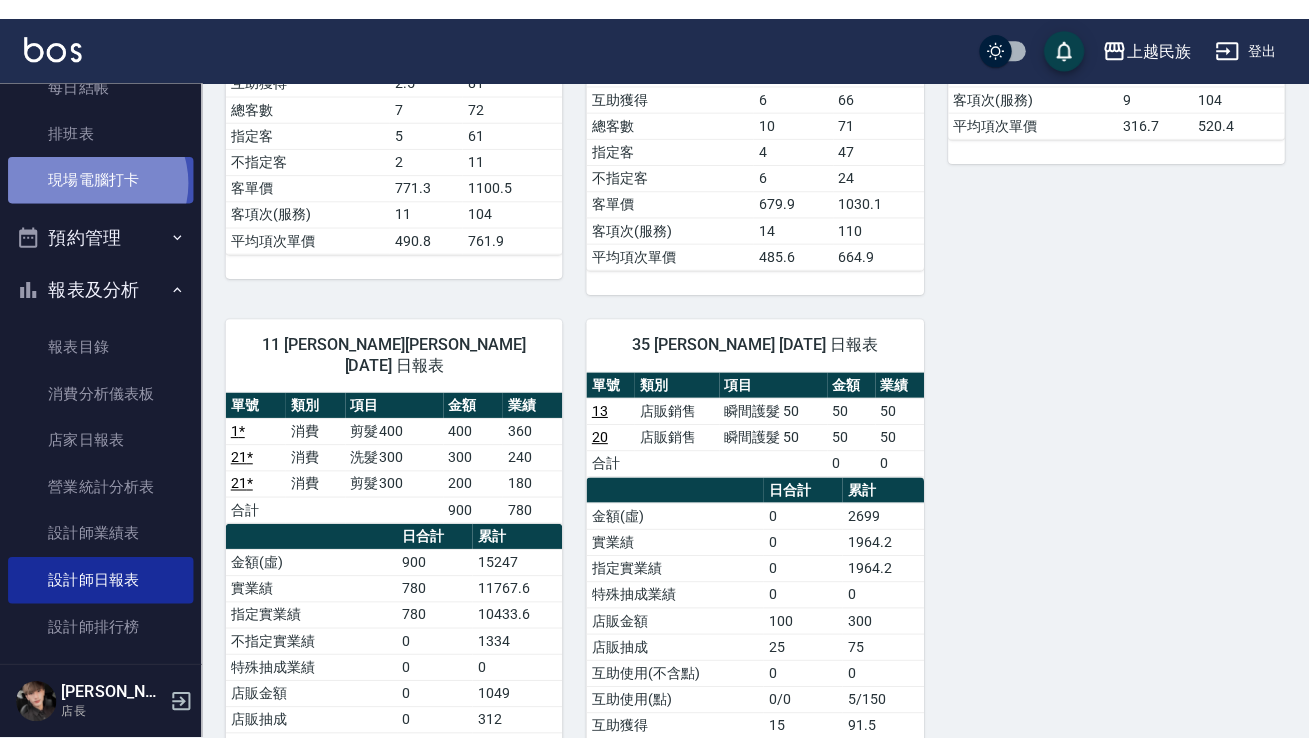 scroll, scrollTop: 0, scrollLeft: 0, axis: both 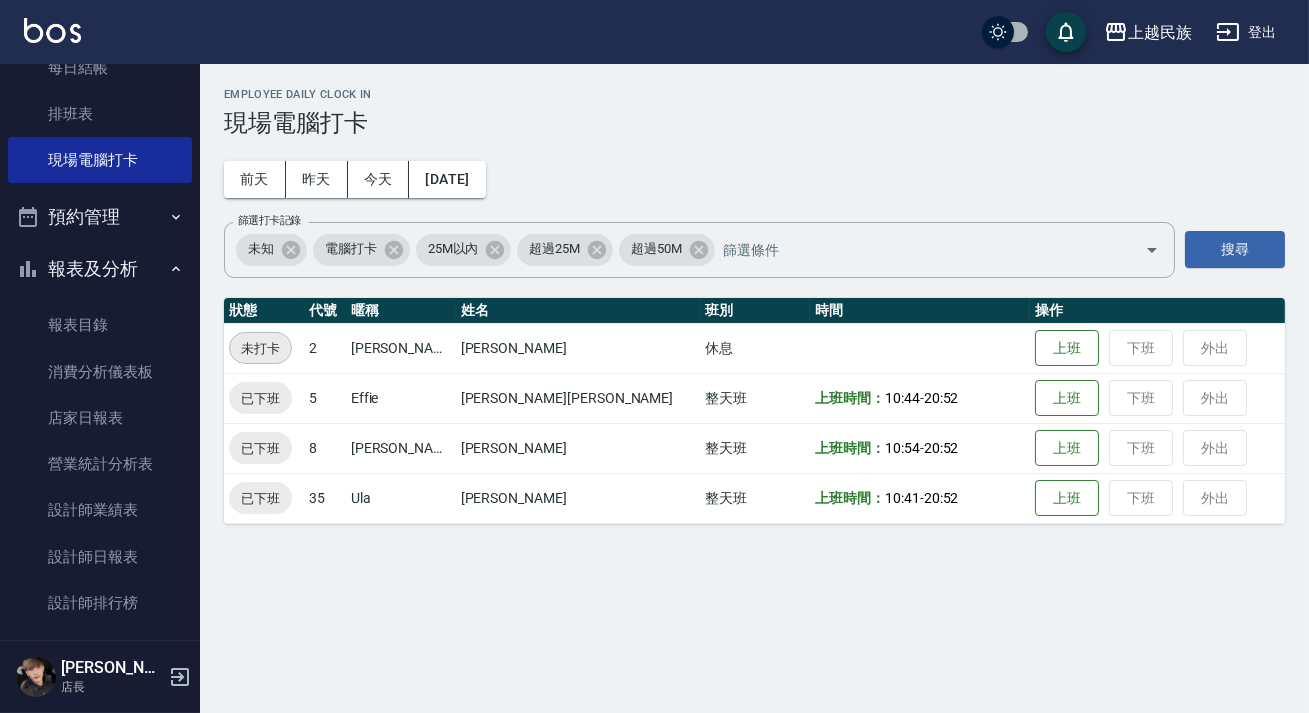 click on "登出" at bounding box center [1246, 32] 